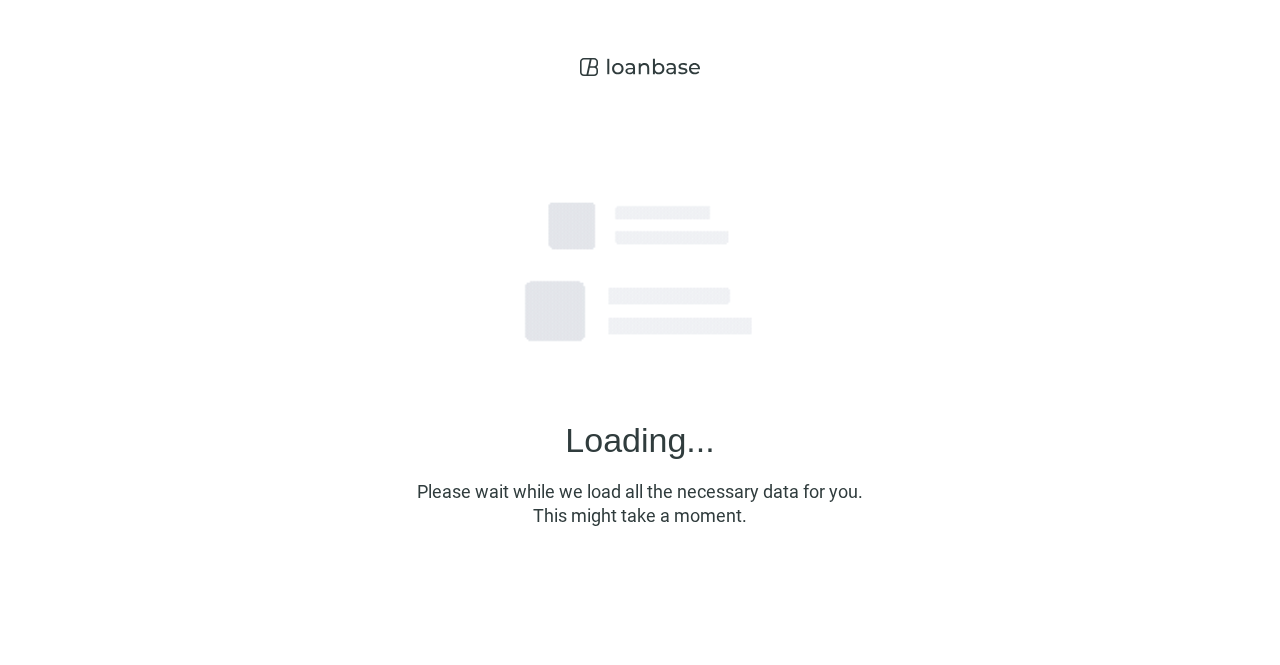 scroll, scrollTop: 0, scrollLeft: 0, axis: both 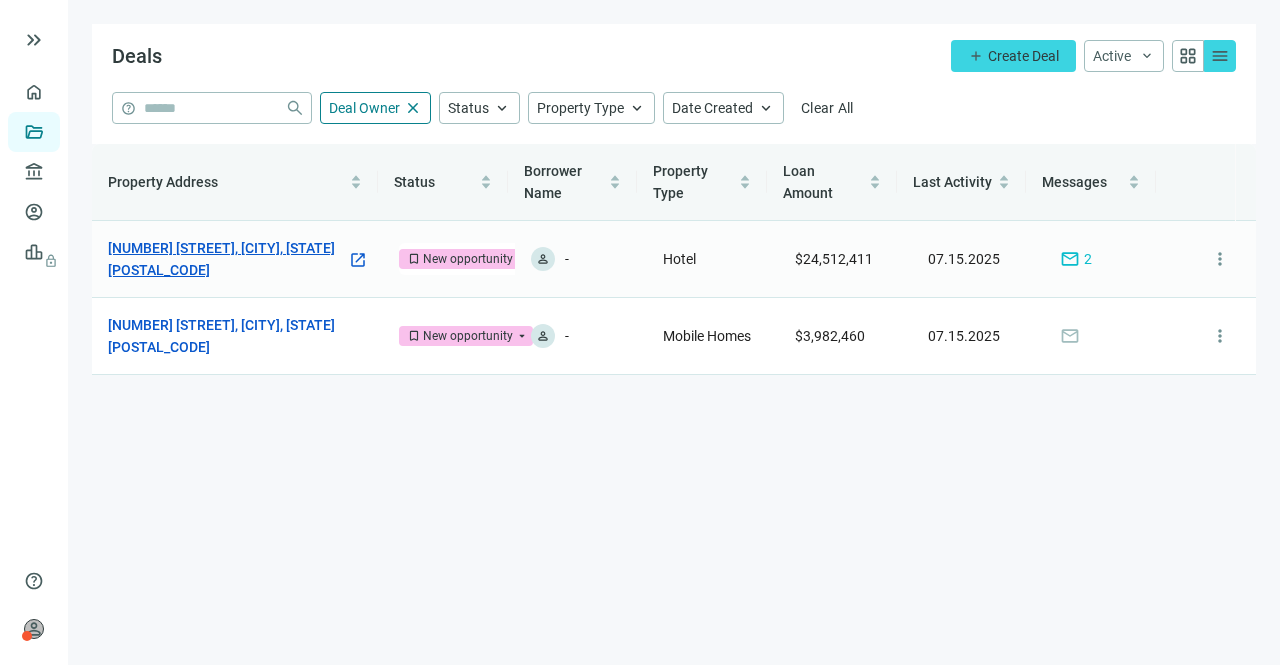 click on "451 S Galvez St, New Orleans, LA 70119" at bounding box center (227, 259) 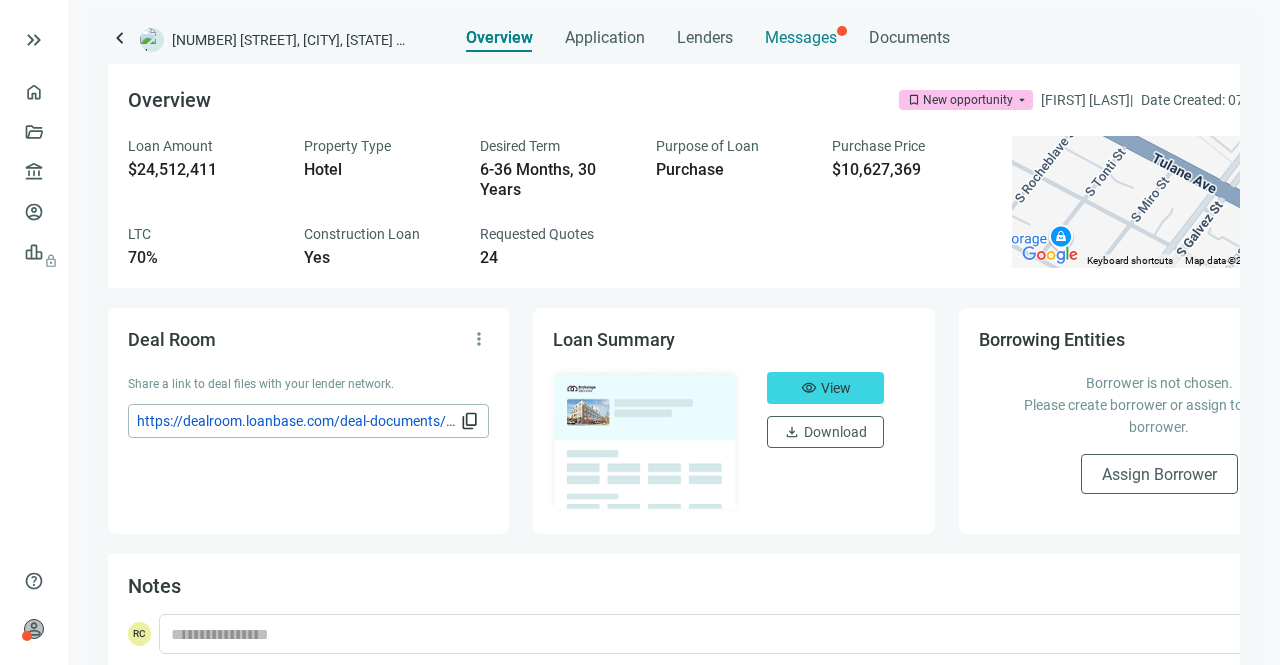 click on "Messages" at bounding box center (801, 37) 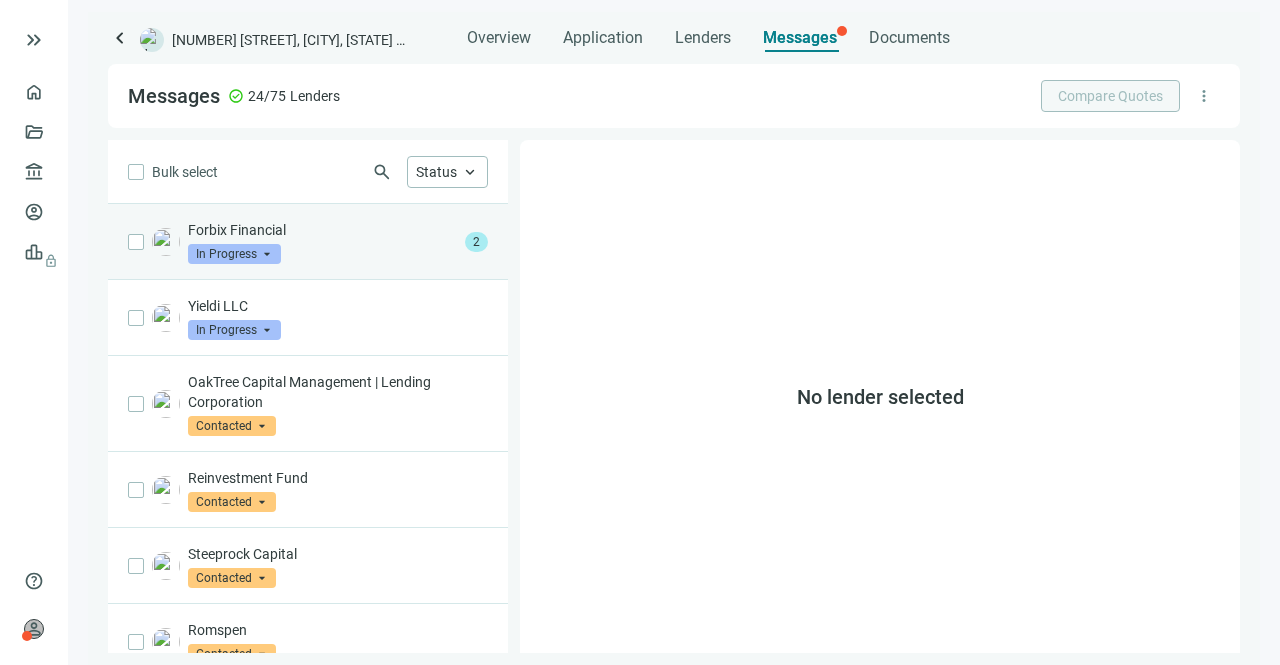 click on "Forbix Financial" at bounding box center (322, 230) 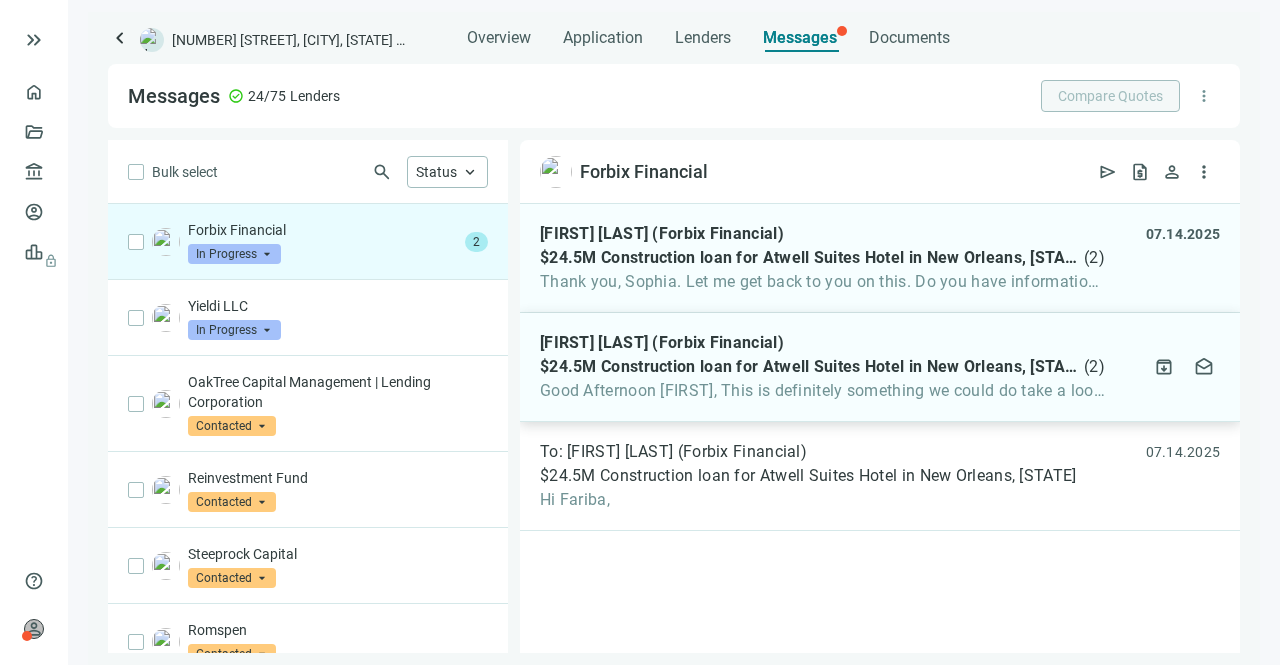click on "Ryan Butler (Forbix Financial)" at bounding box center (662, 343) 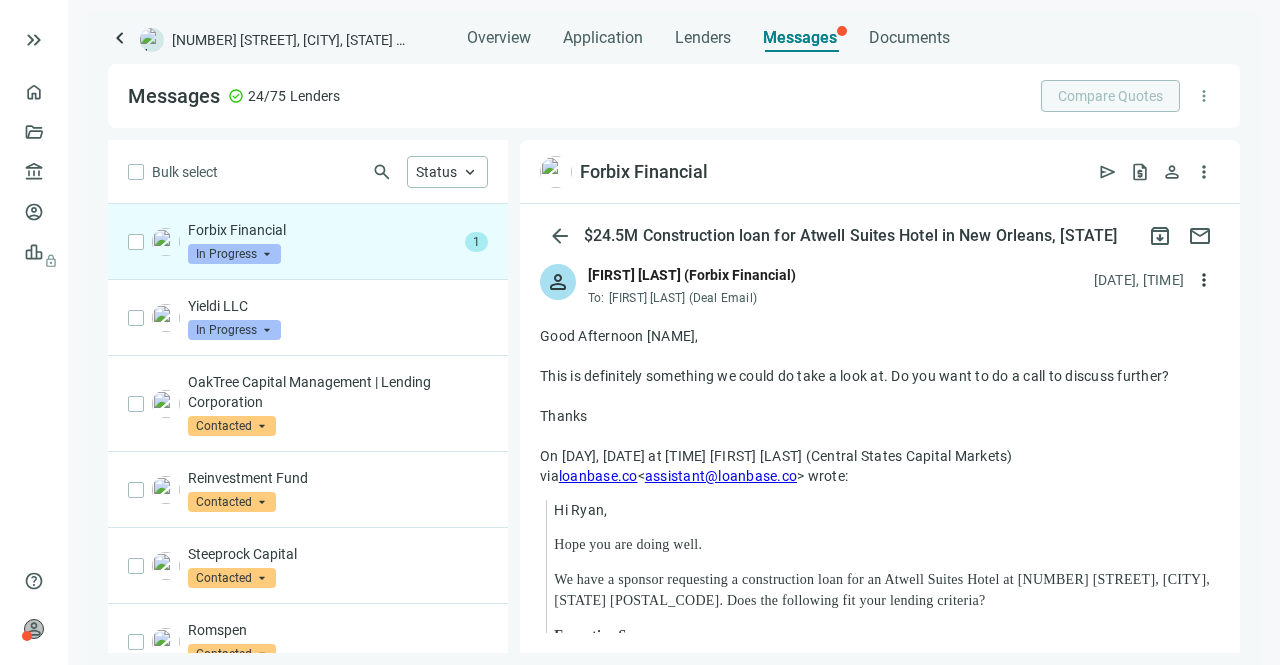 scroll, scrollTop: 0, scrollLeft: 0, axis: both 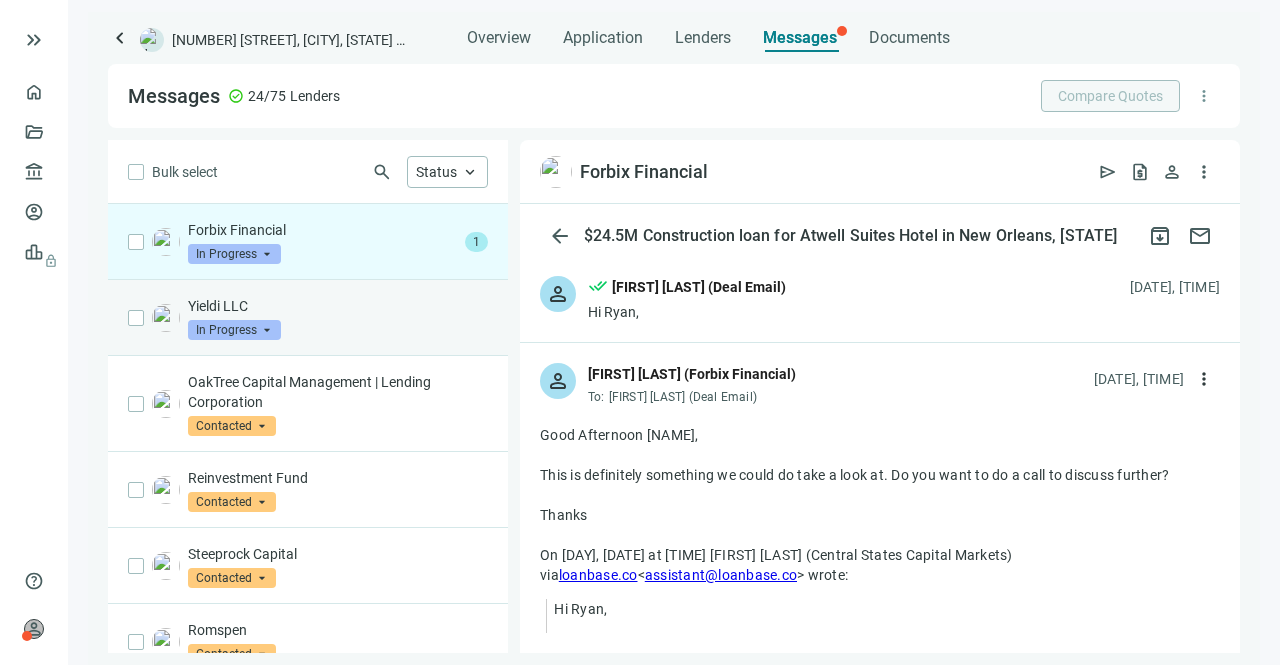 click on "Yieldi LLC In Progress arrow_drop_down" at bounding box center (338, 318) 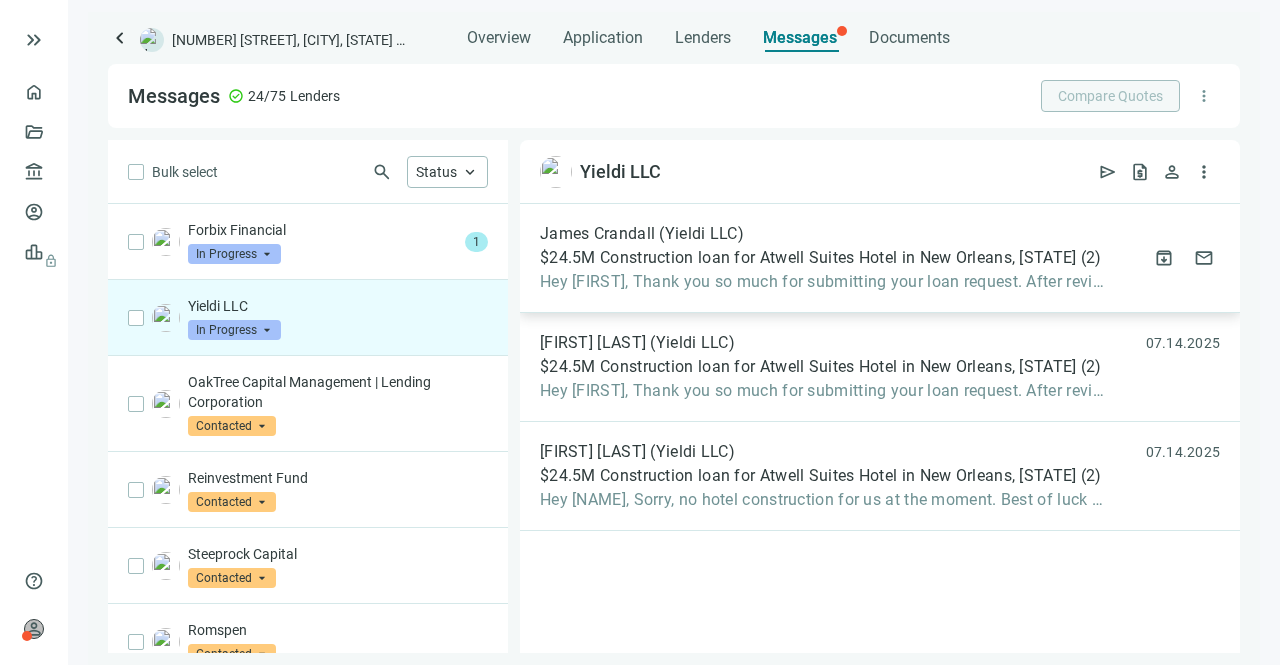 click on "Hey Sophia, Thank you so much for submitting your loan request. After review," at bounding box center (822, 282) 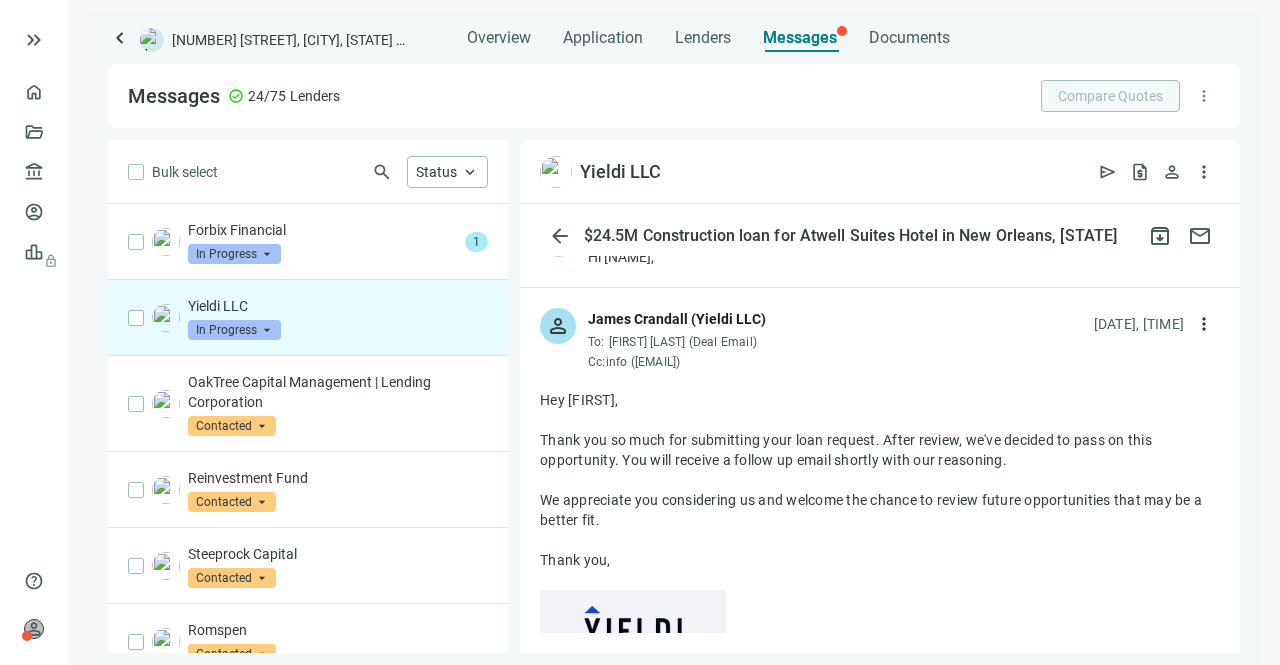 scroll, scrollTop: 100, scrollLeft: 0, axis: vertical 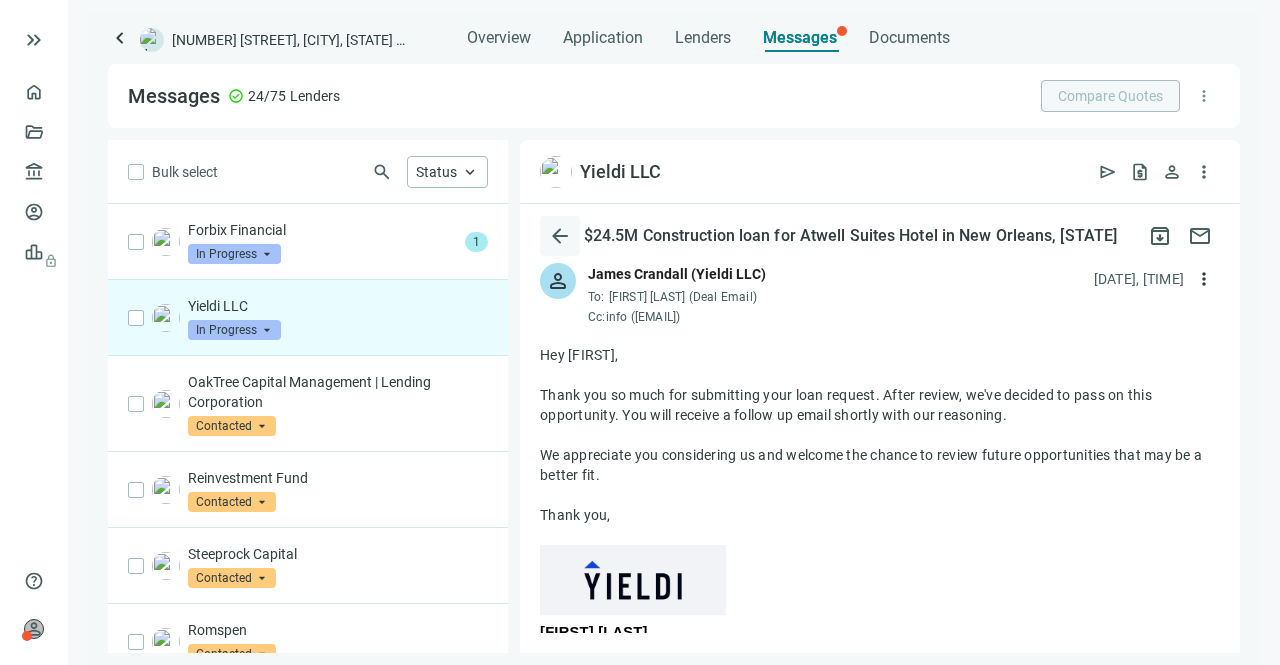 click on "arrow_back" at bounding box center (560, 236) 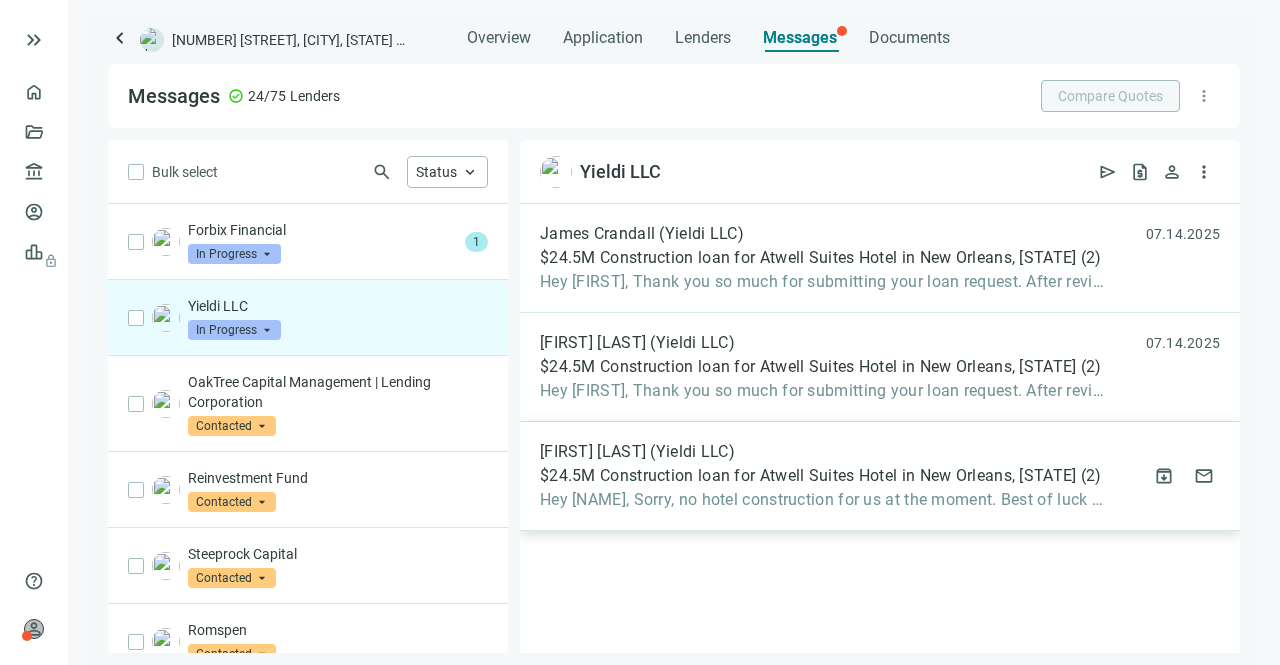 click on "Chris Ashkouti (Yieldi LLC) Re: $24.5M Construction loan for Atwell Suites Hotel in New Orleans, LA ( 2 ) Hey Rob, Sorry, no hotel construction for us at the moment. Best of luck on this 07.14.2025 archive mail" at bounding box center (880, 476) 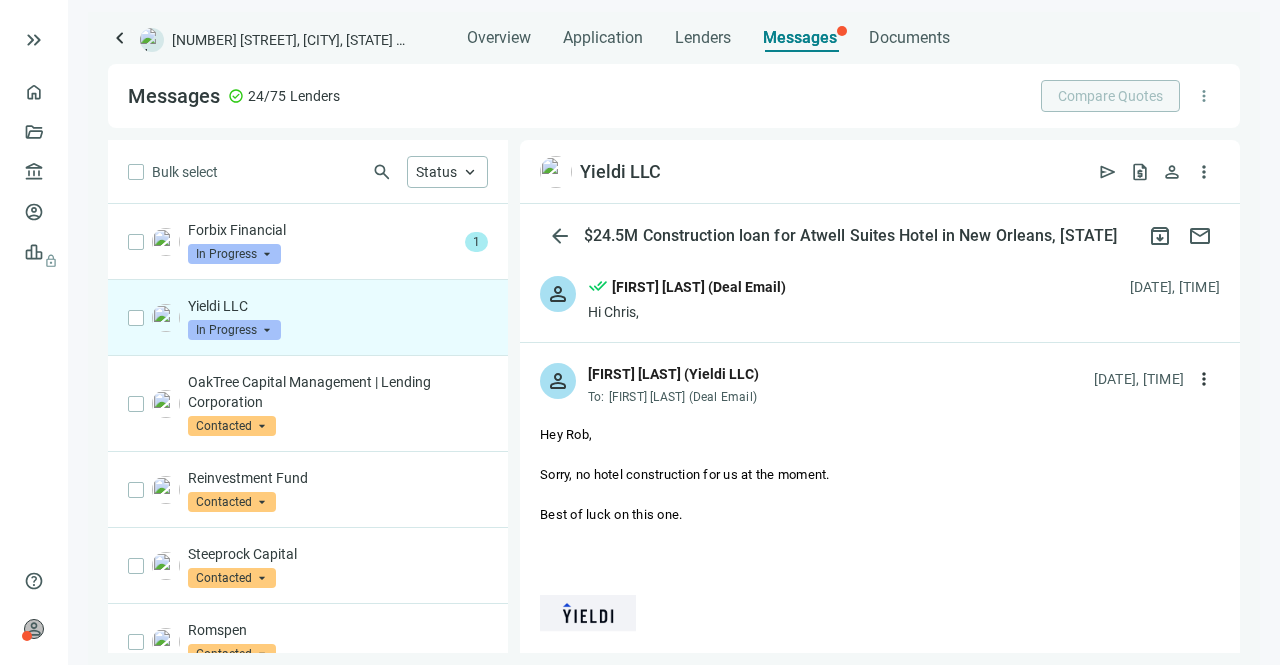 click at bounding box center [166, 318] 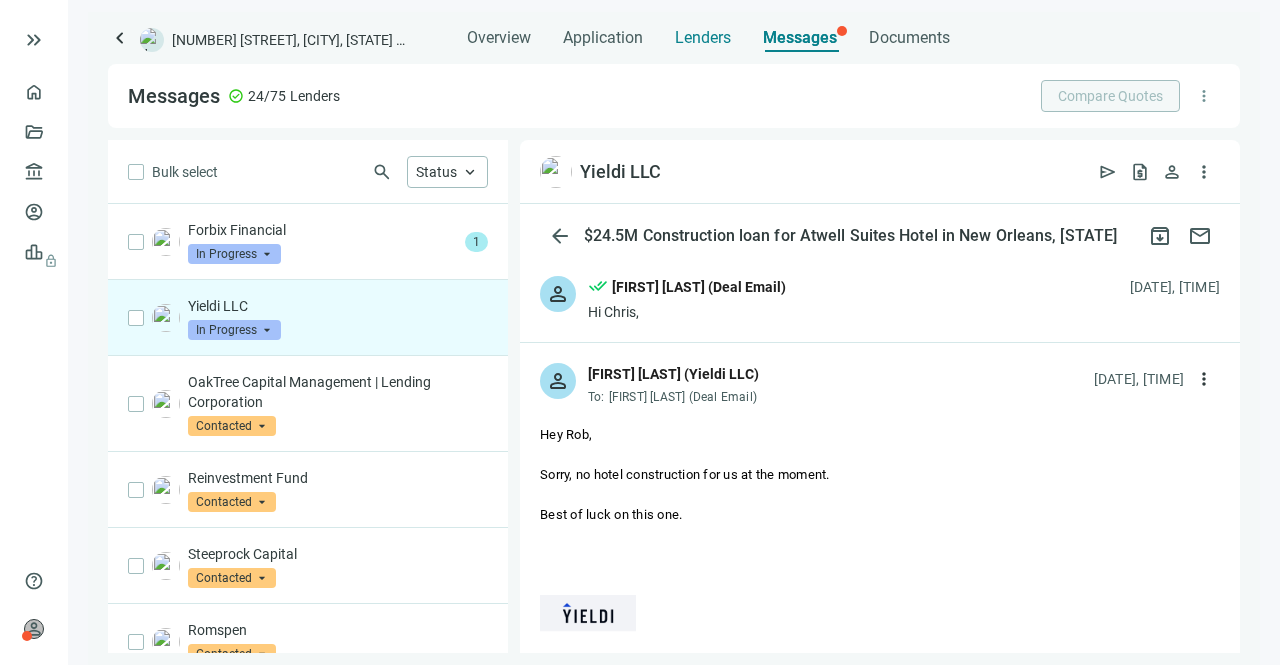 click on "Lenders" at bounding box center (703, 38) 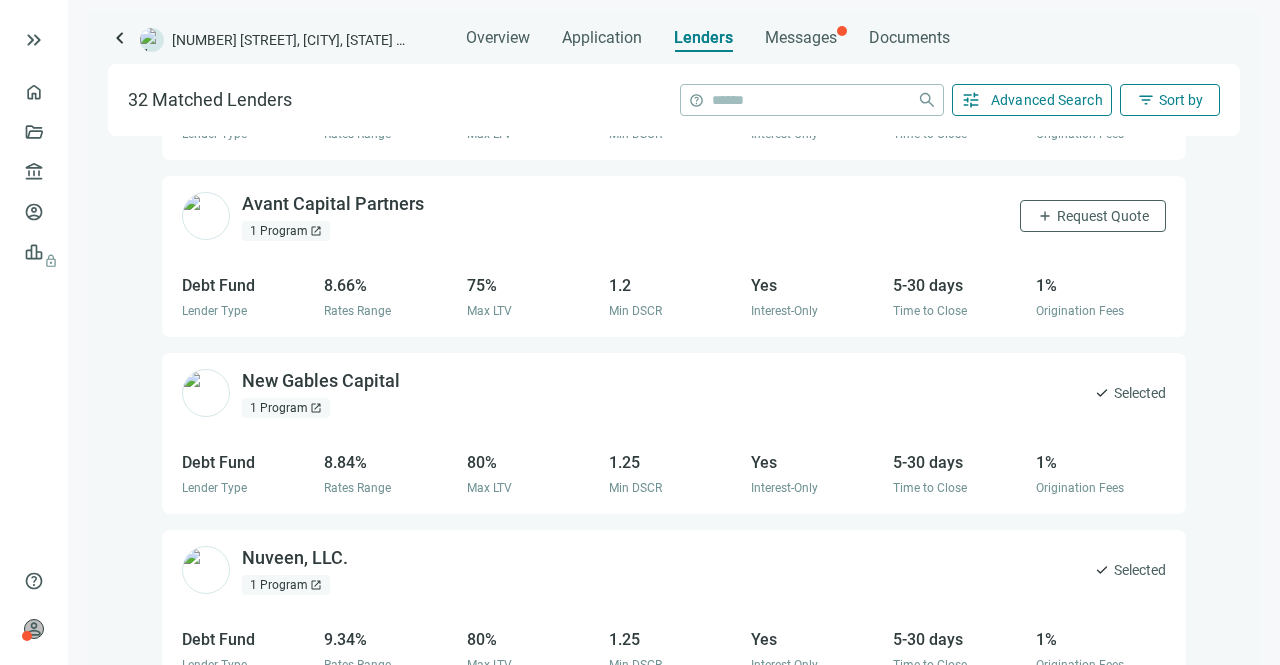 scroll, scrollTop: 0, scrollLeft: 0, axis: both 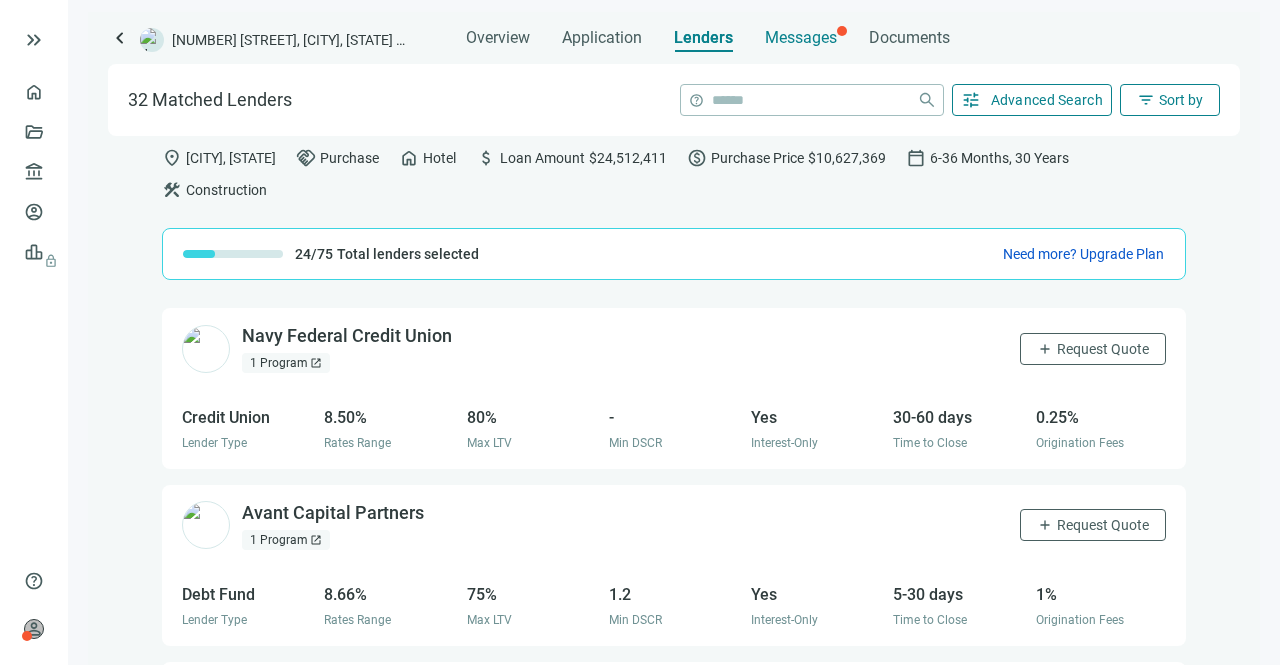 click on "Messages" at bounding box center (801, 32) 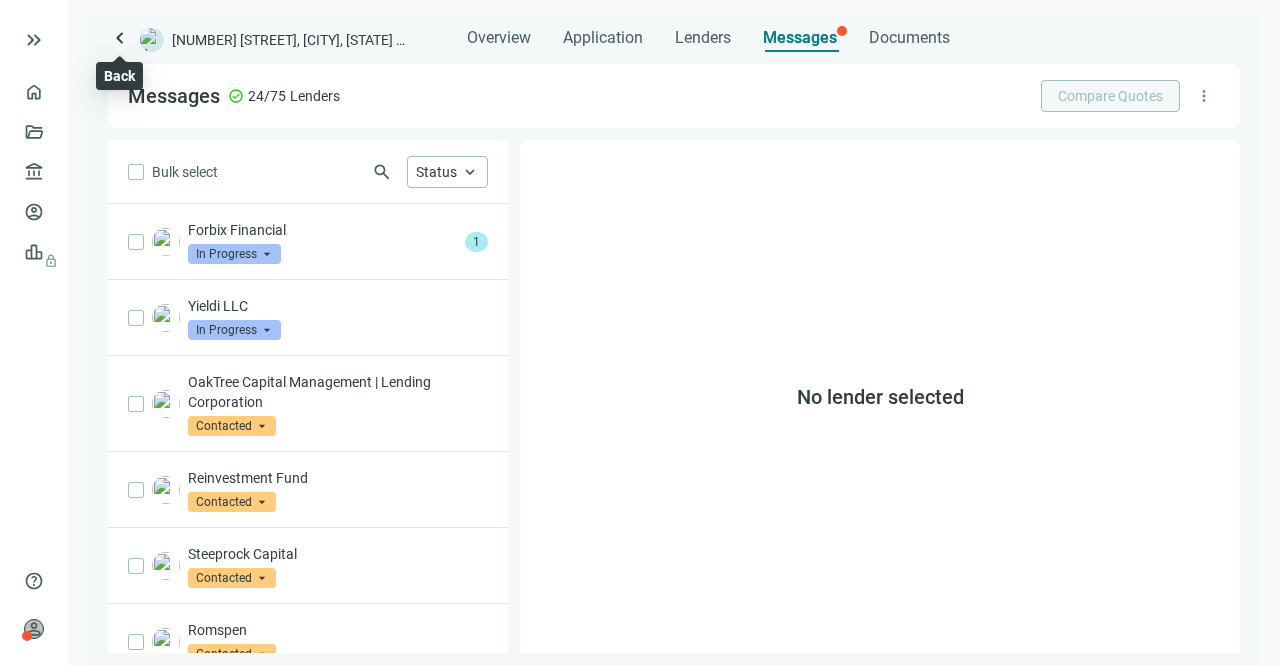 click on "keyboard_arrow_left" at bounding box center (120, 38) 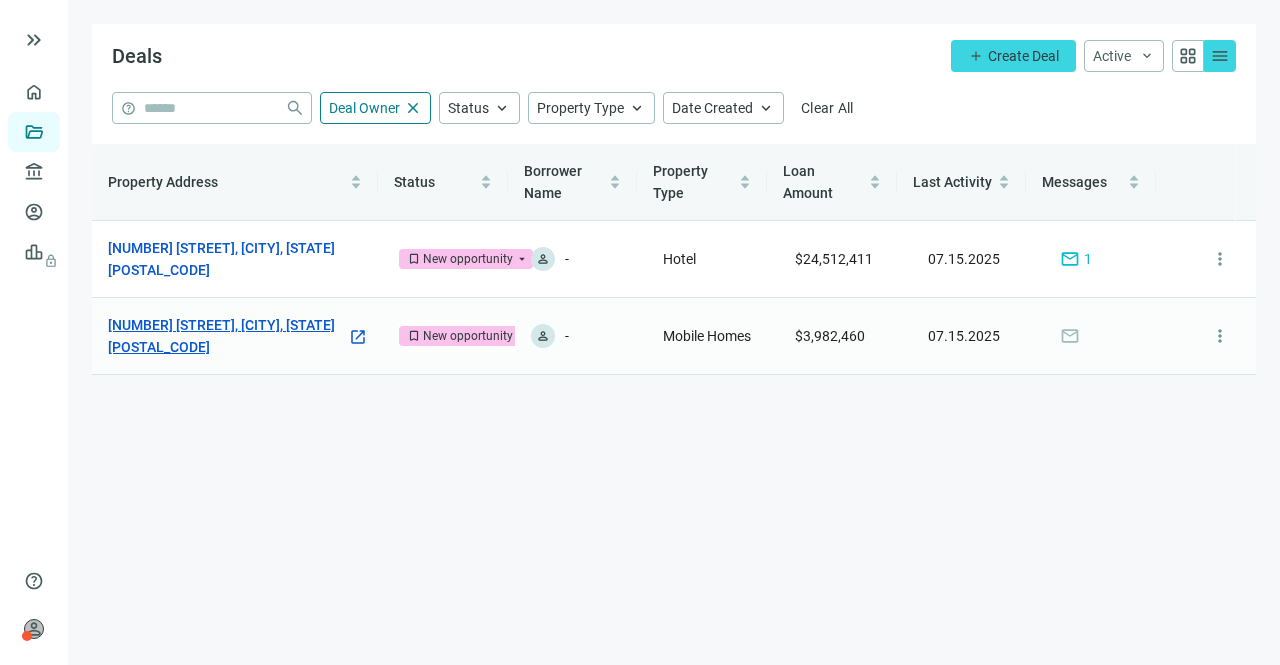 click on "20402 Peters Rd, Crosby, TX 77532" at bounding box center (227, 336) 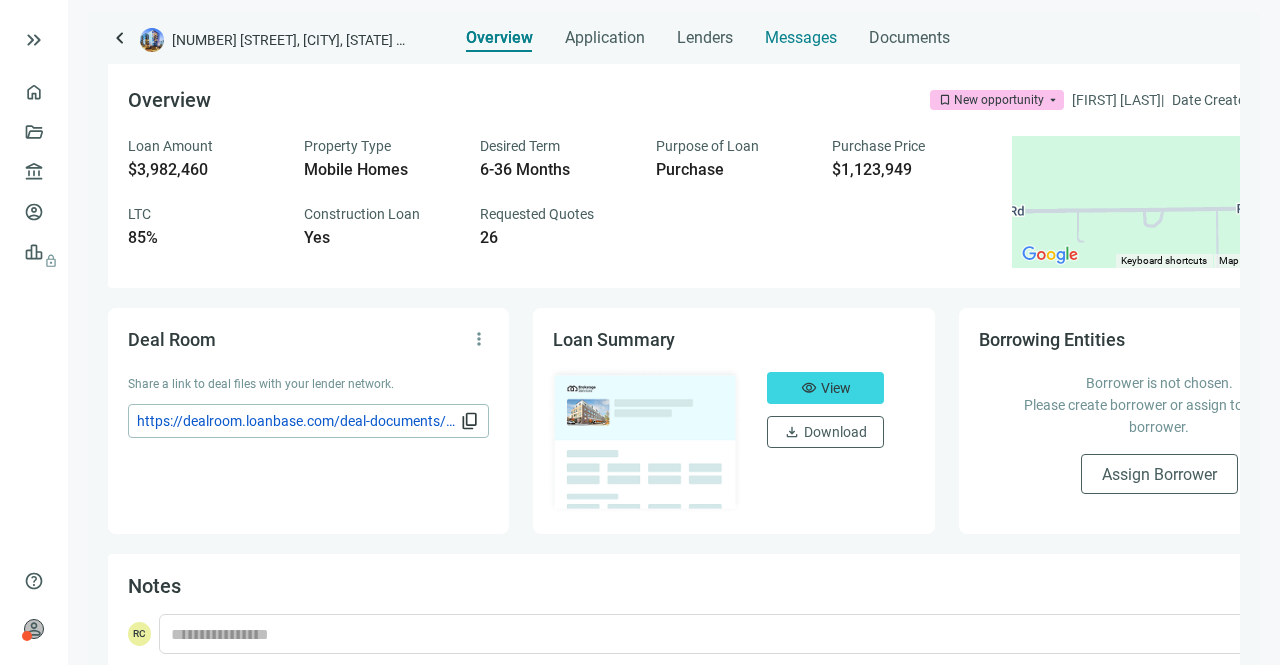 click on "Messages" at bounding box center (801, 37) 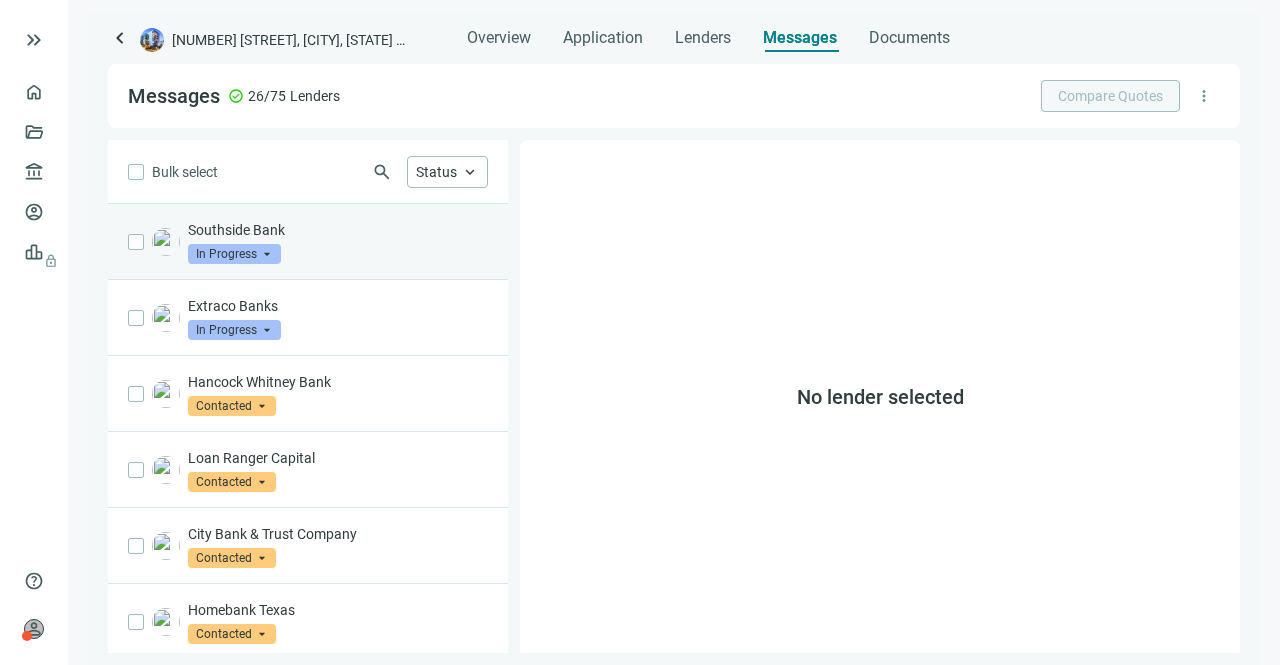 click on "Southside Bank" at bounding box center (338, 230) 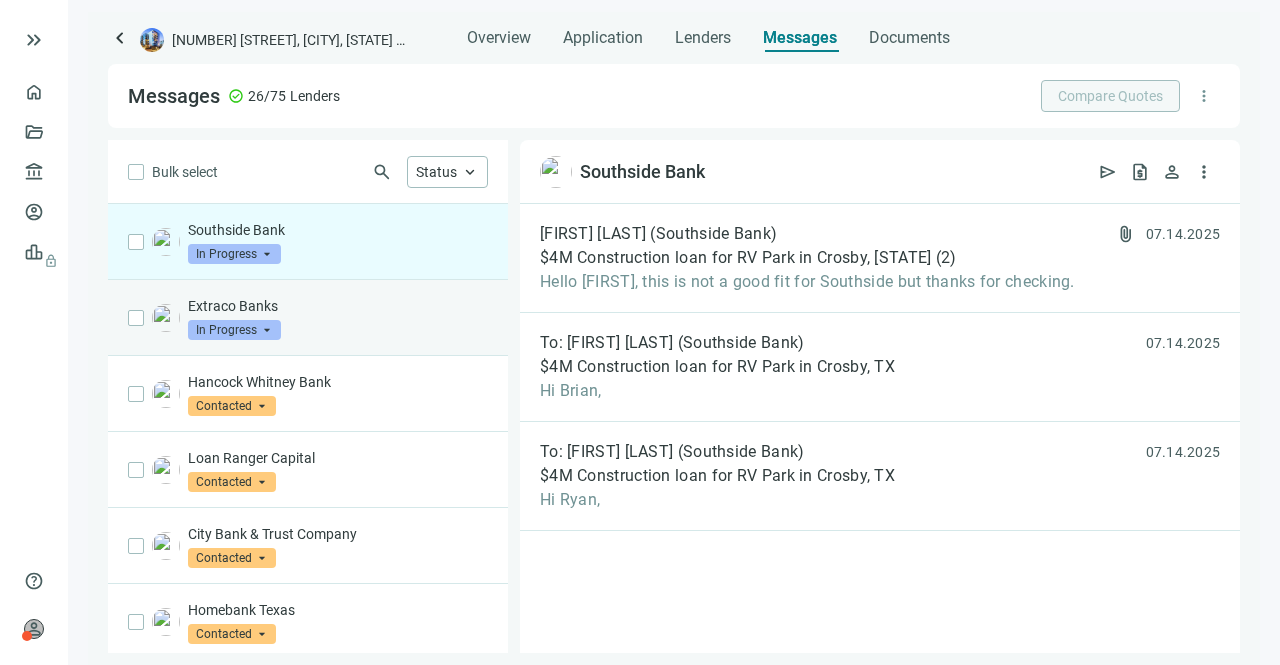 click on "Extraco Banks" at bounding box center [338, 306] 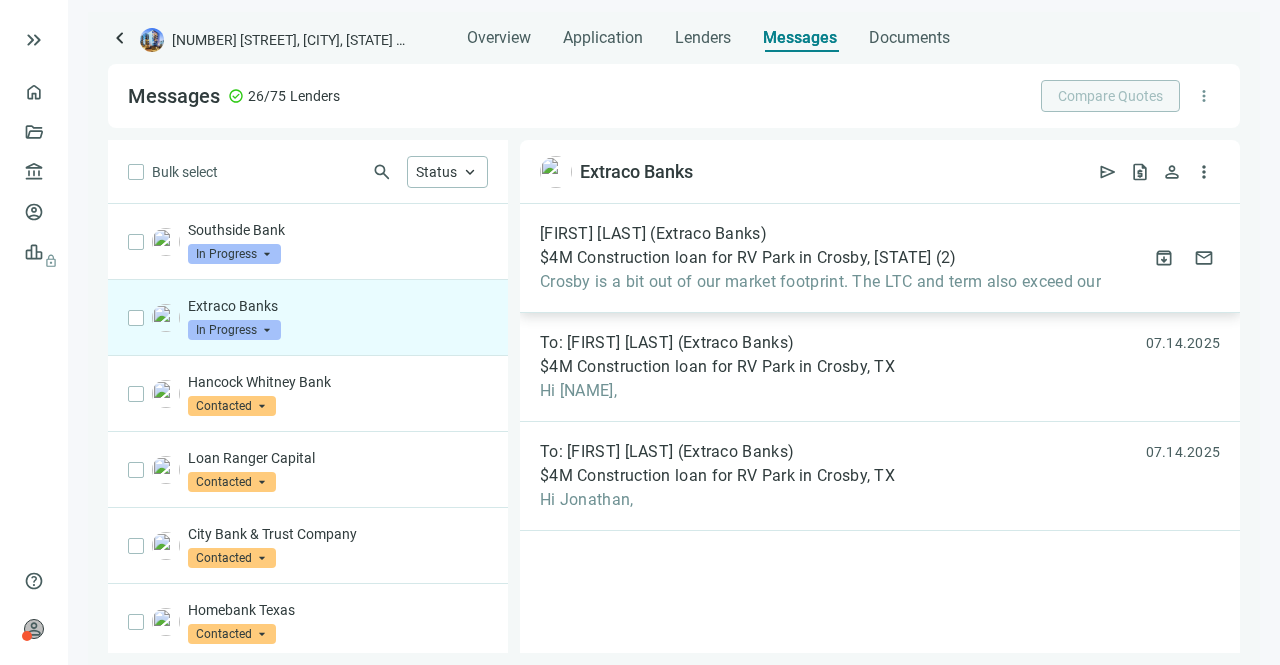click on "Crosby is a bit out of our market footprint. The LTC and term also exceed our" at bounding box center [820, 282] 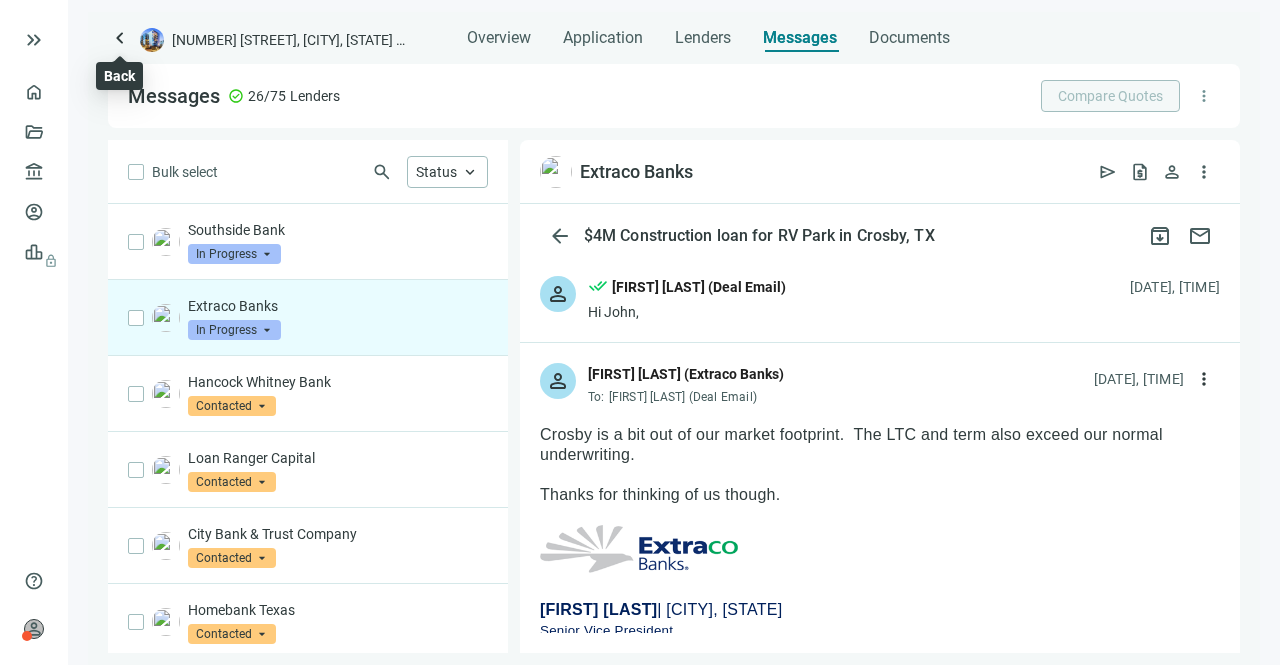 click on "keyboard_arrow_left" at bounding box center (120, 38) 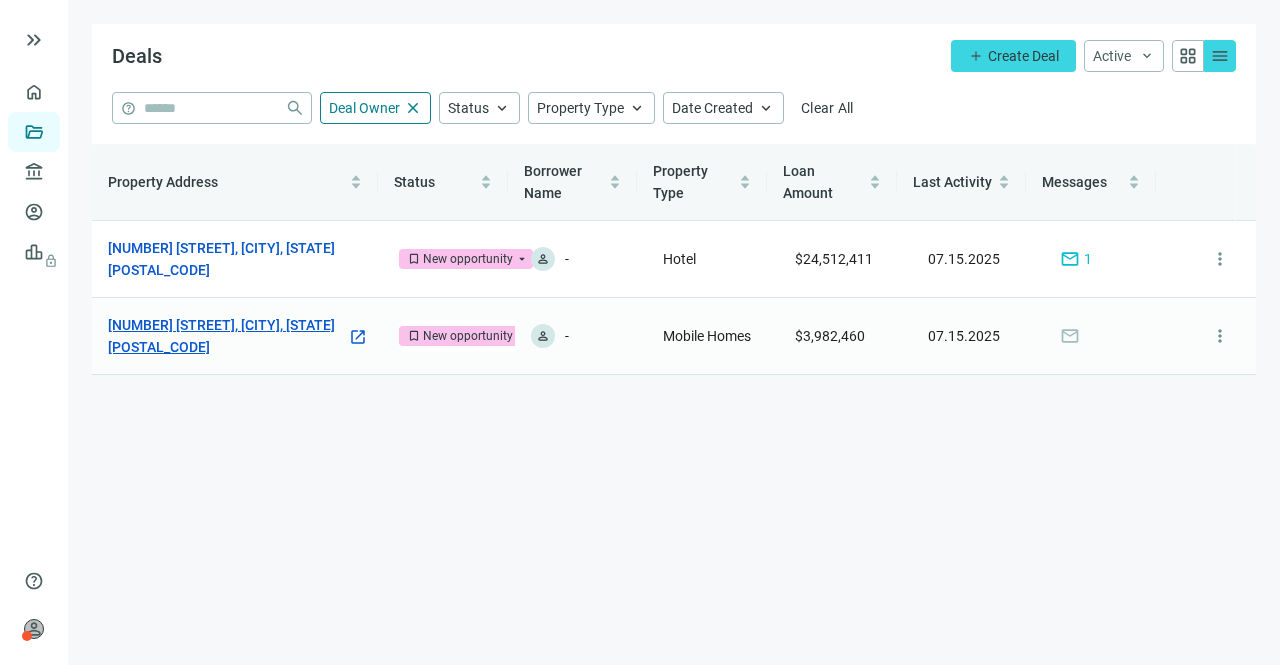 click on "20402 Peters Rd, Crosby, TX 77532" at bounding box center (227, 336) 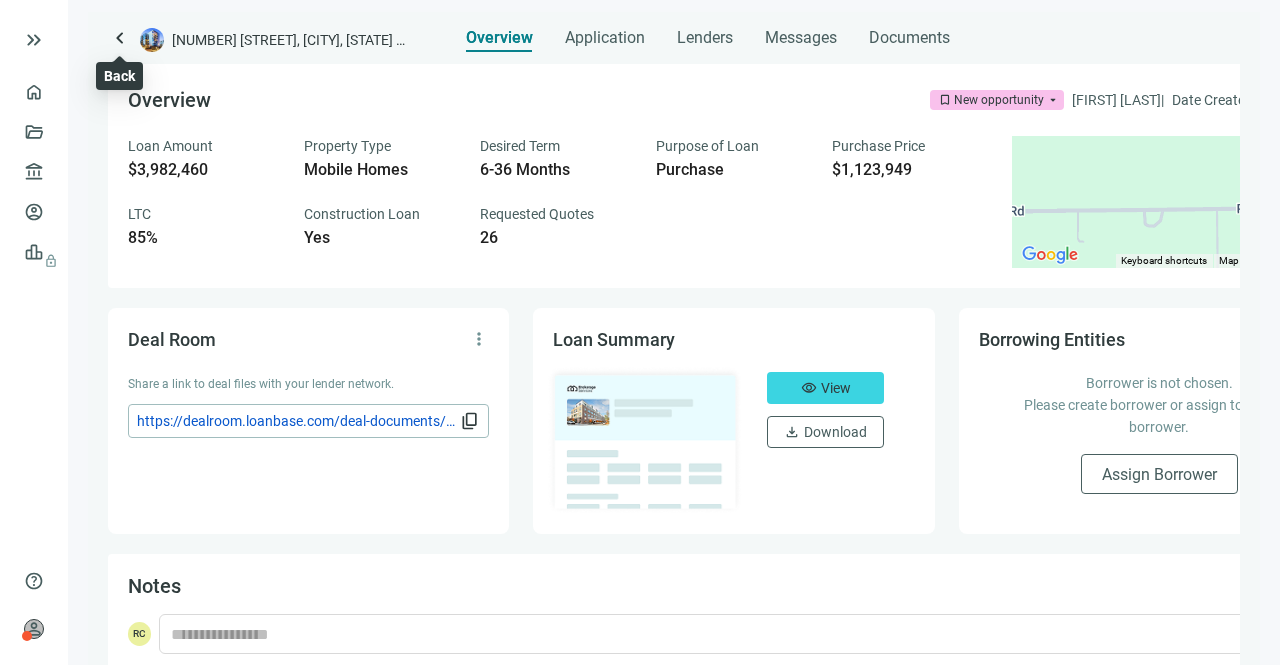 click on "keyboard_arrow_left" at bounding box center (120, 38) 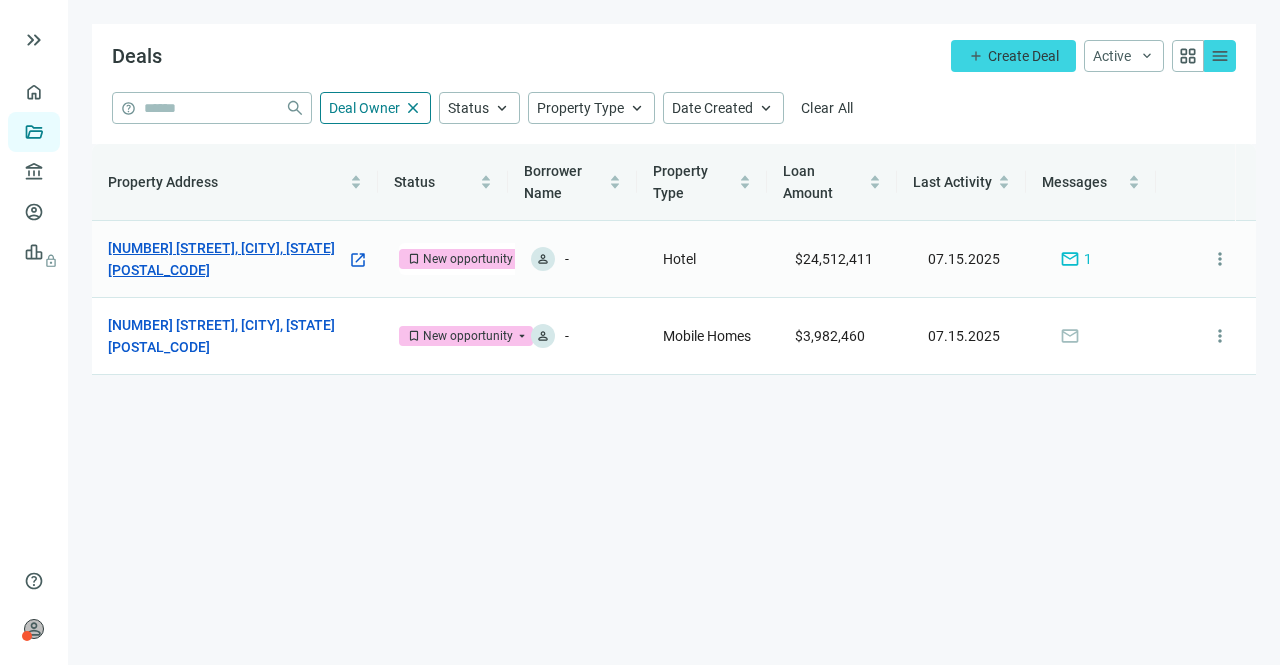 click on "451 S Galvez St, New Orleans, LA 70119" at bounding box center (227, 259) 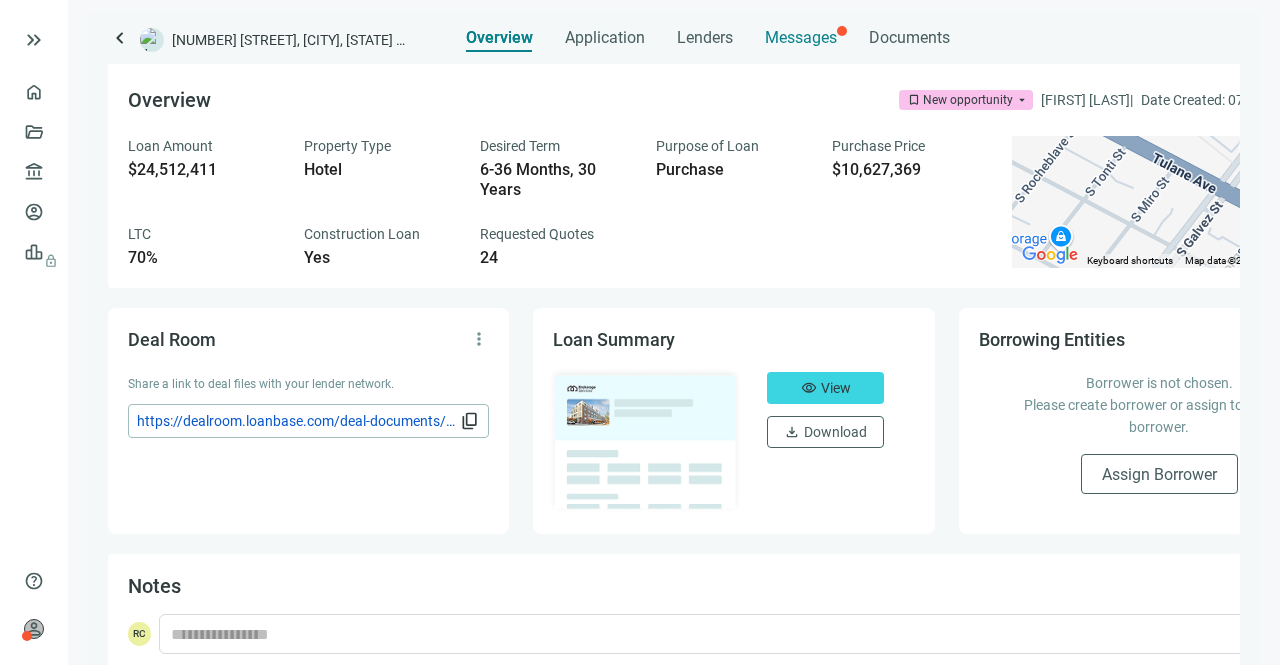 click on "Messages" at bounding box center [801, 38] 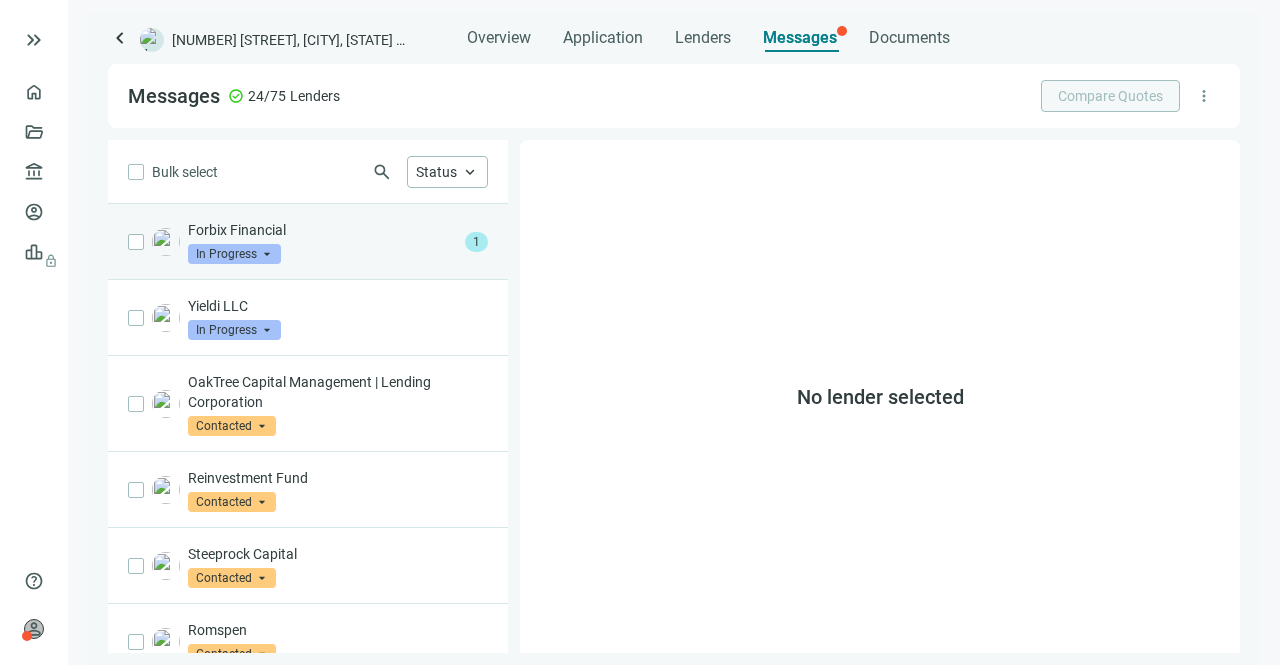 click on "Forbix Financial In Progress arrow_drop_down" at bounding box center (322, 242) 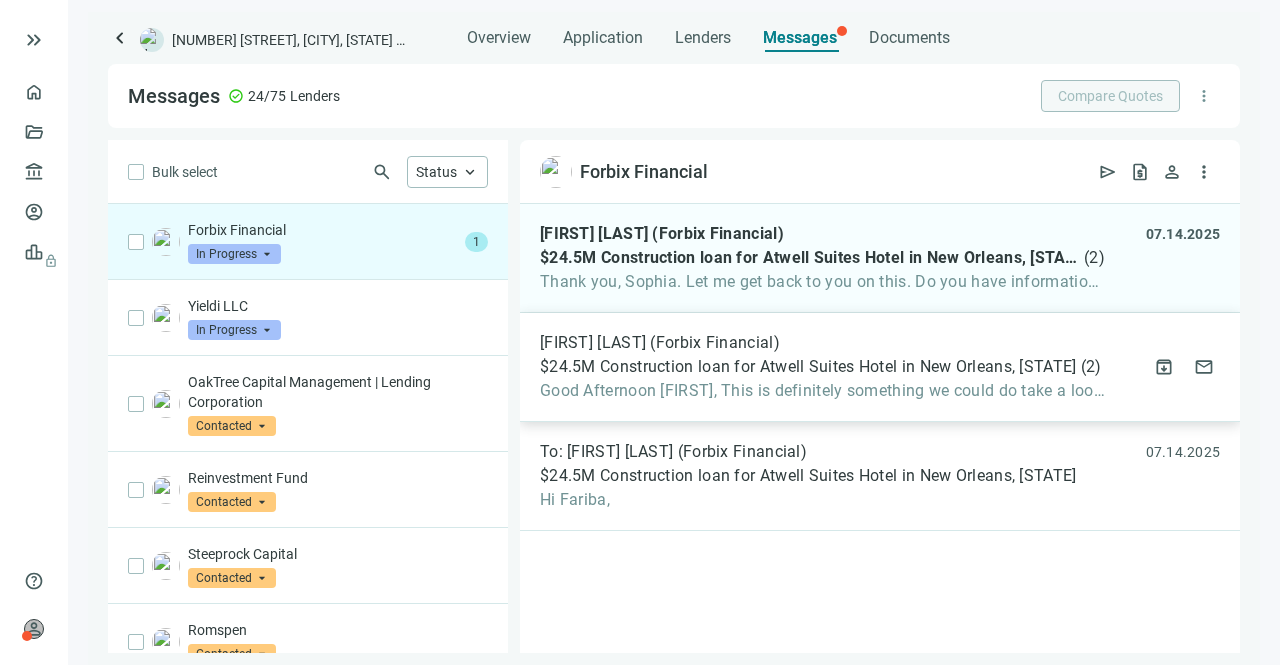 click on "Ryan Butler (Forbix Financial)" at bounding box center [822, 343] 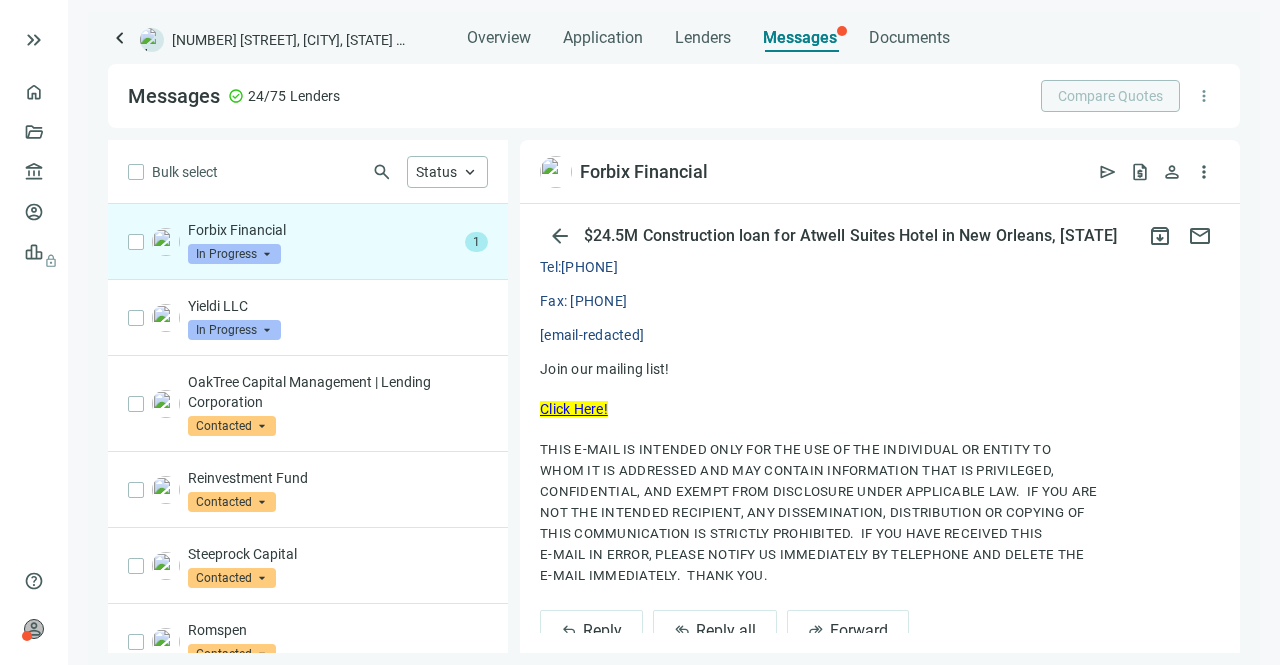 scroll, scrollTop: 1386, scrollLeft: 0, axis: vertical 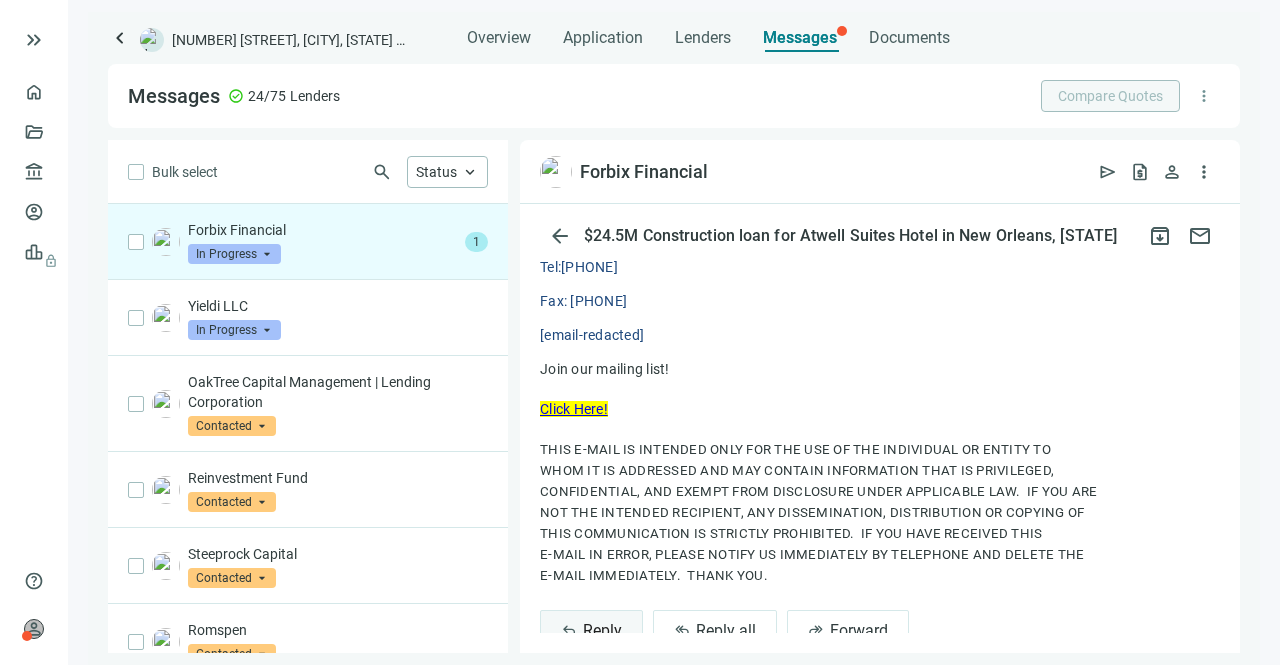 click on "Reply" at bounding box center (602, 630) 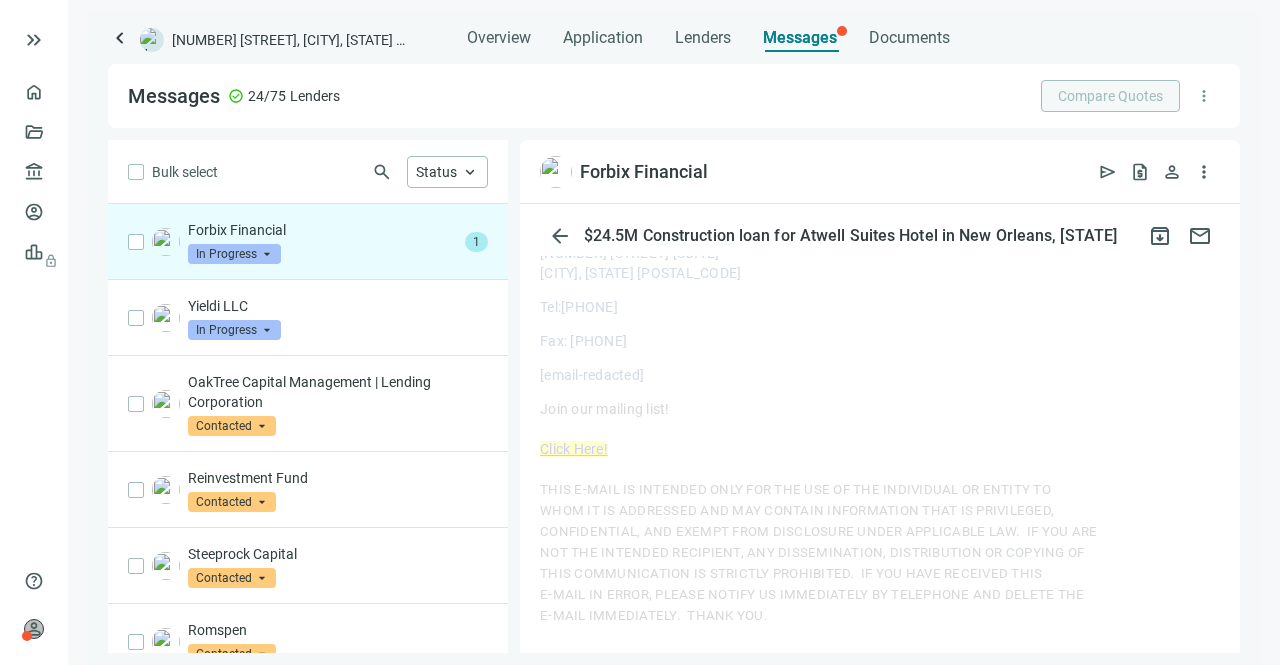 scroll, scrollTop: 1386, scrollLeft: 0, axis: vertical 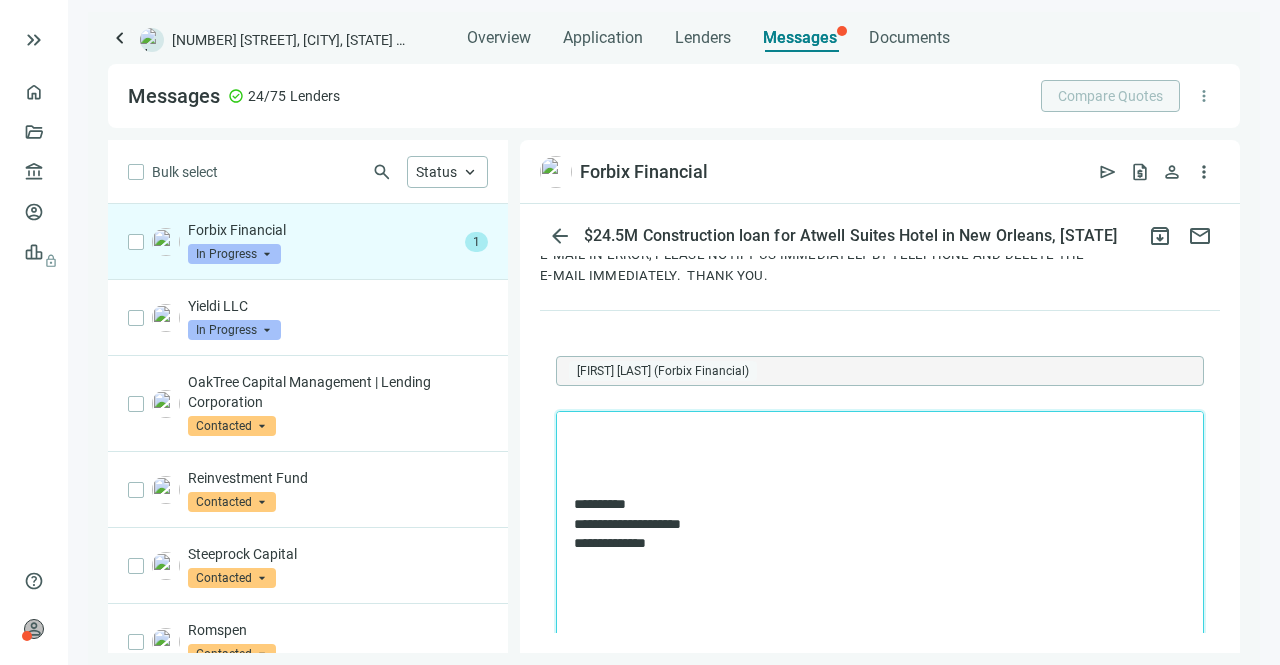 type 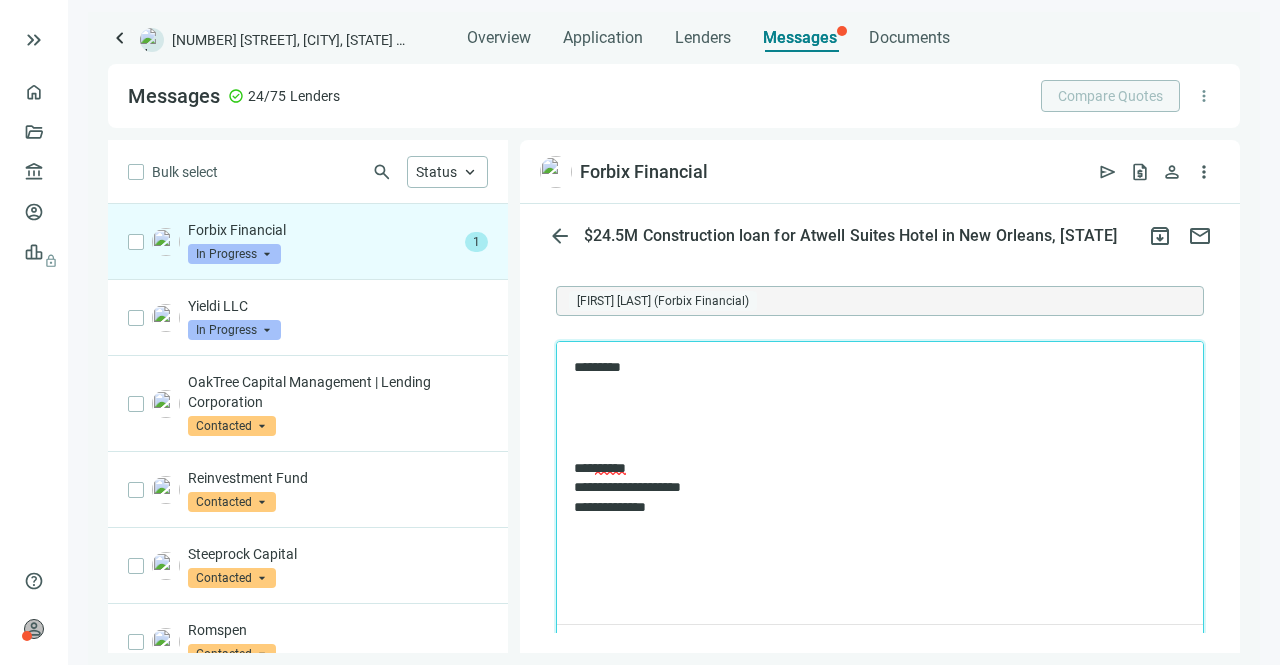 scroll, scrollTop: 1786, scrollLeft: 0, axis: vertical 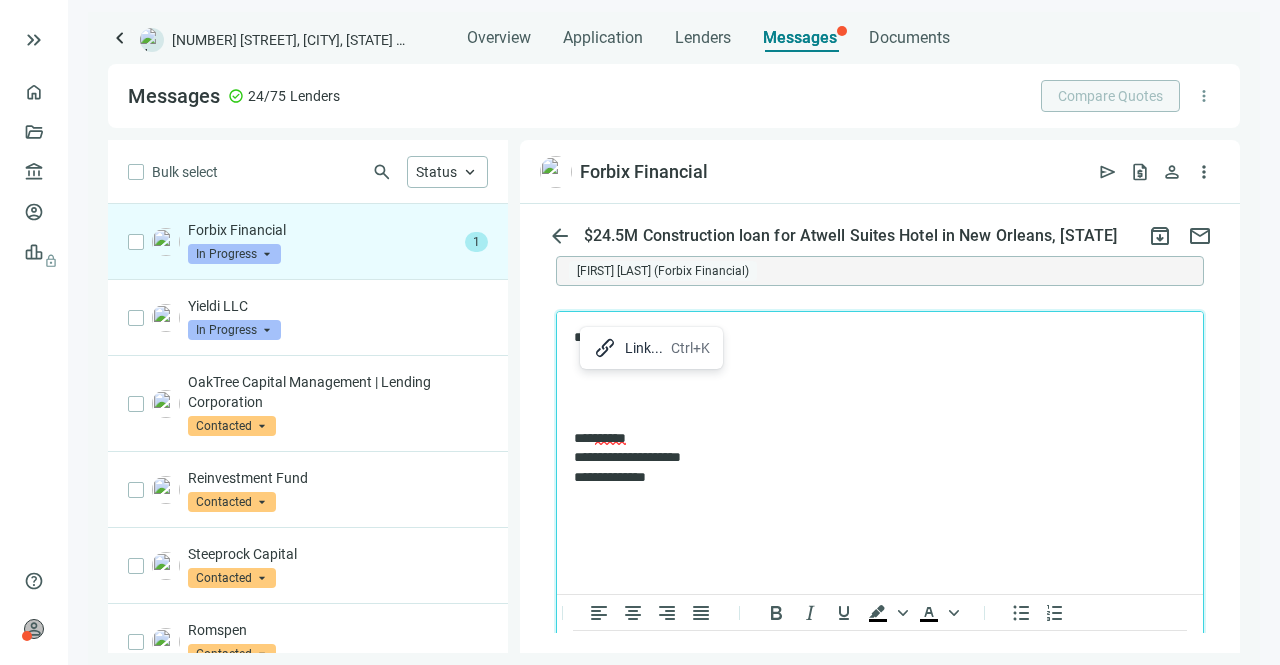 click on "**********" at bounding box center (880, 408) 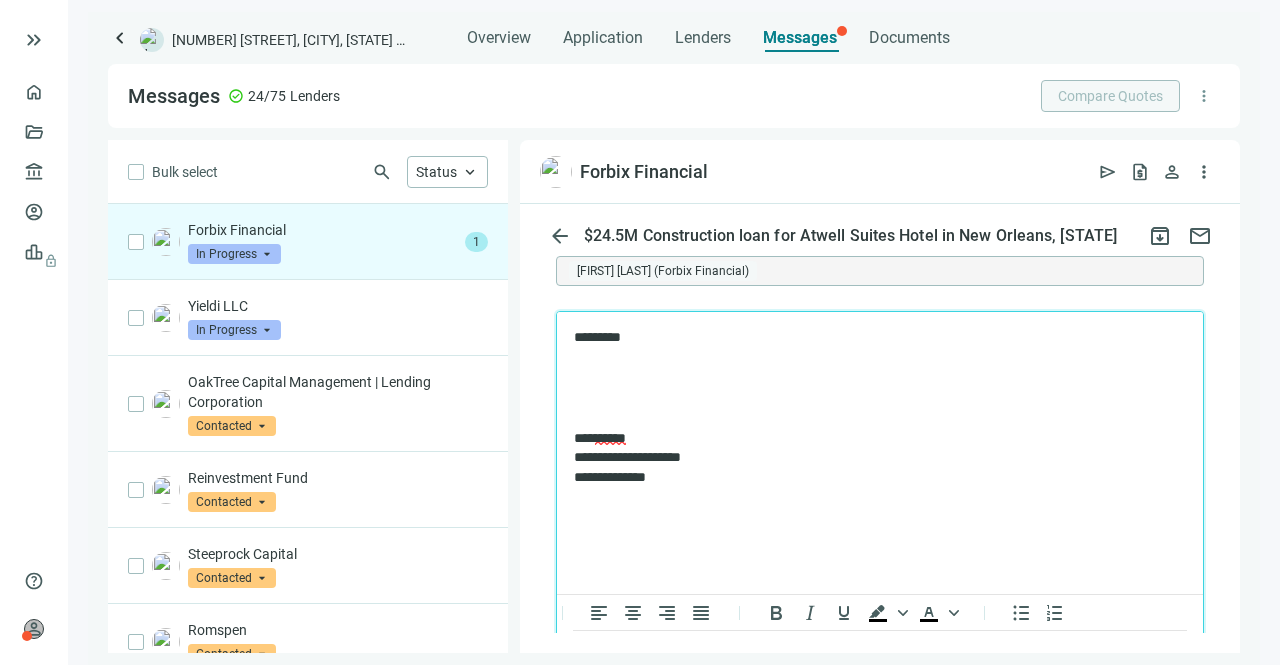 click at bounding box center (880, 372) 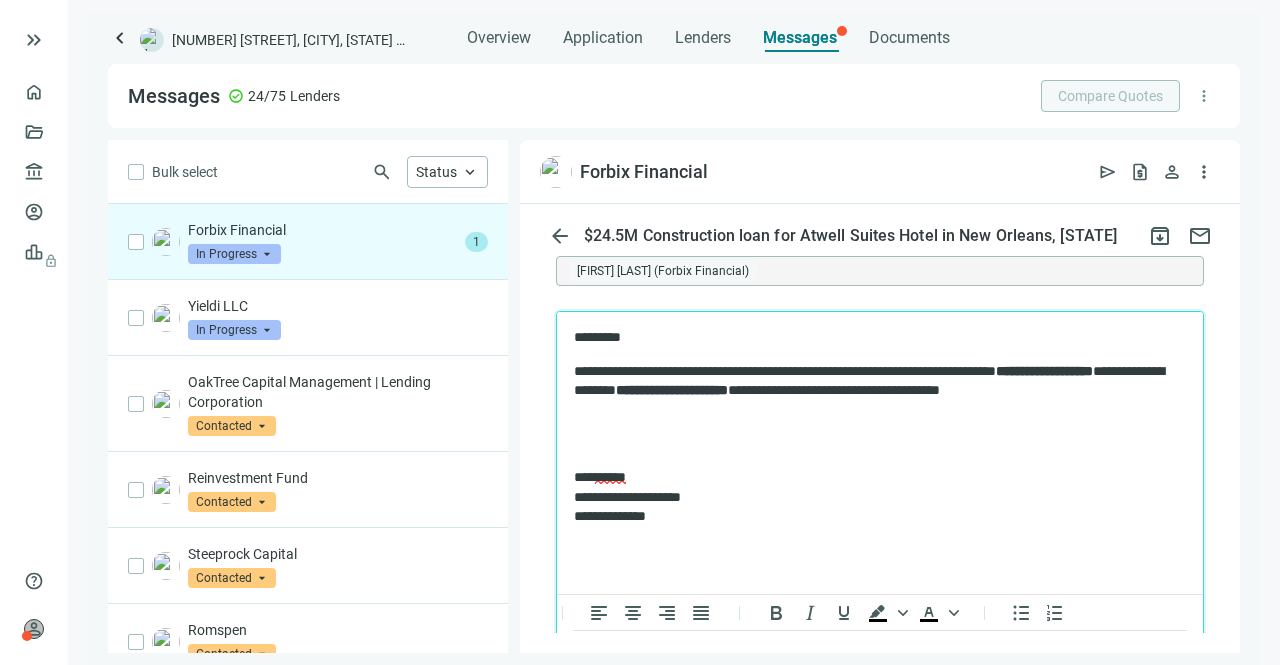 click on "**********" at bounding box center (1044, 371) 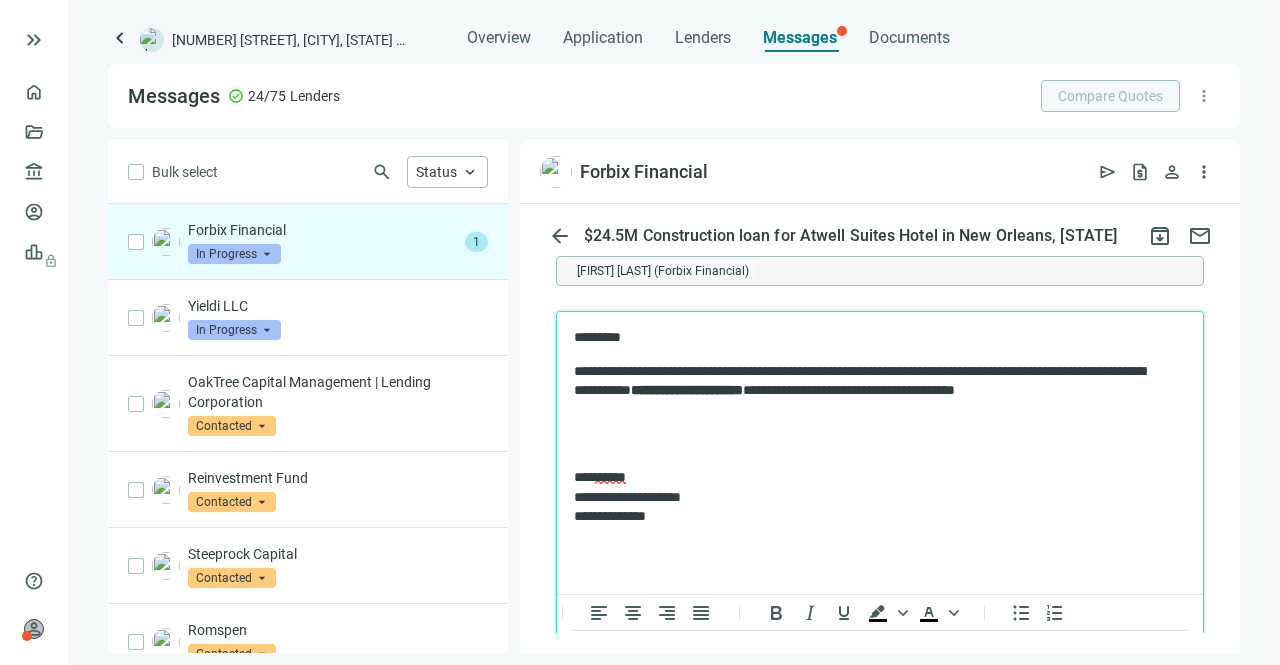click on "**********" at bounding box center [687, 390] 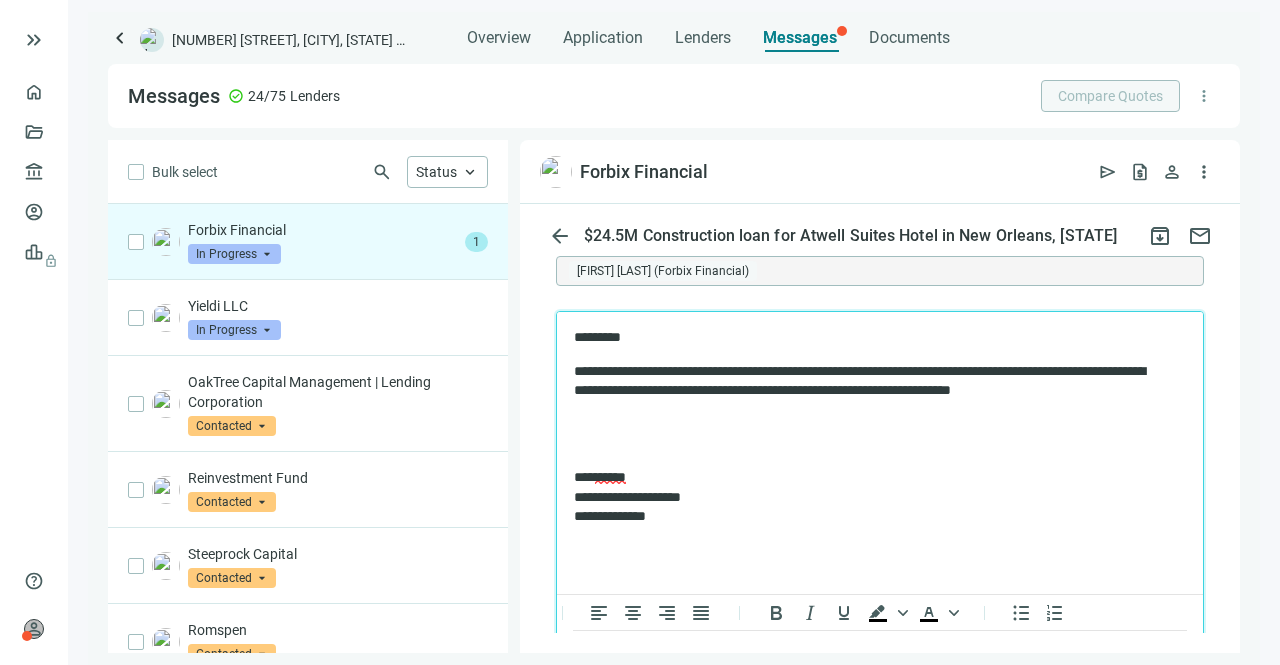 click at bounding box center [880, 444] 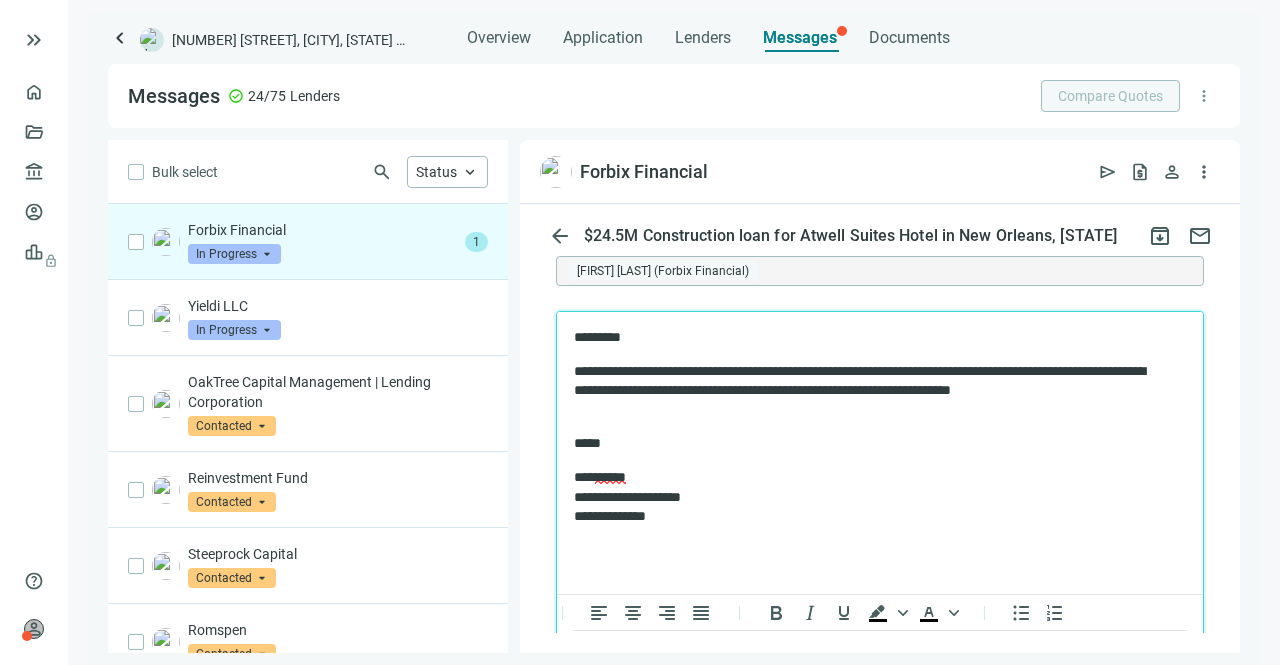 click on "**********" at bounding box center [870, 497] 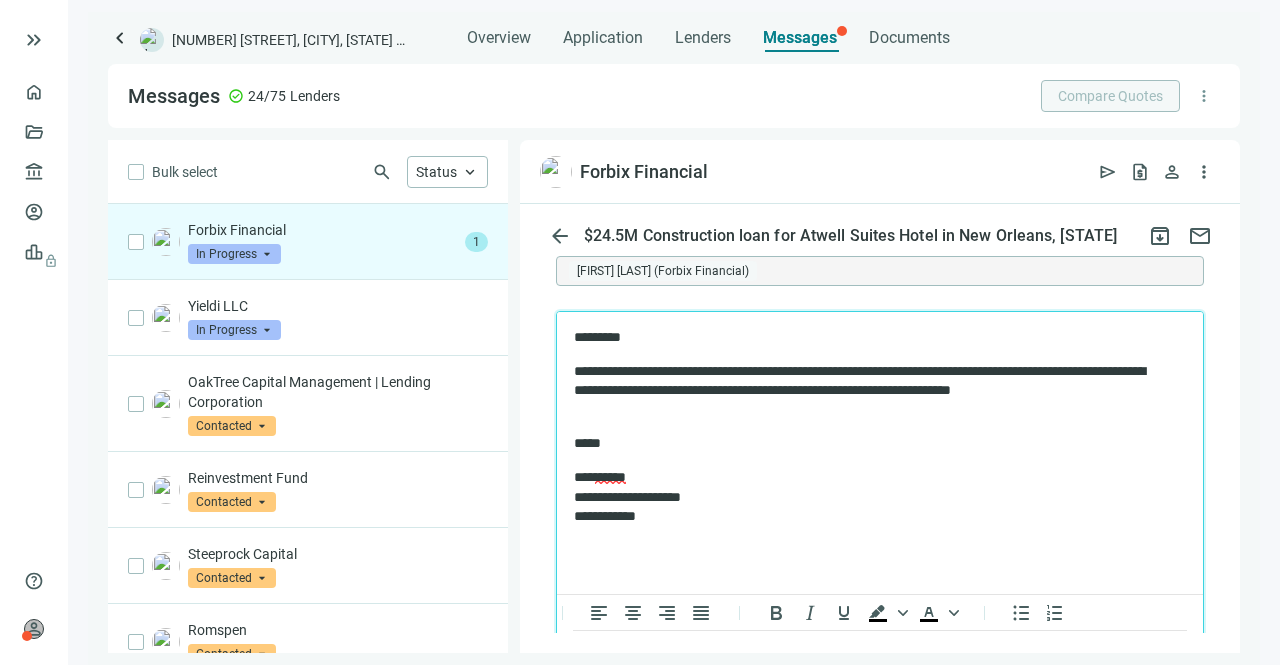 click on "**********" at bounding box center (870, 497) 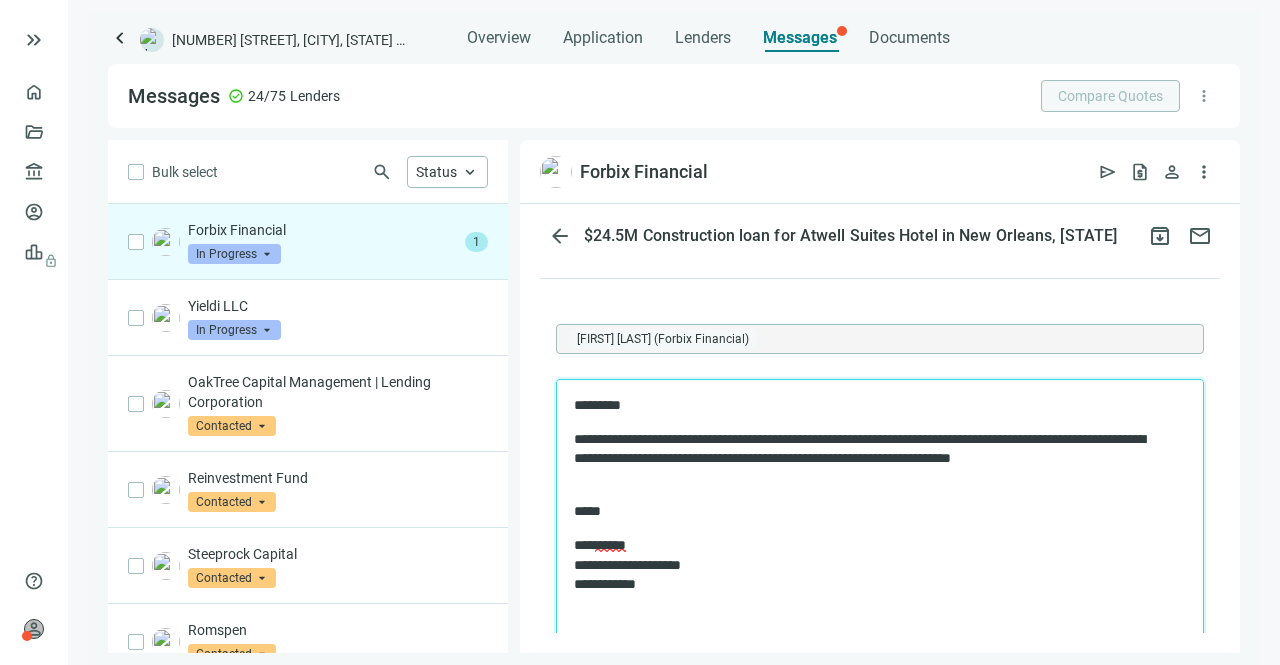 scroll, scrollTop: 1686, scrollLeft: 0, axis: vertical 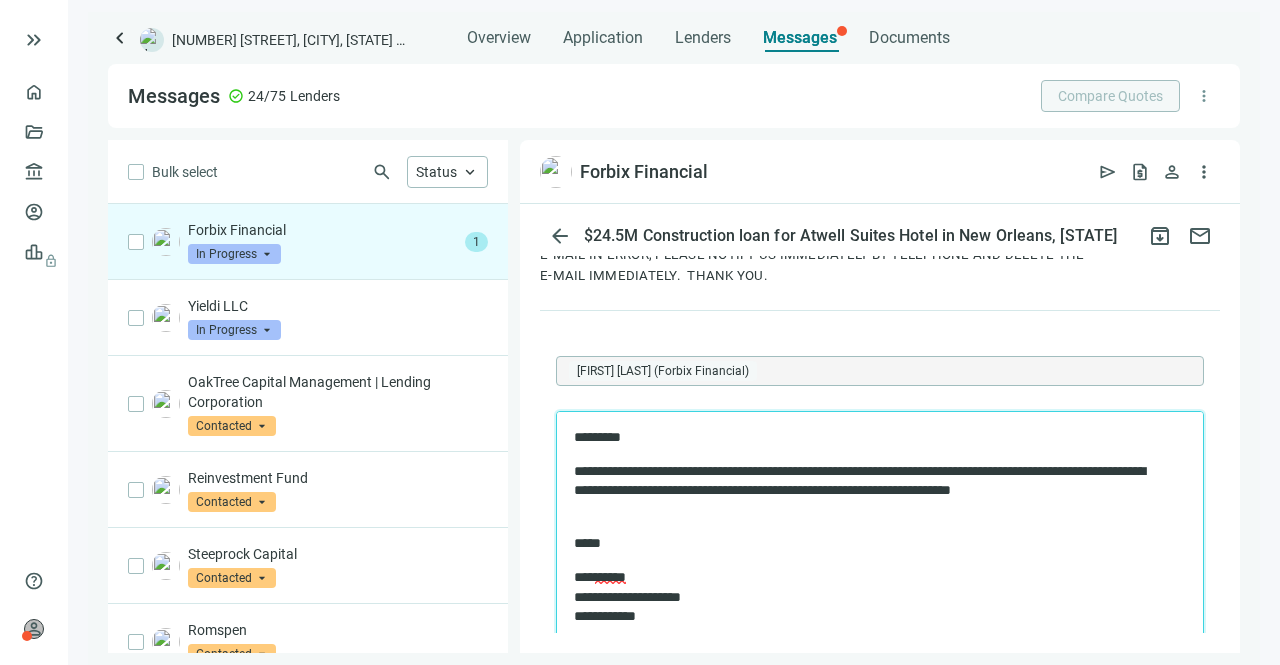 click on "**********" at bounding box center [870, 491] 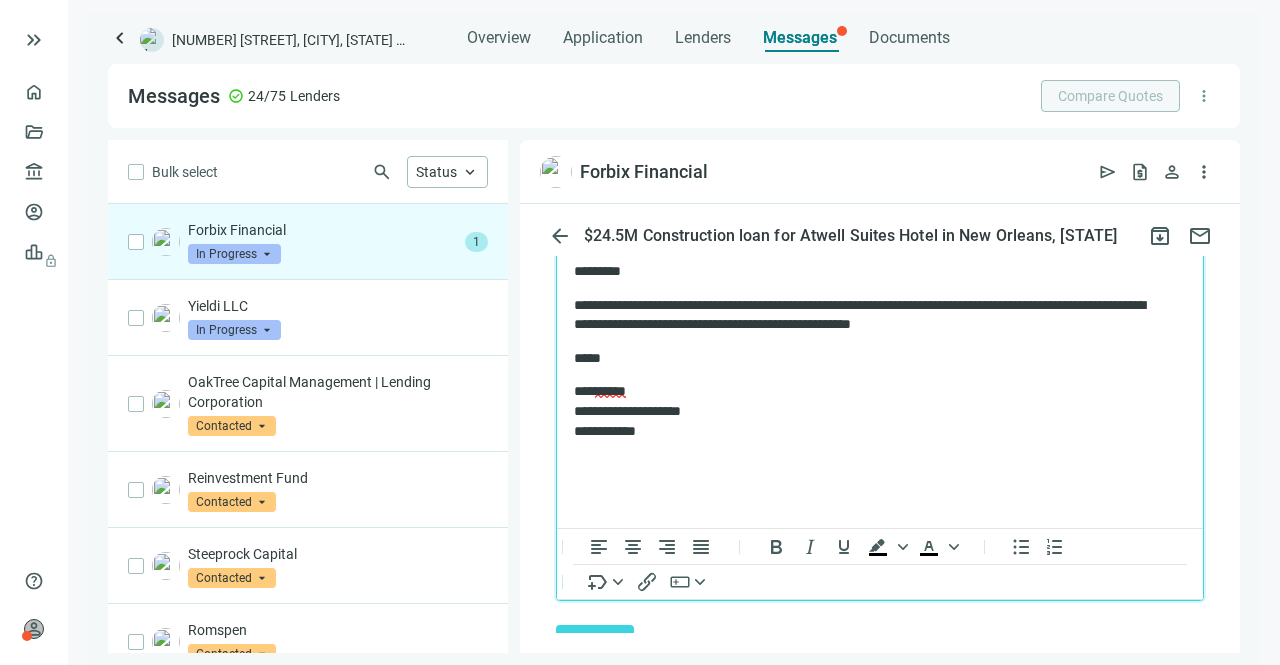 scroll, scrollTop: 1883, scrollLeft: 0, axis: vertical 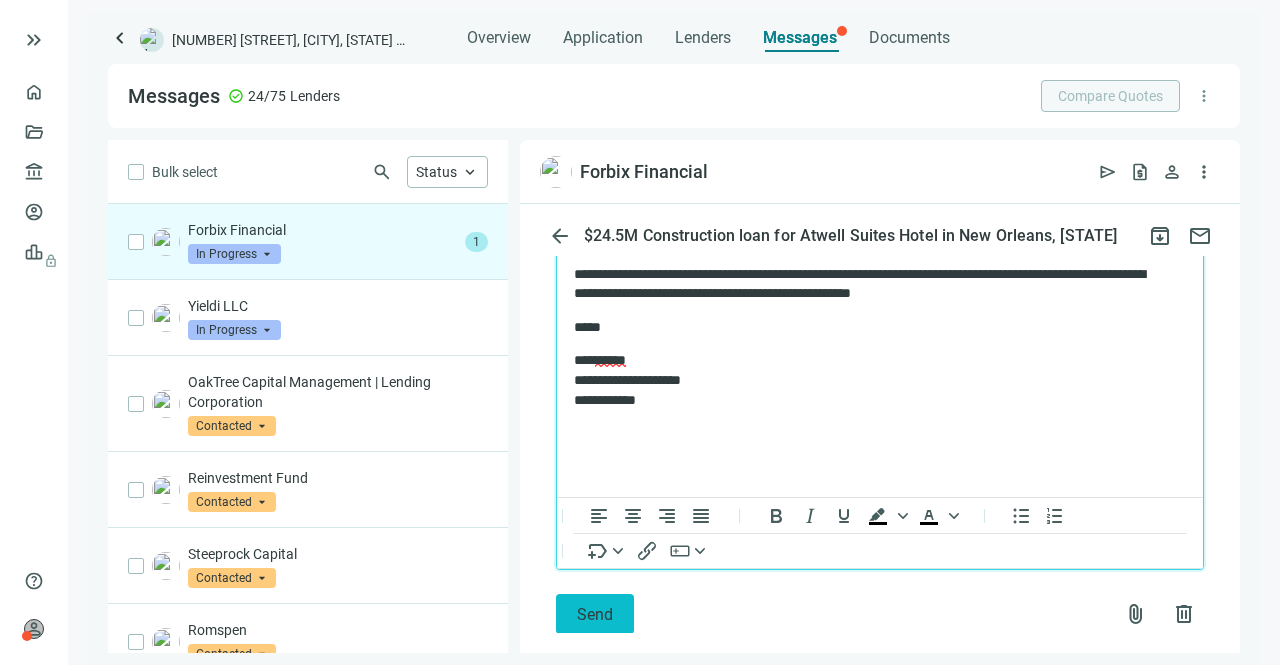 click on "Send" at bounding box center (595, 614) 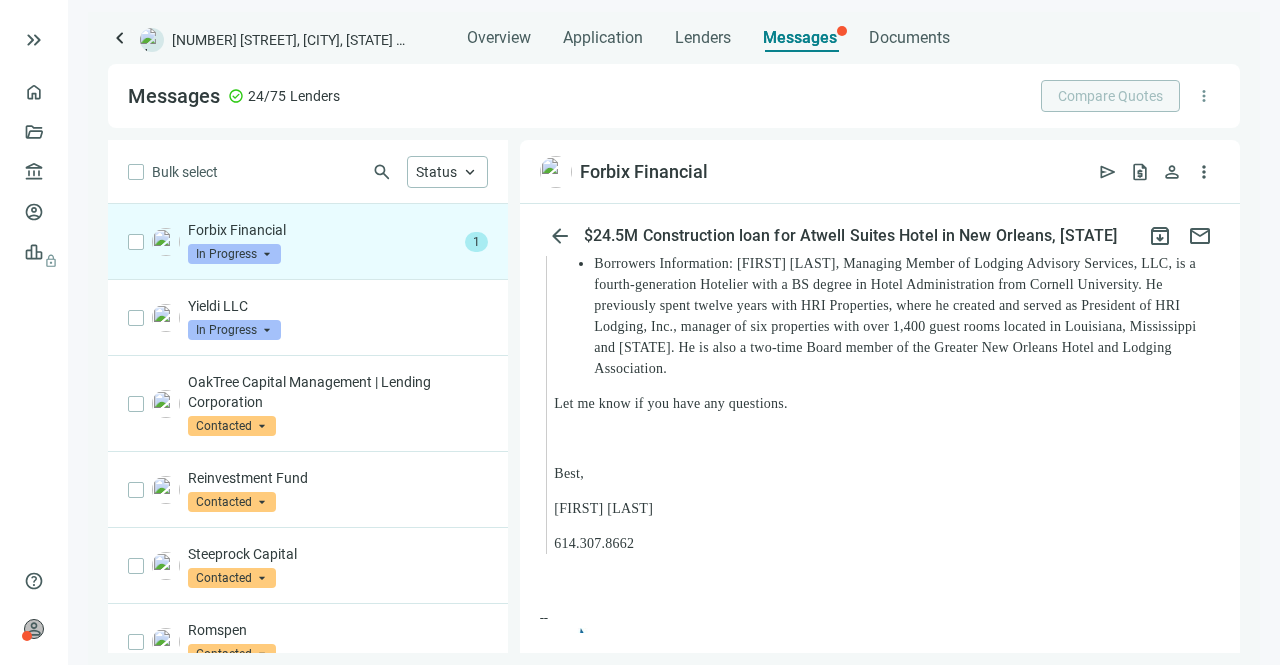 scroll, scrollTop: 300, scrollLeft: 0, axis: vertical 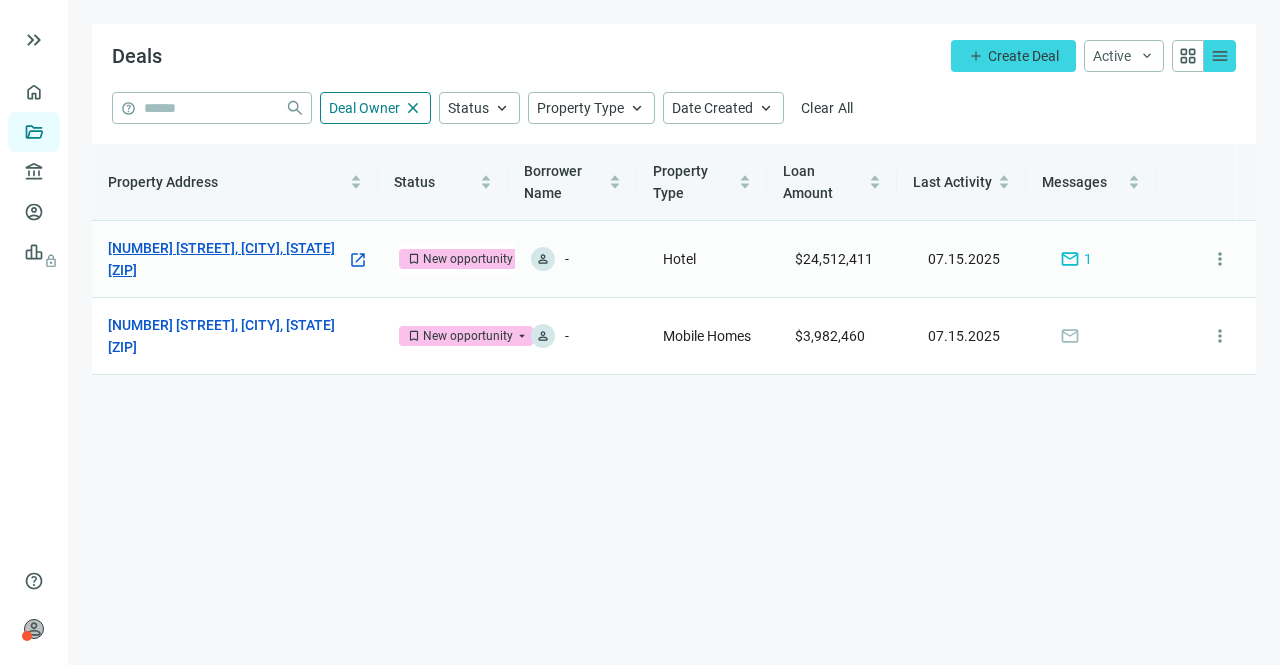 click on "[NUMBER] [STREET], [CITY], [STATE] [ZIP]" at bounding box center [227, 259] 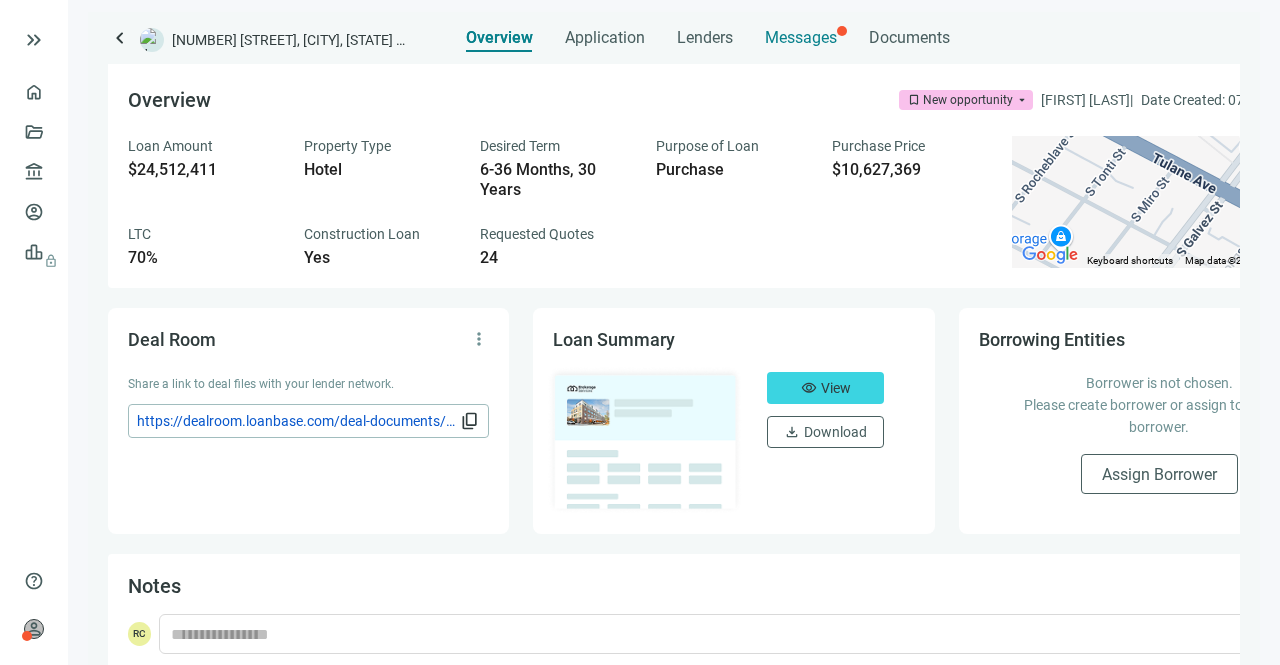 click on "Messages" at bounding box center [801, 37] 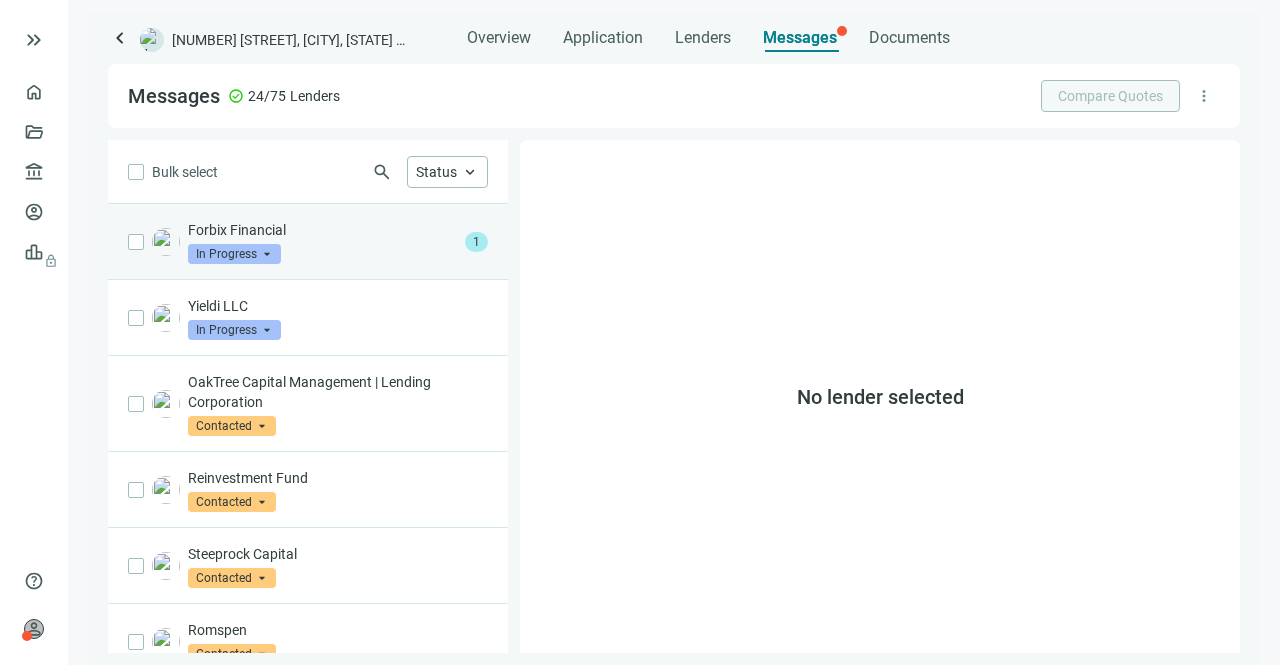 click on "Forbix Financial" at bounding box center [322, 230] 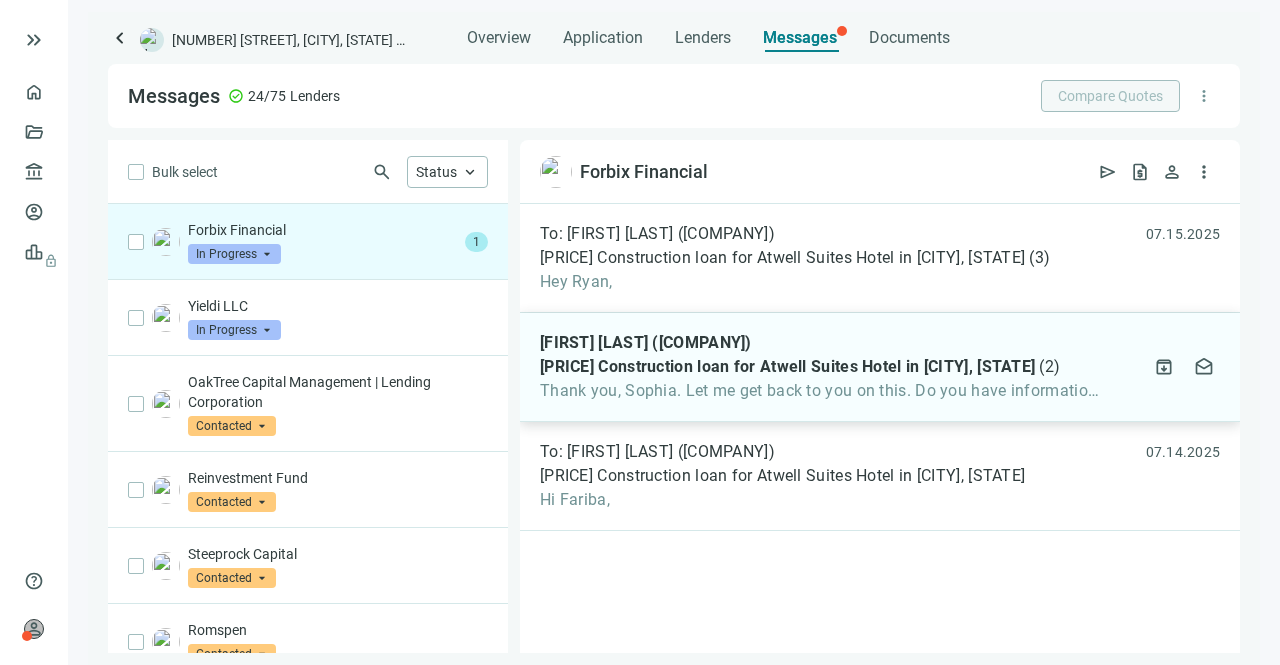 click on "Valerie Hapner (Forbix Financial) Re: $24.5M Construction loan for Atwell Suites Hotel in New Orleans, LA ( 2 ) Thank you, Sophia. Let me get back to you on this. Do you have information on 07.14.2025 archive drafts" at bounding box center [880, 367] 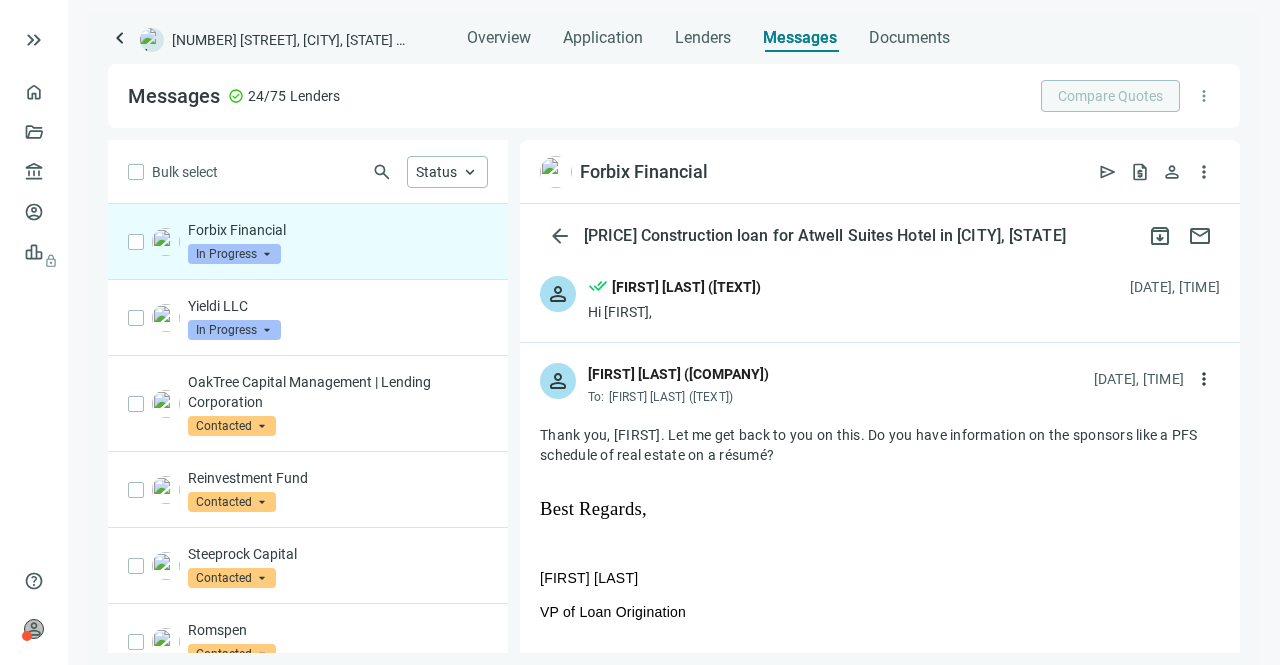 click on "keyboard_arrow_left" at bounding box center (120, 38) 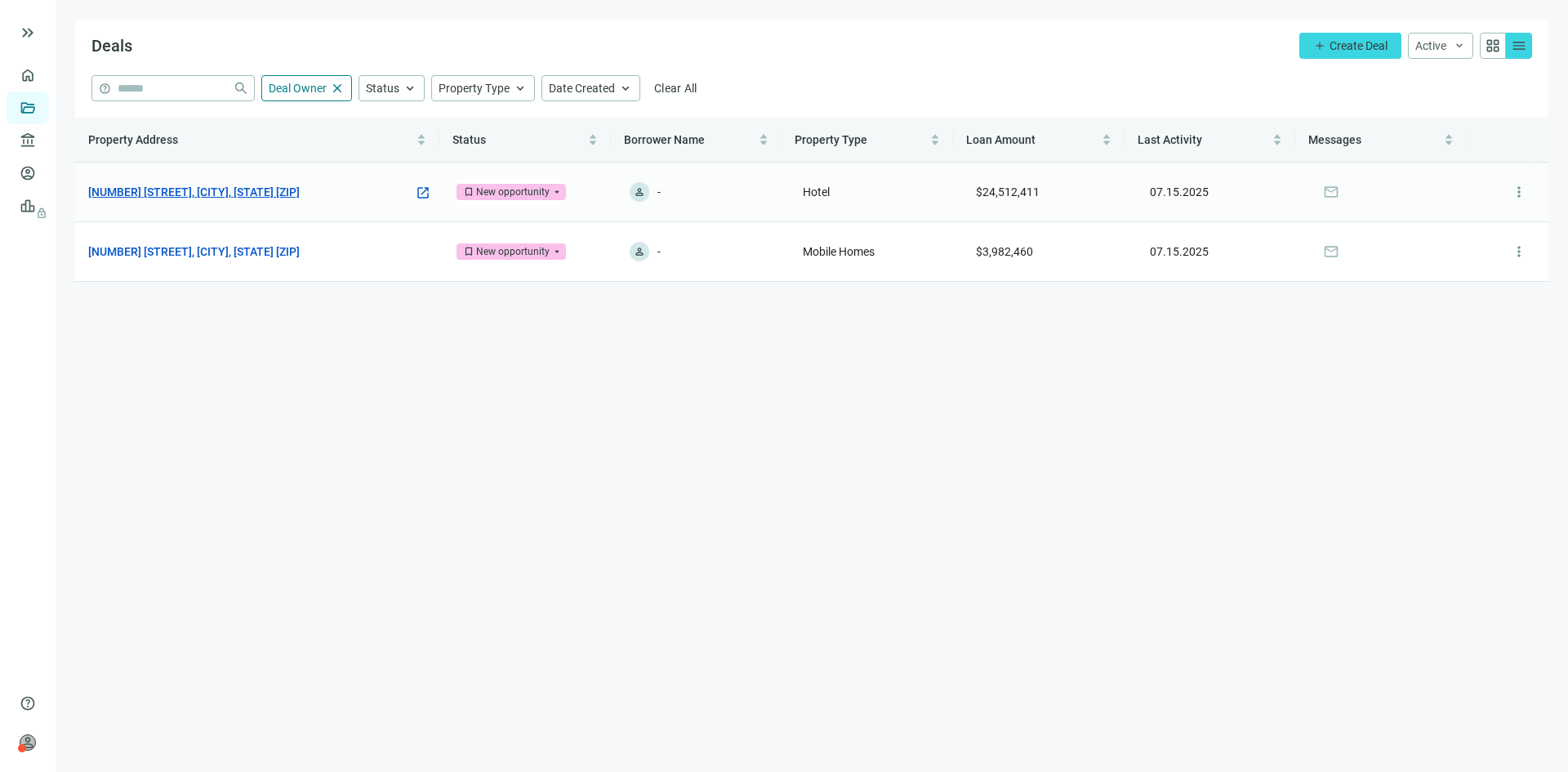 click on "451 S Galvez St, New Orleans, LA 70119" at bounding box center (194, 192) 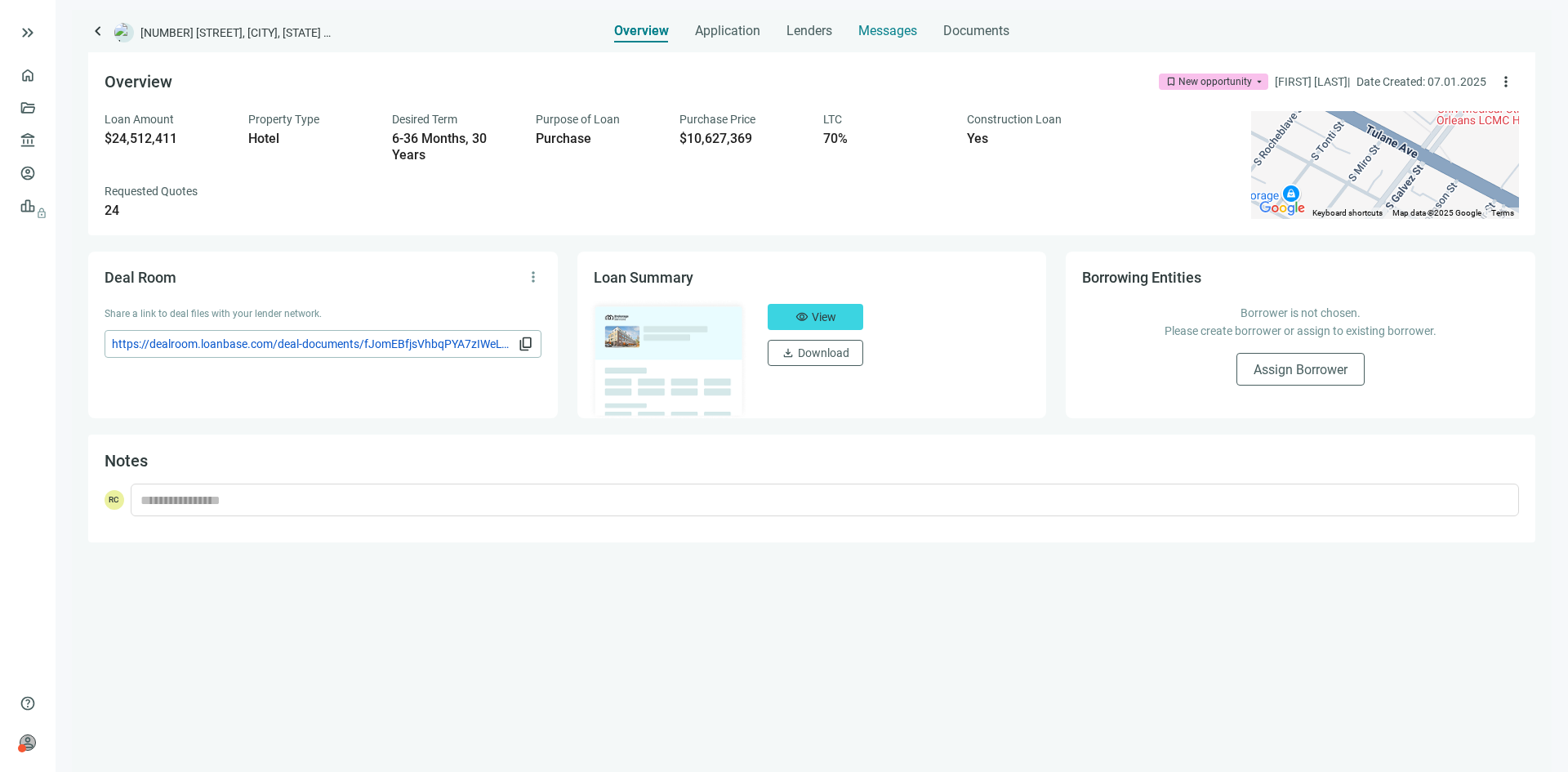 click on "Messages" at bounding box center [888, 30] 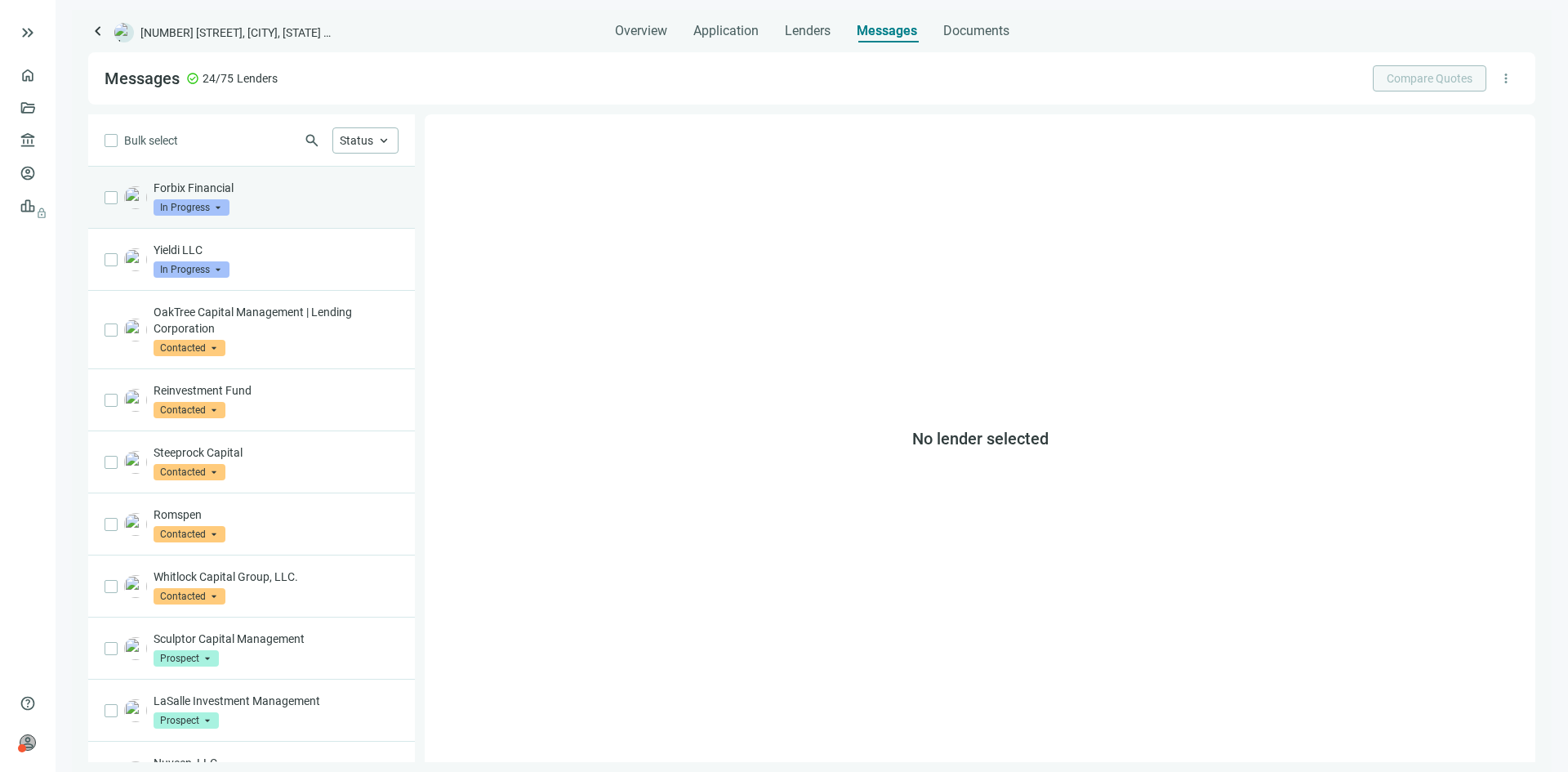 click on "Forbix Financial" at bounding box center (276, 188) 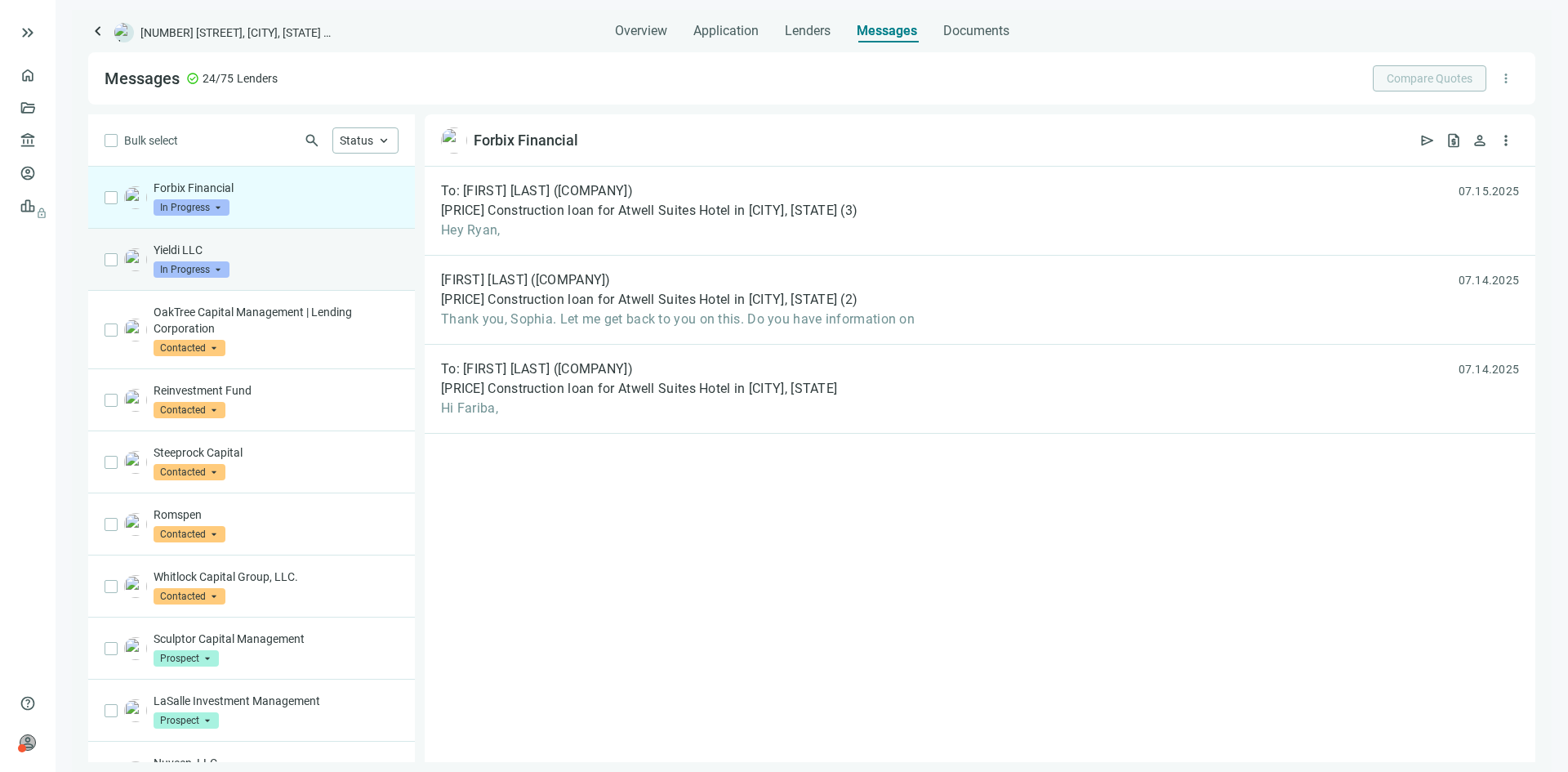 click on "In Progress" at bounding box center [191, 270] 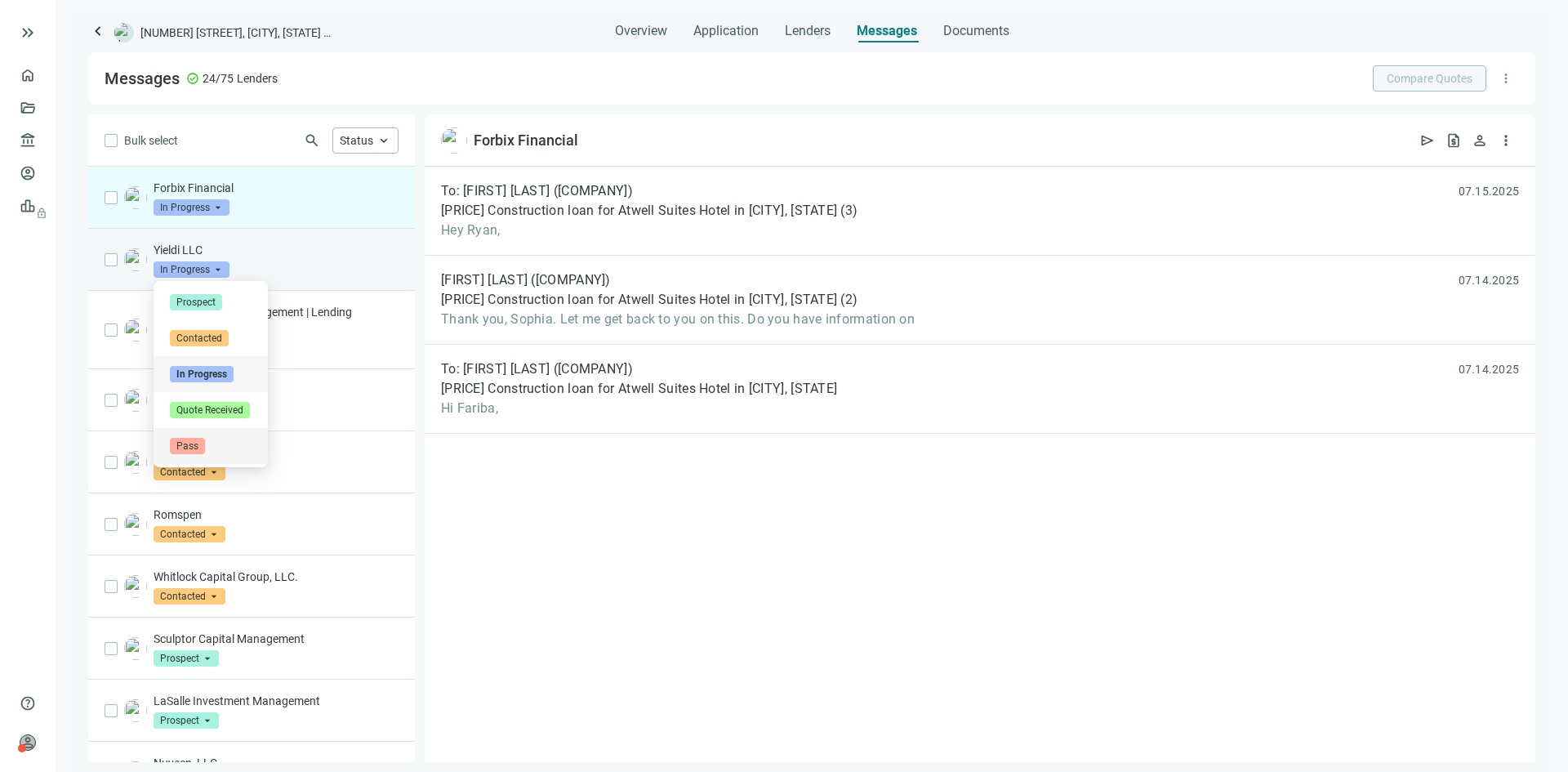 click on "Pass" at bounding box center [211, 446] 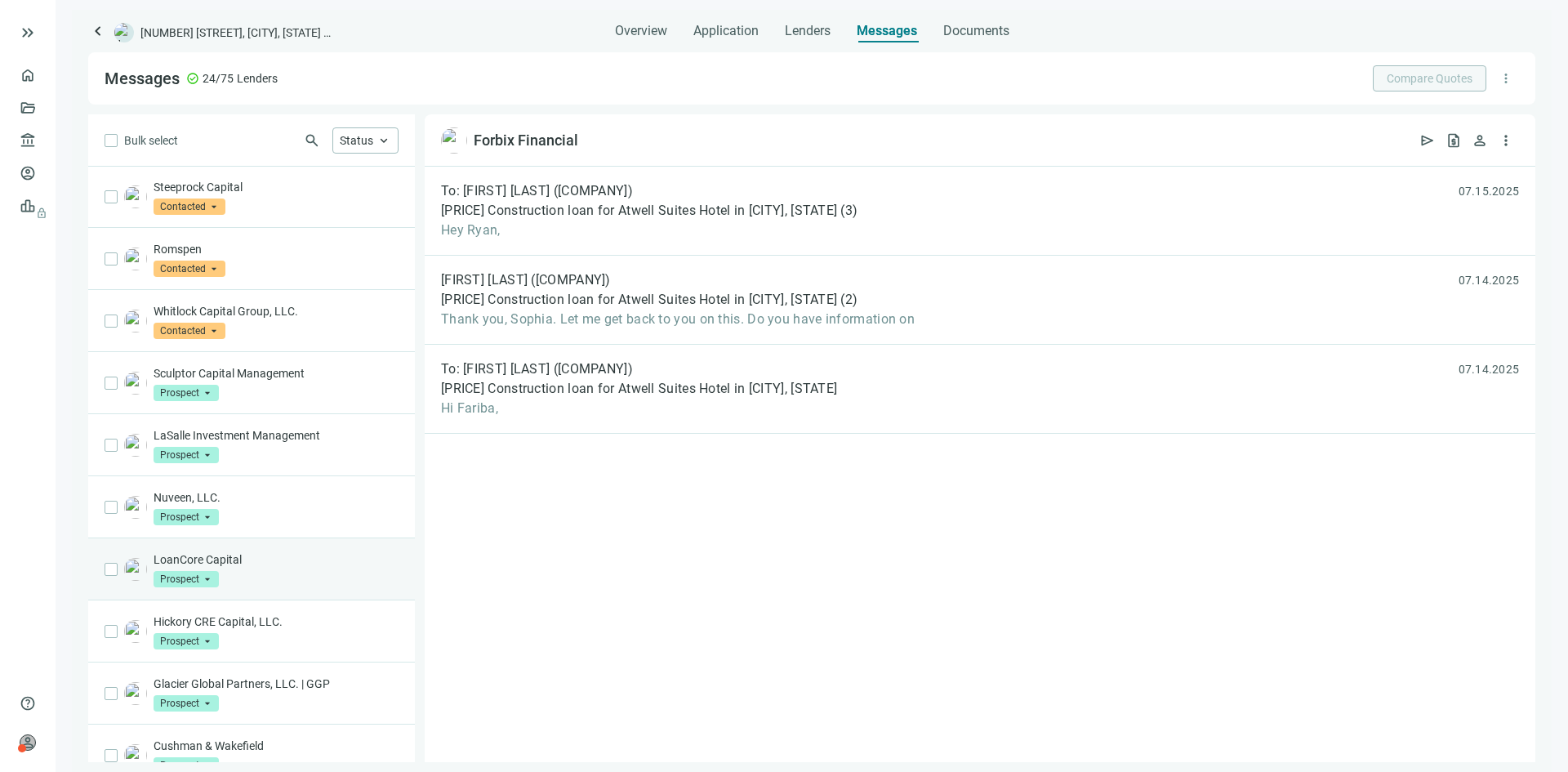 scroll, scrollTop: 0, scrollLeft: 0, axis: both 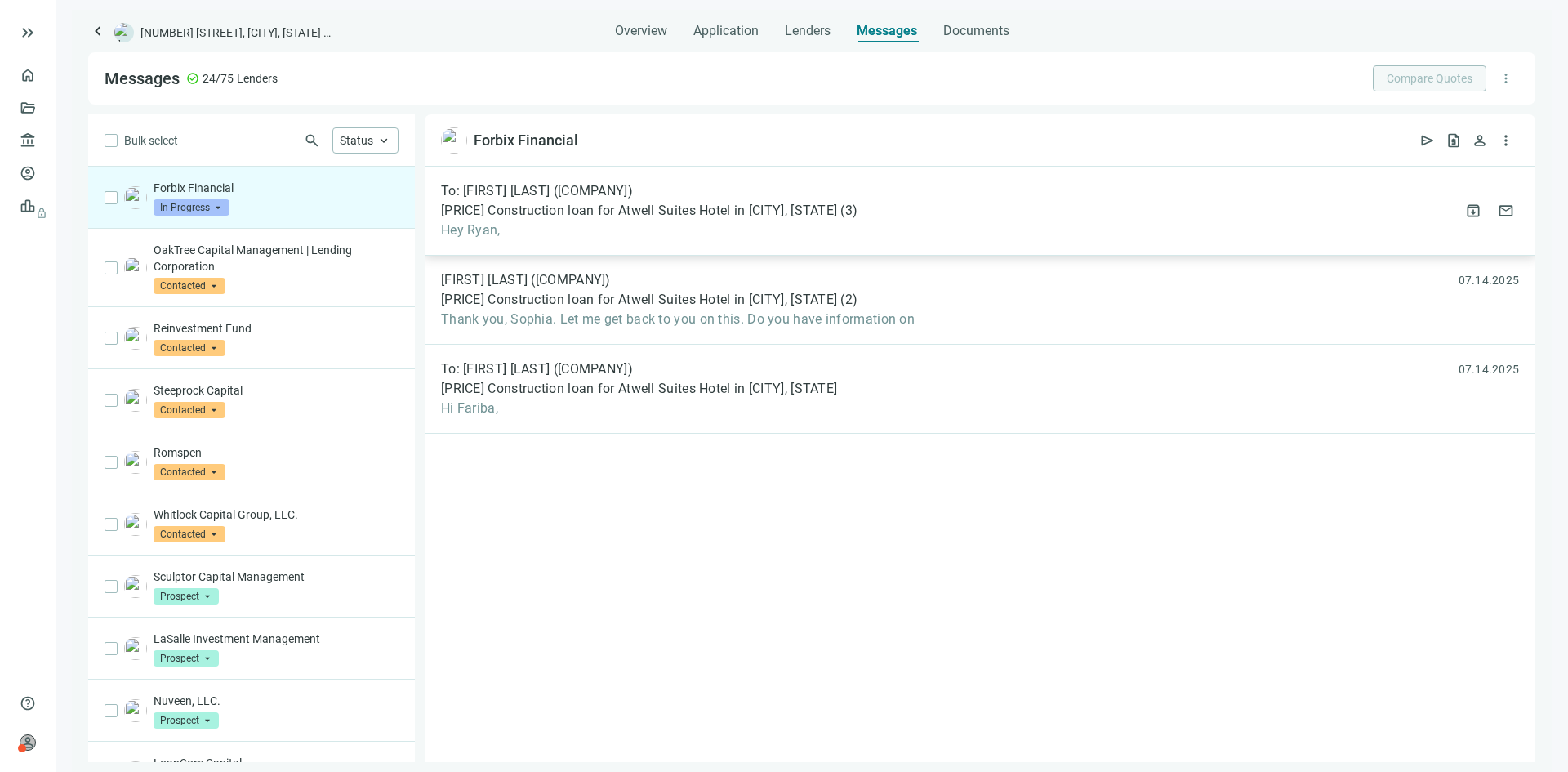 click on "Hey Ryan," at bounding box center (649, 230) 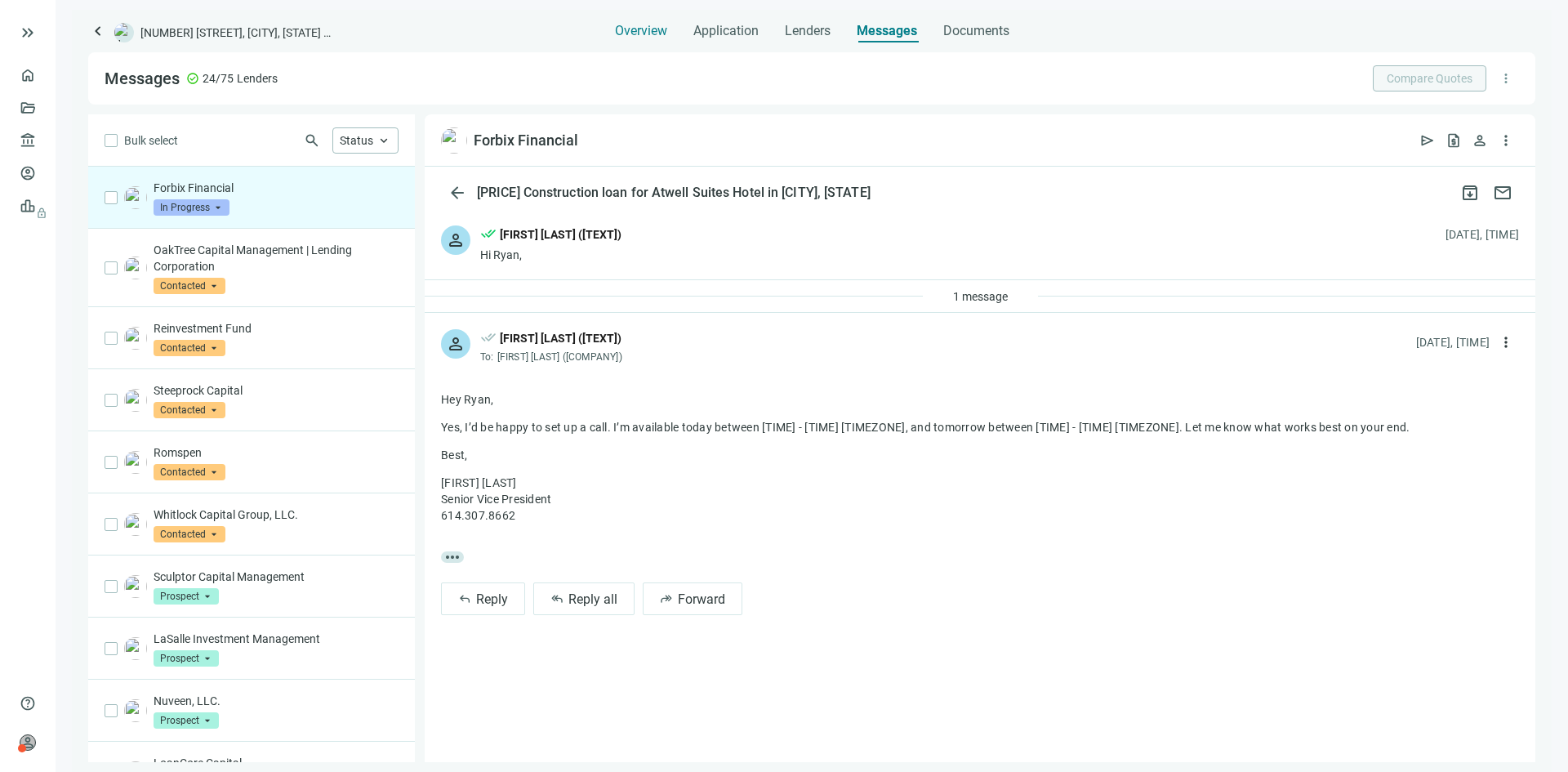 click on "Overview" at bounding box center (641, 31) 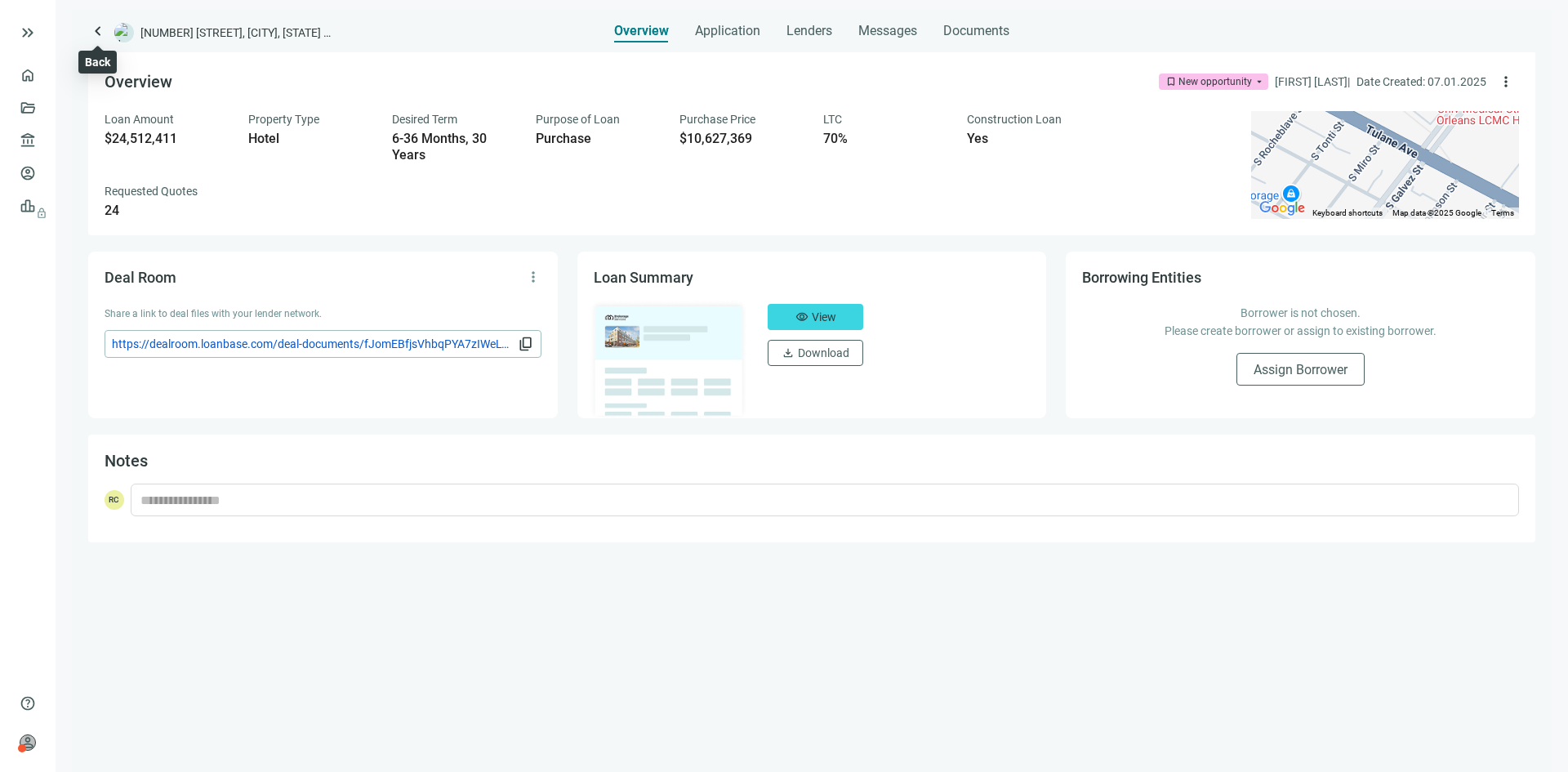 click on "keyboard_arrow_left" at bounding box center [98, 31] 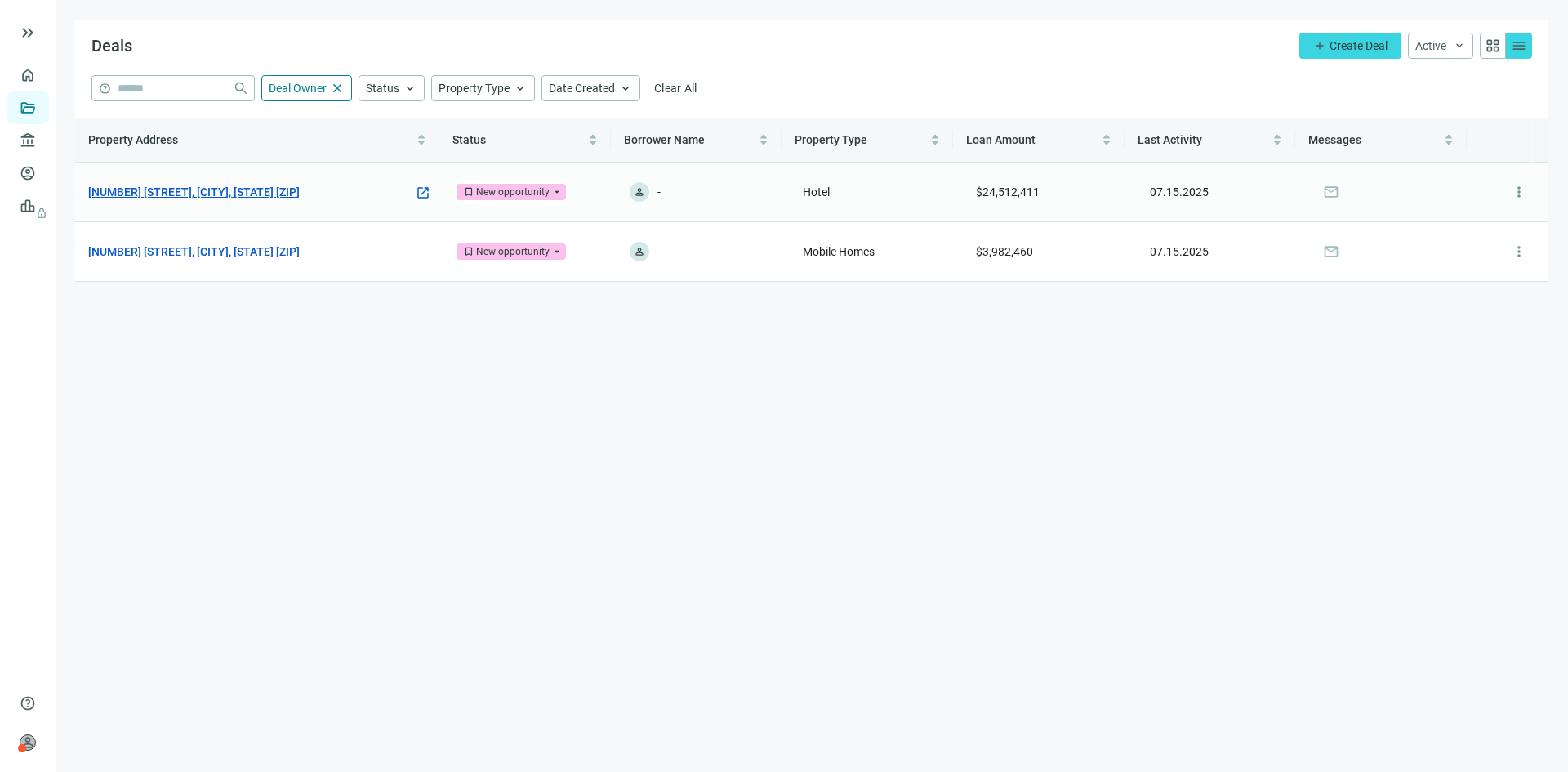 click on "451 S Galvez St, New Orleans, LA 70119" at bounding box center [194, 192] 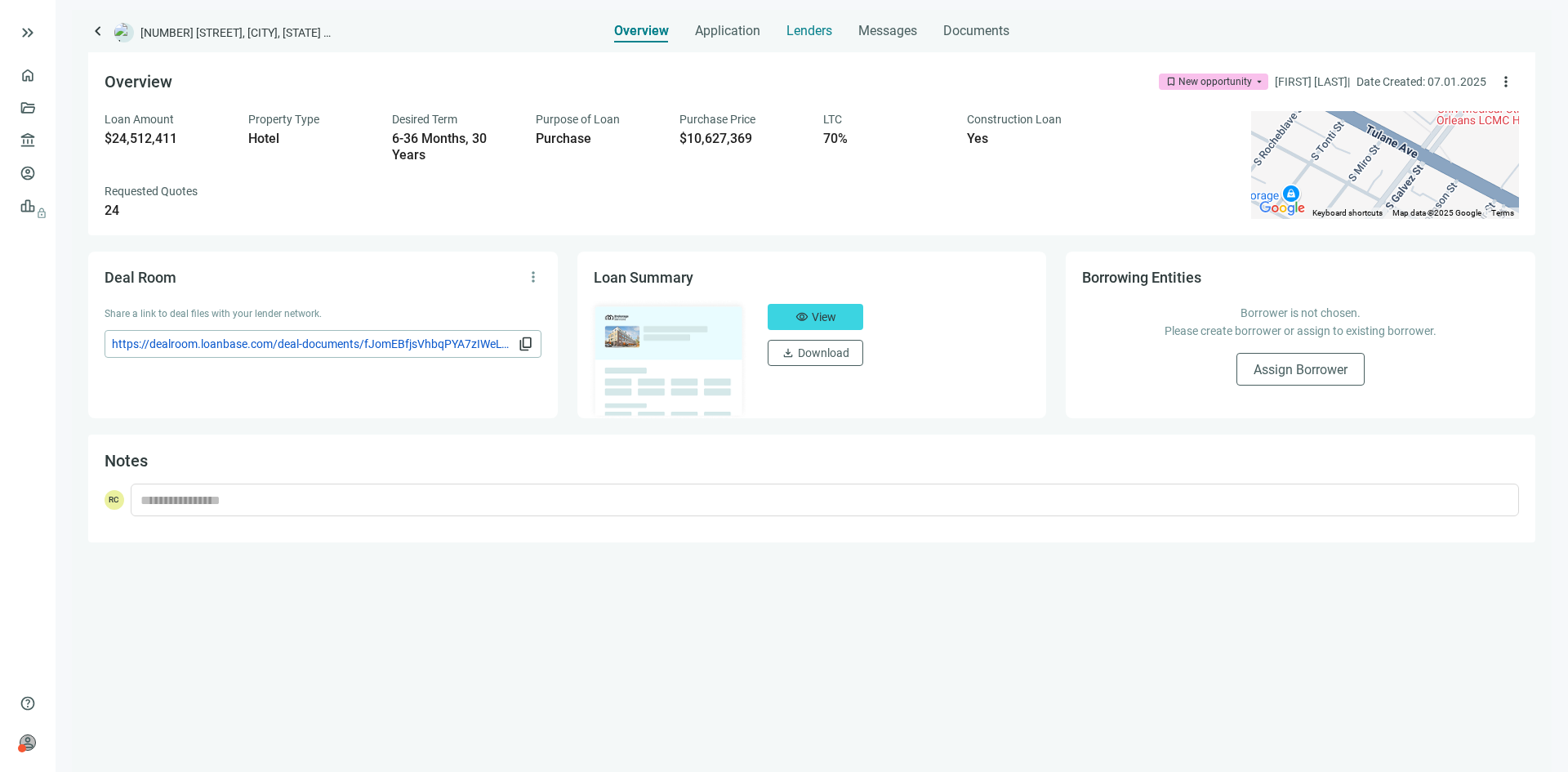 click on "Lenders" at bounding box center [809, 31] 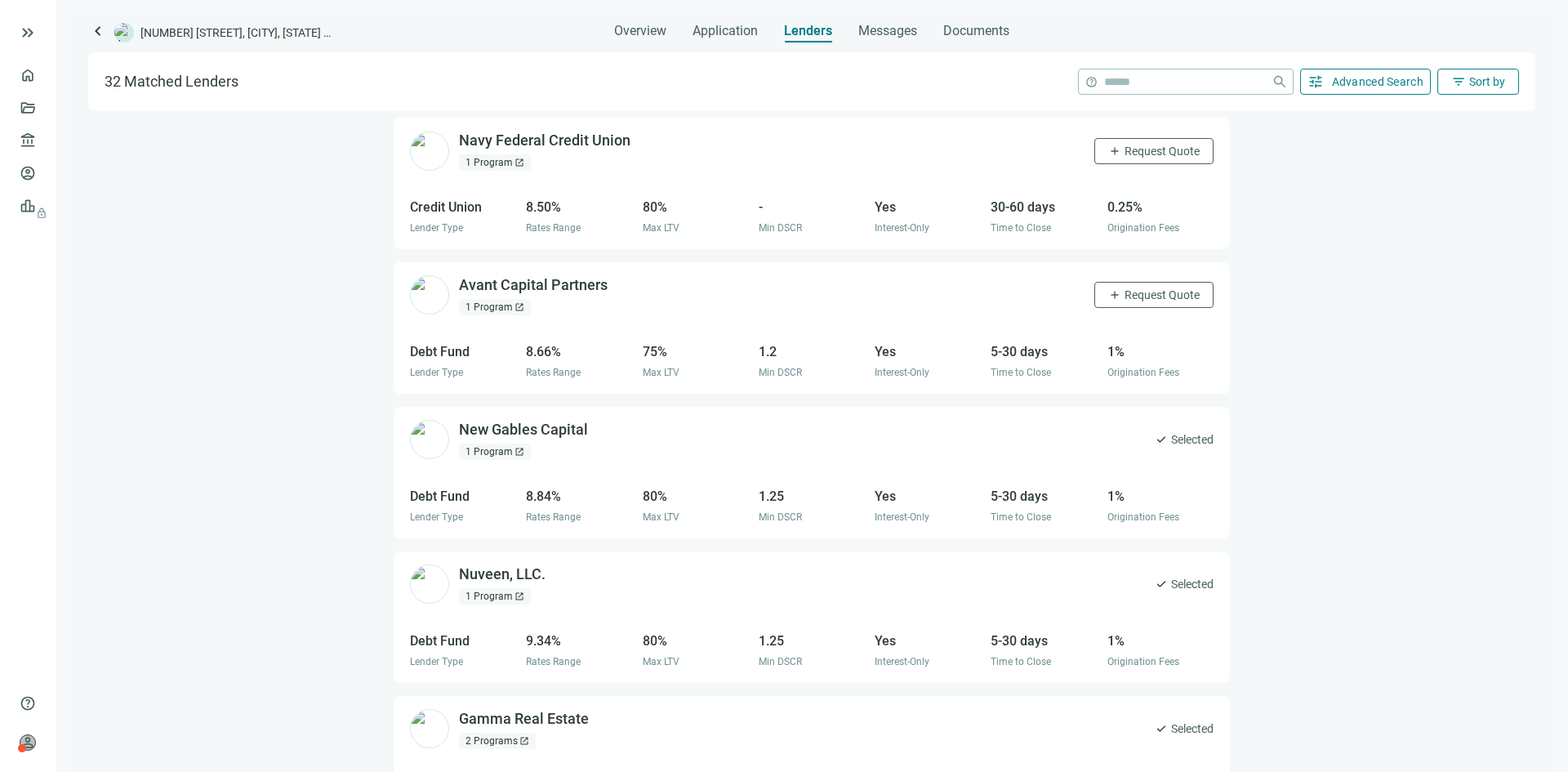 scroll, scrollTop: 163, scrollLeft: 0, axis: vertical 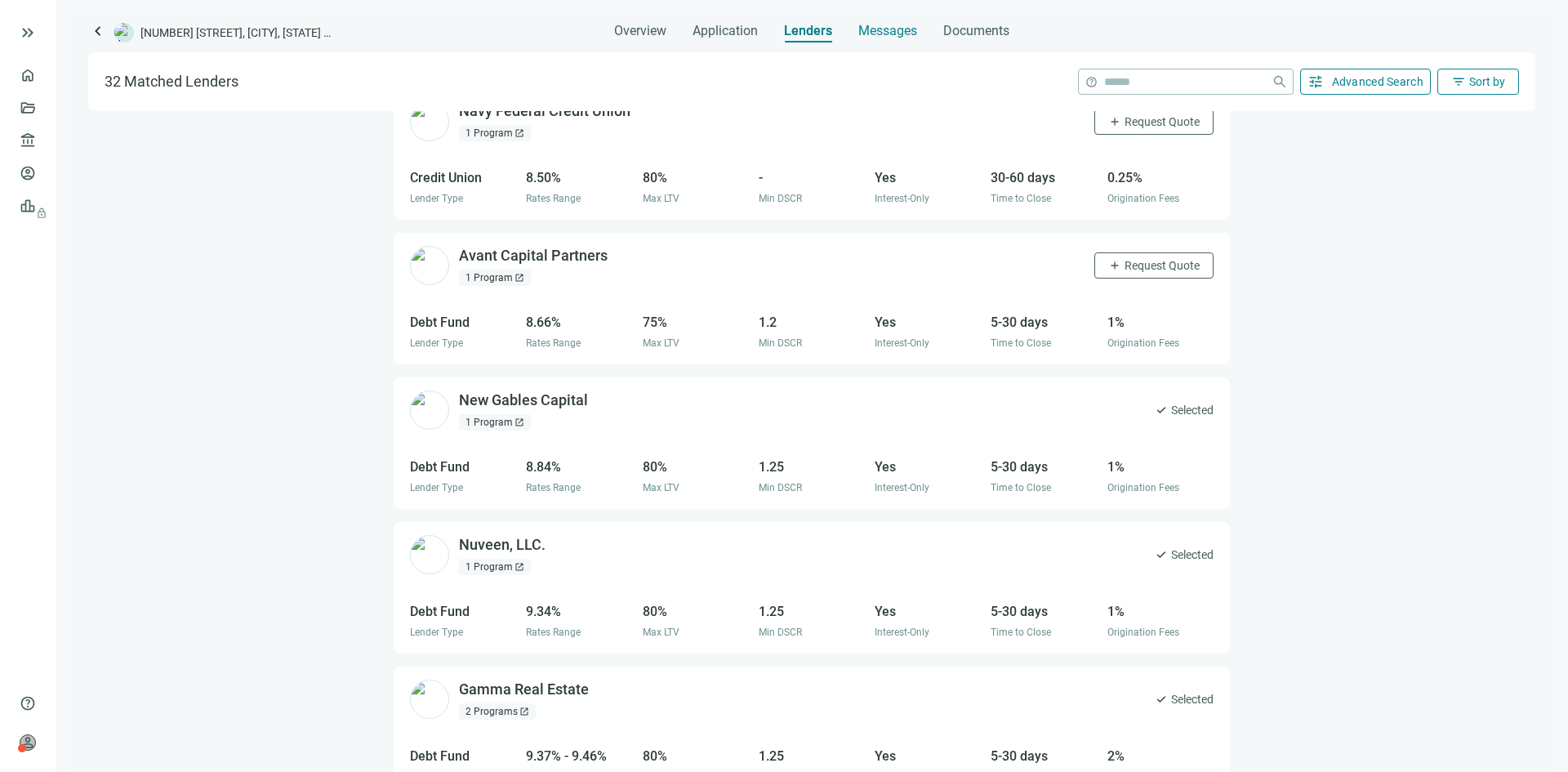 click on "Messages" at bounding box center [888, 30] 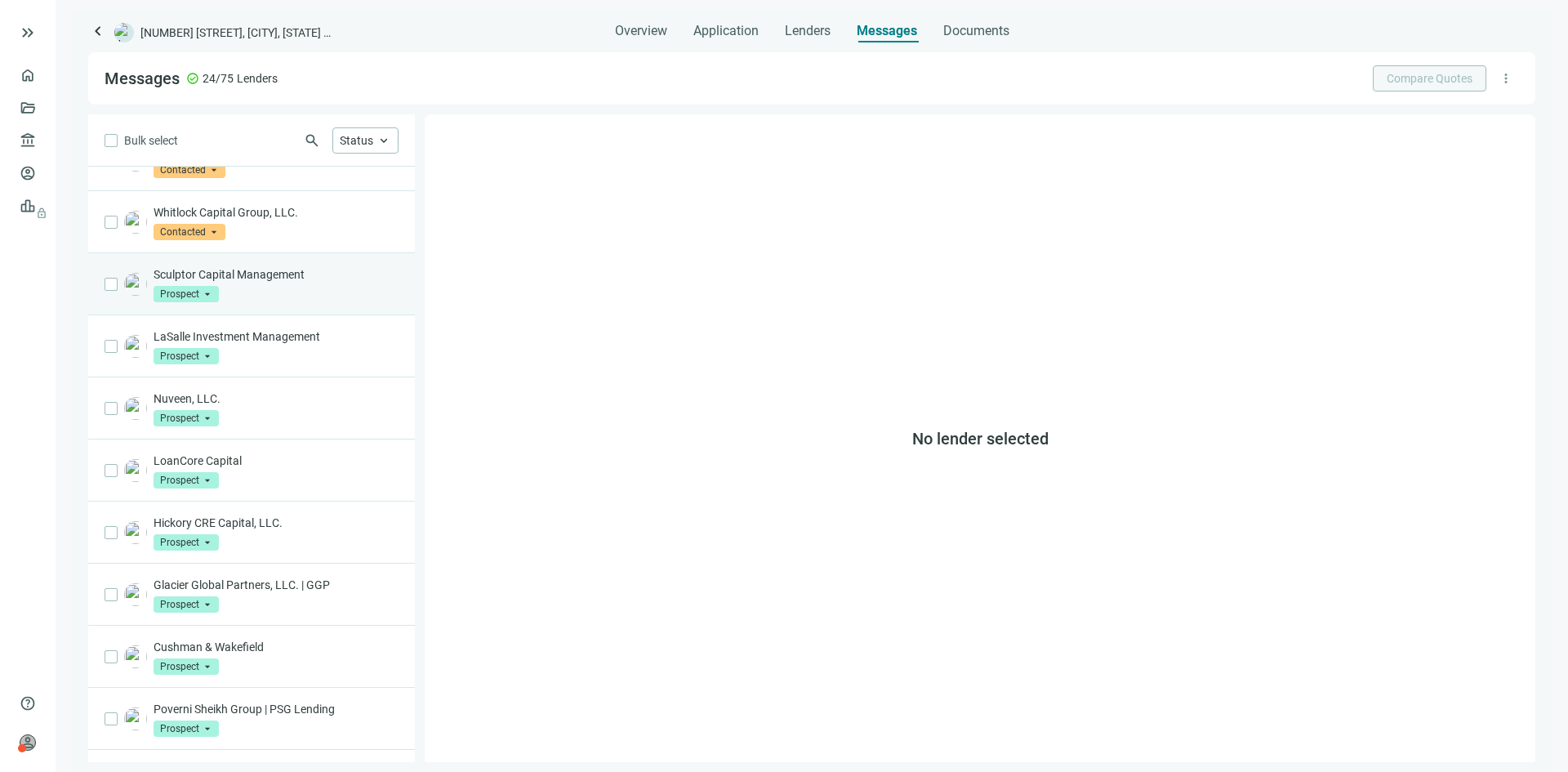 scroll, scrollTop: 327, scrollLeft: 0, axis: vertical 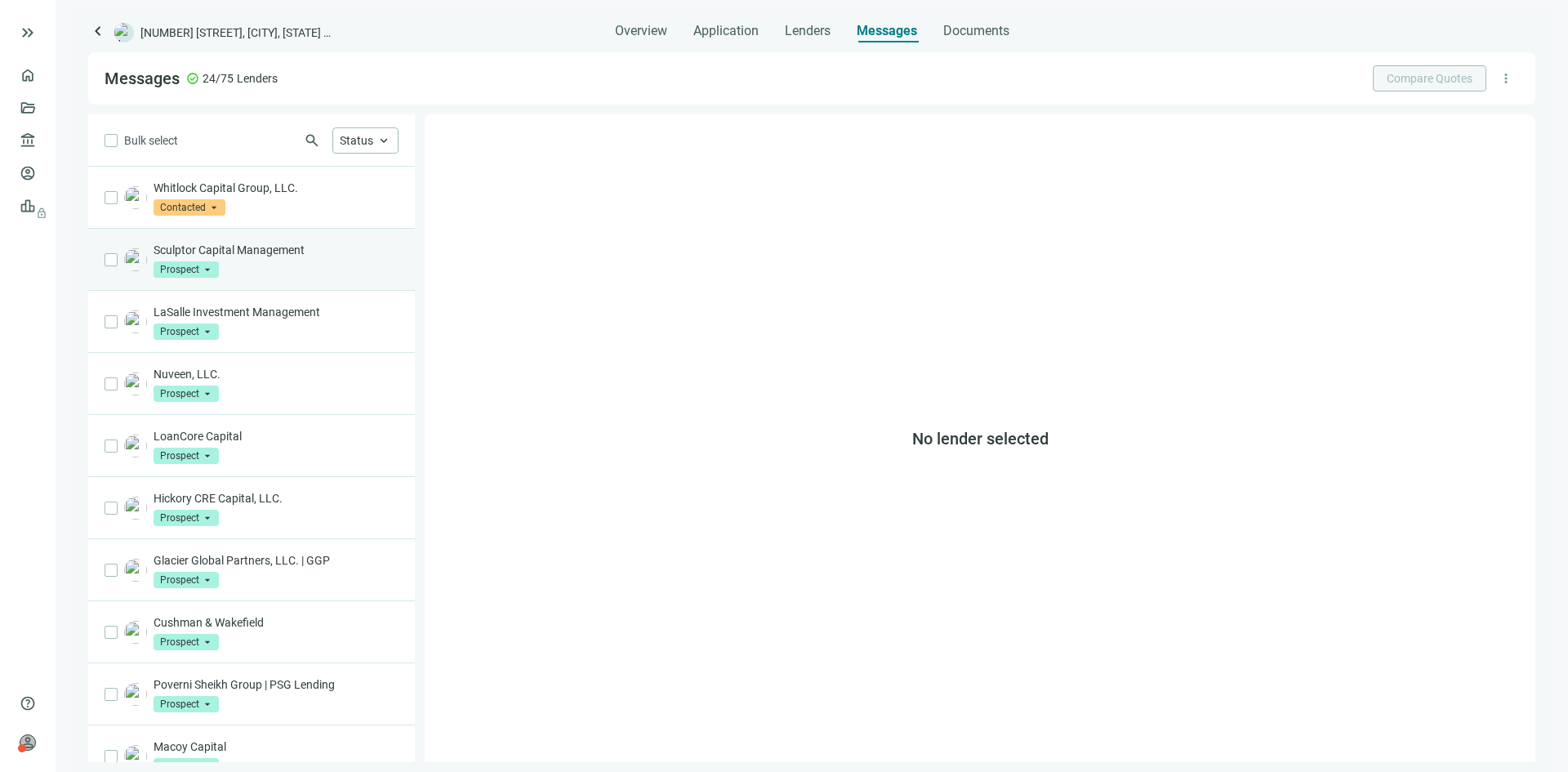 click on "Sculptor Capital Management Prospect arrow_drop_down" at bounding box center [276, 260] 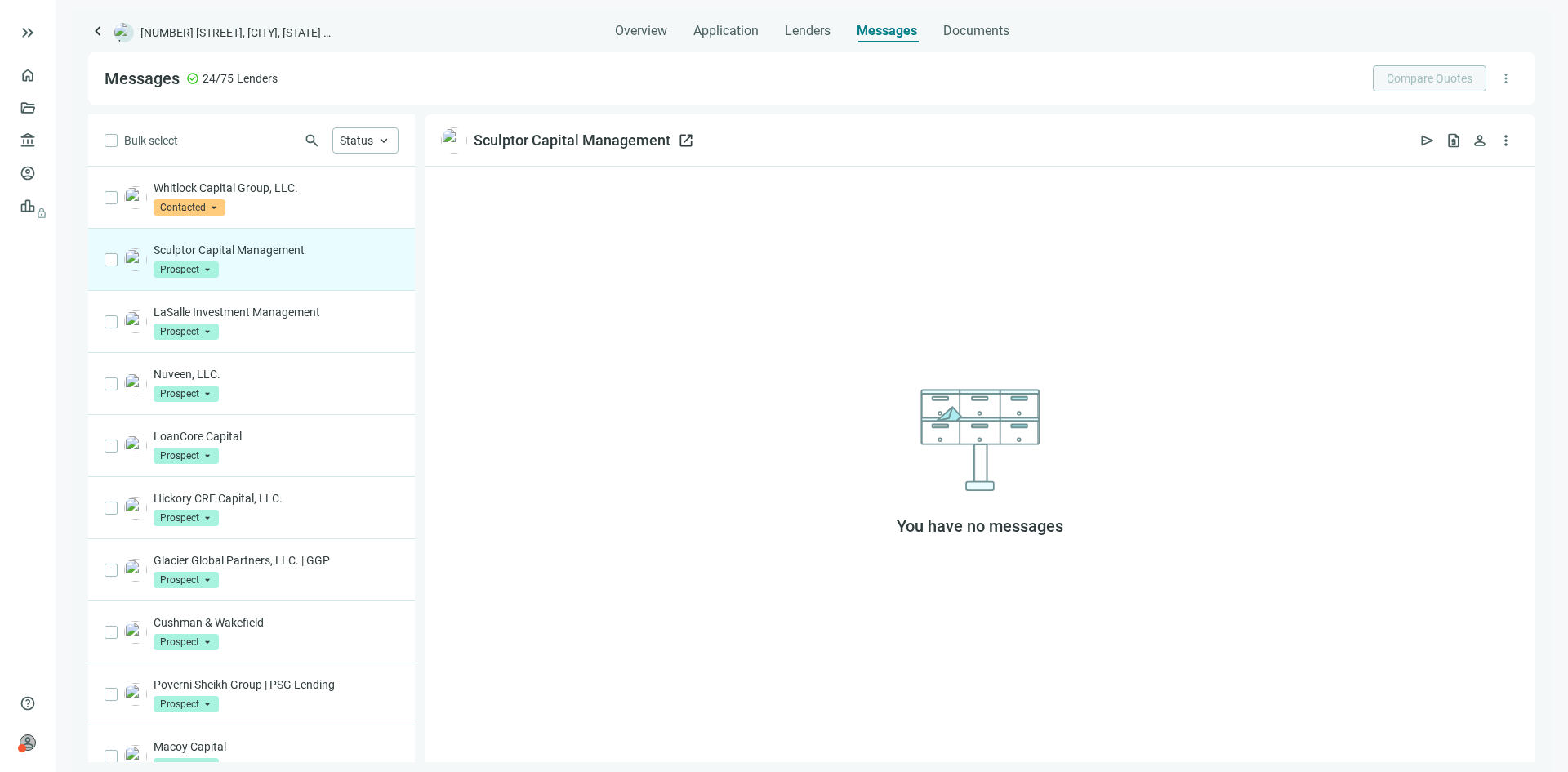 click on "Sculptor Capital Management" at bounding box center [572, 141] 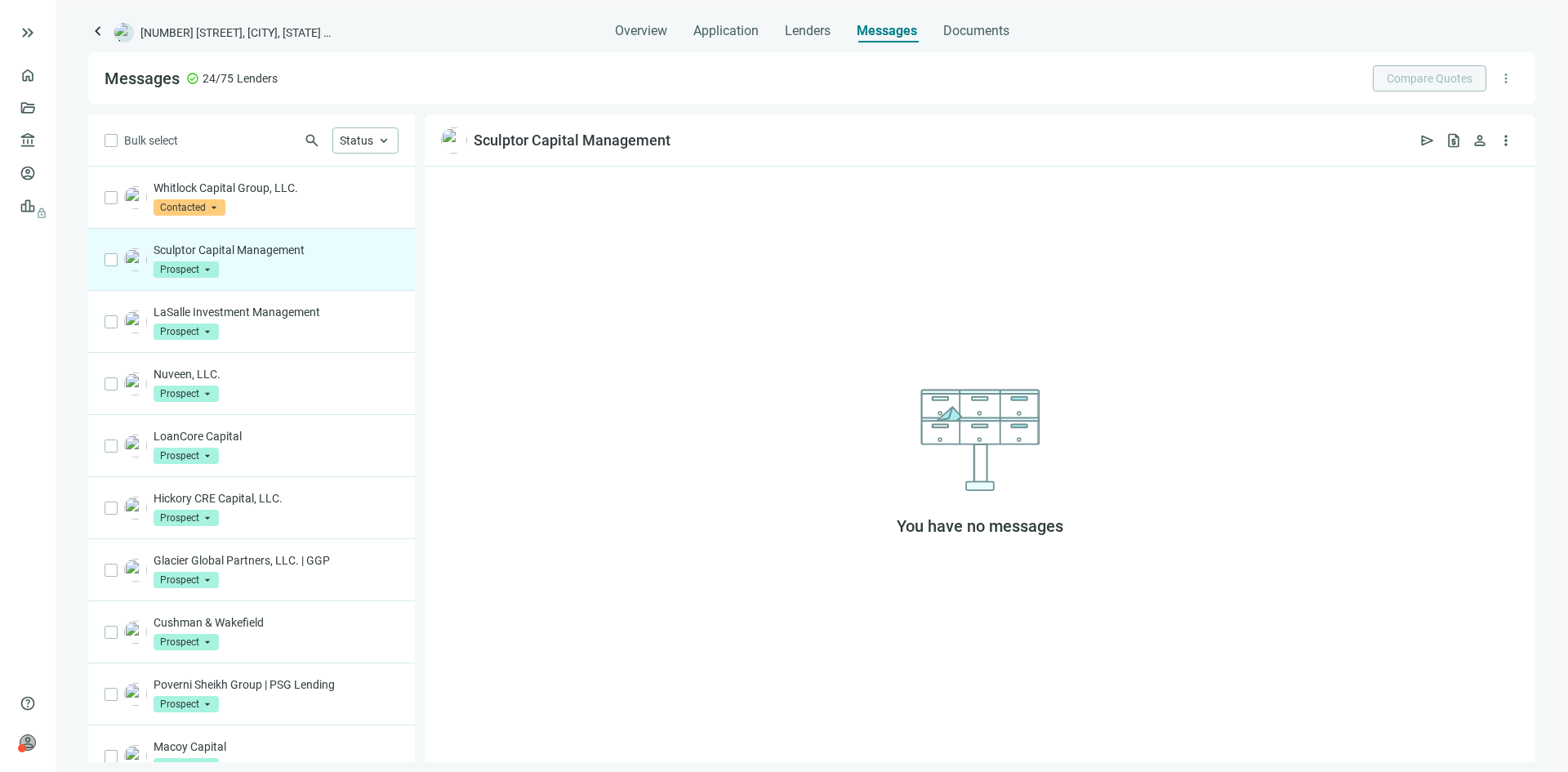 click on "Prospect" at bounding box center (186, 270) 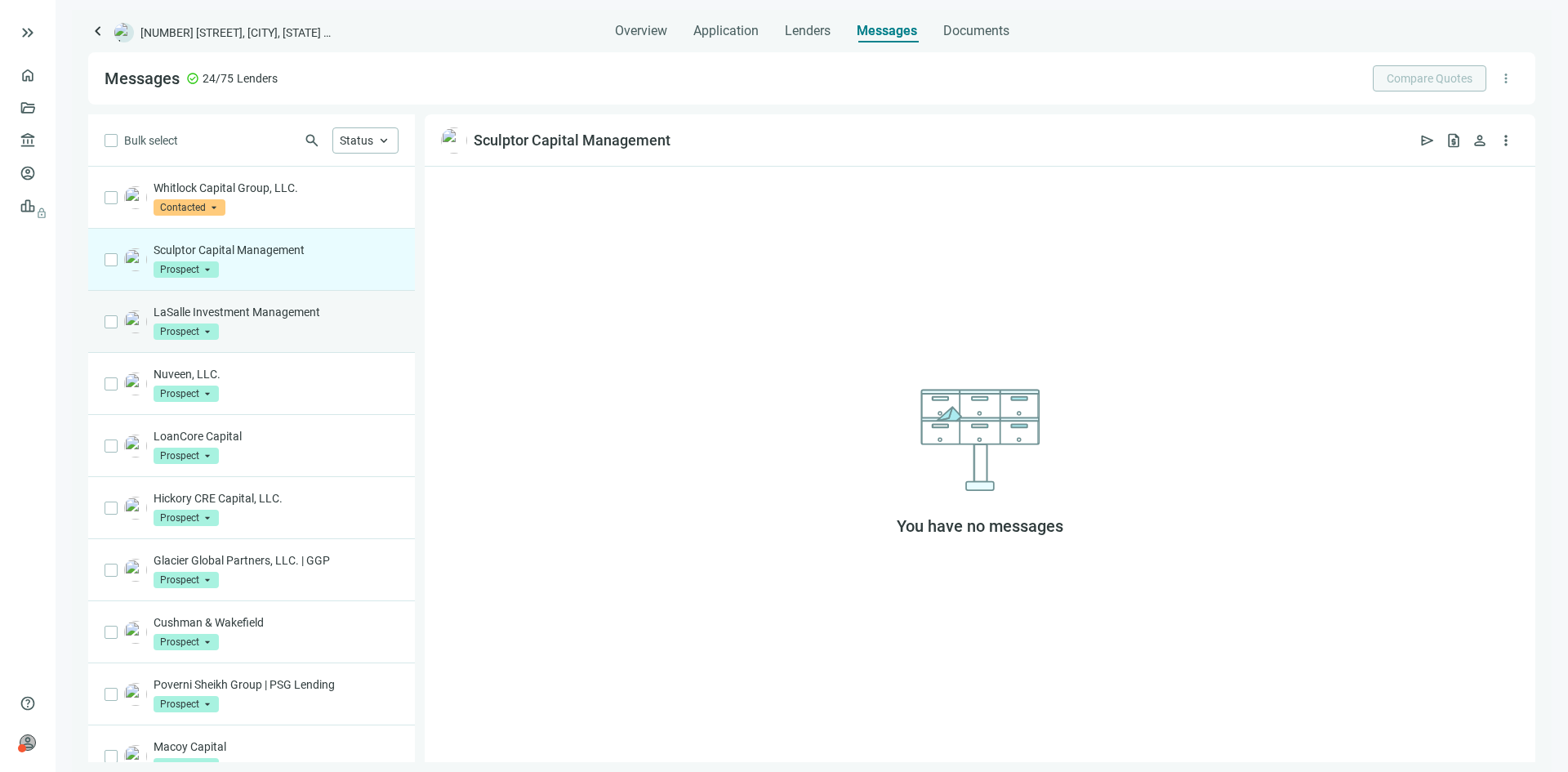 click on "LaSalle Investment Management Prospect arrow_drop_down" at bounding box center (276, 322) 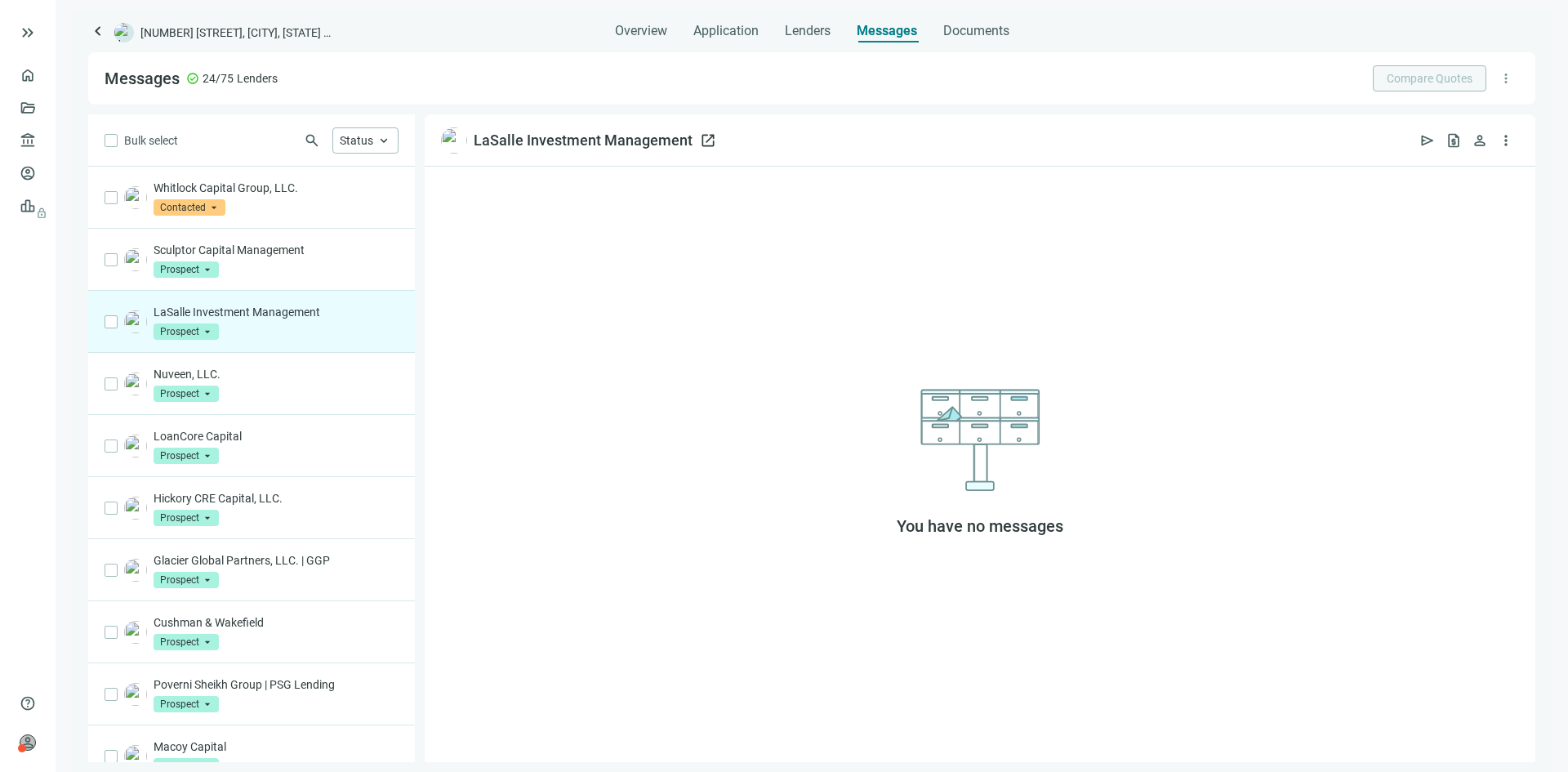 click on "open_in_new" at bounding box center [708, 141] 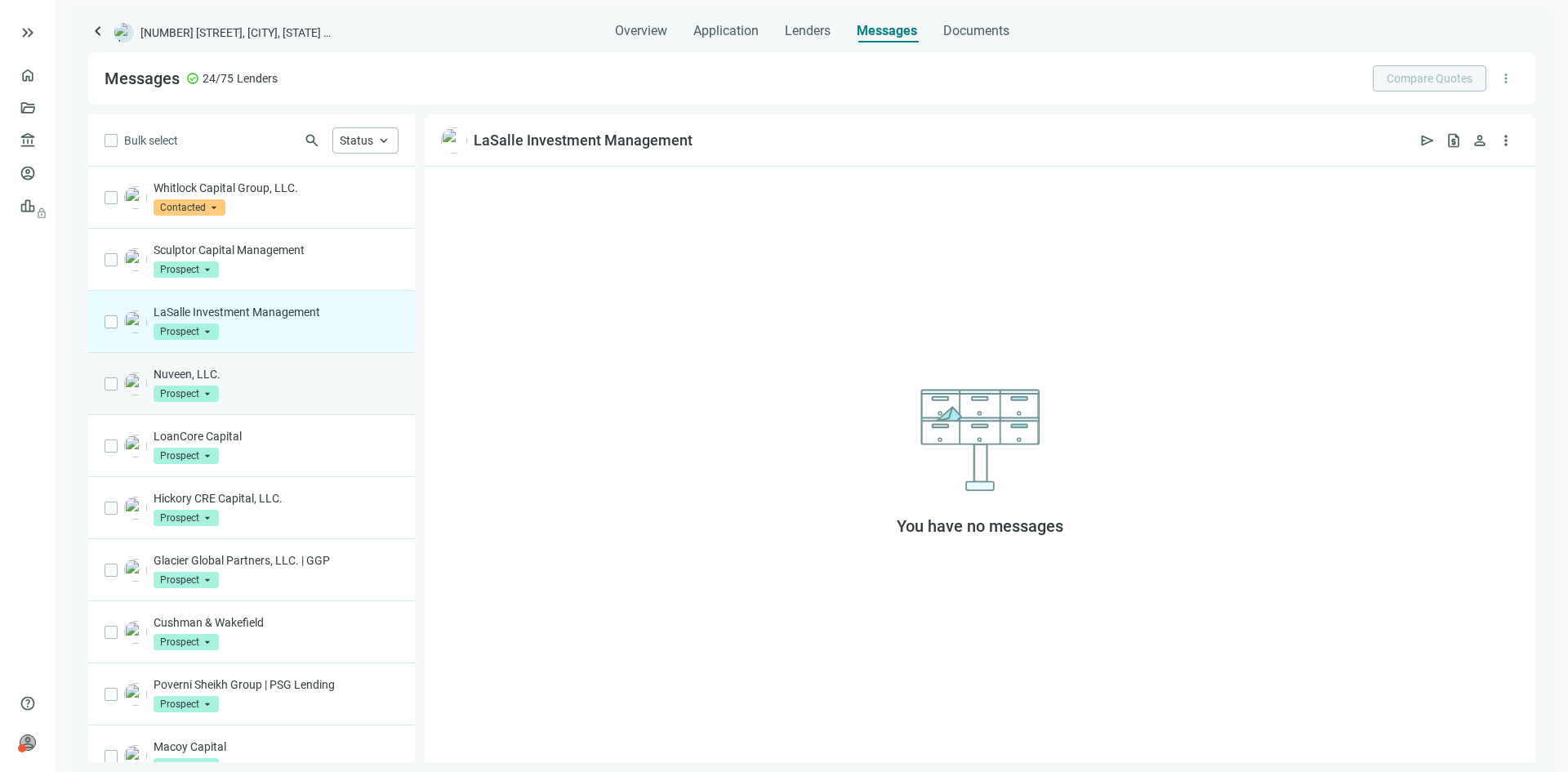 click on "Nuveen, LLC." at bounding box center (276, 374) 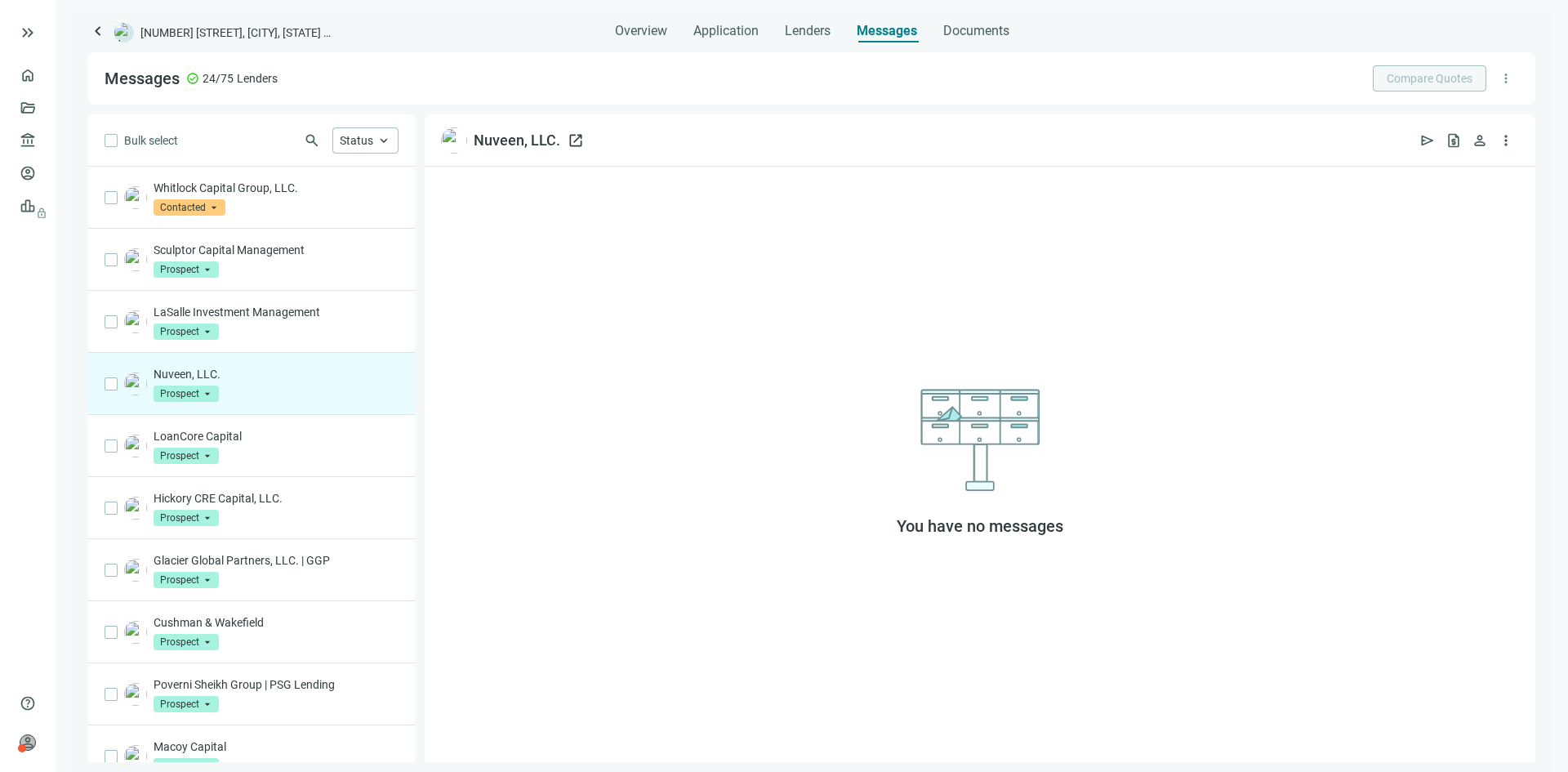 click on "open_in_new" at bounding box center (576, 141) 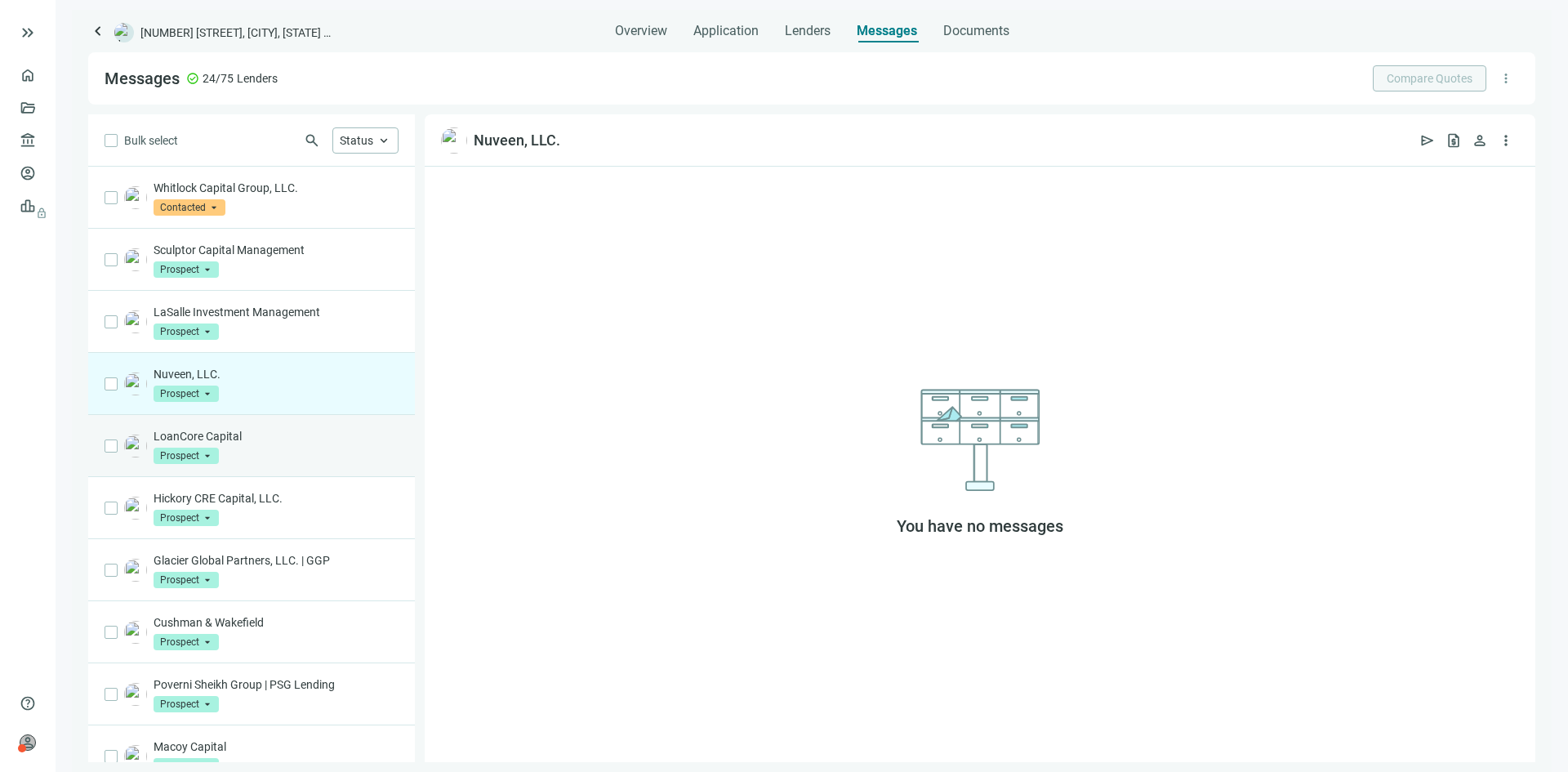 click on "LoanCore Capital Prospect arrow_drop_down" at bounding box center [276, 446] 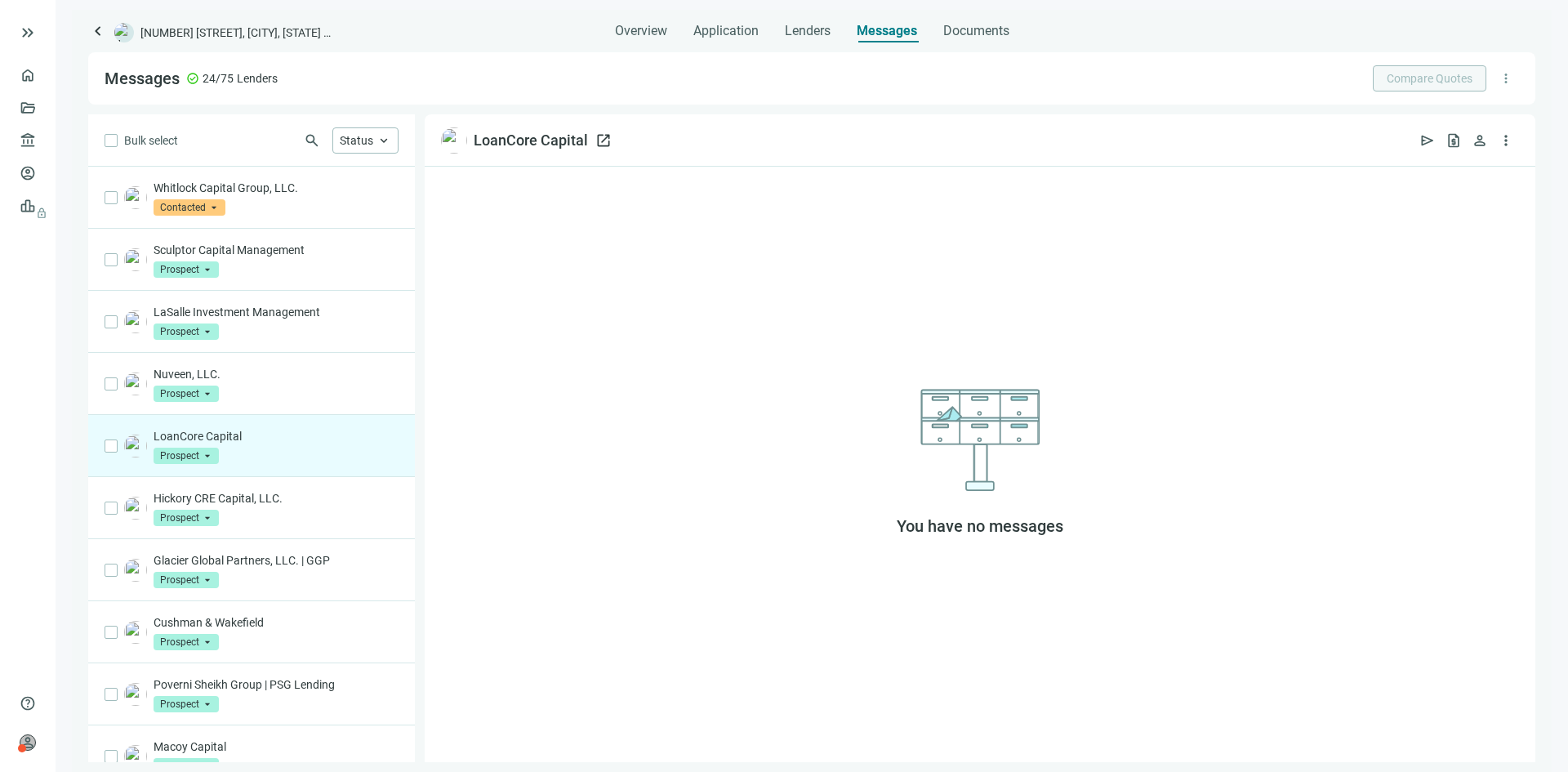 click on "open_in_new" at bounding box center (604, 141) 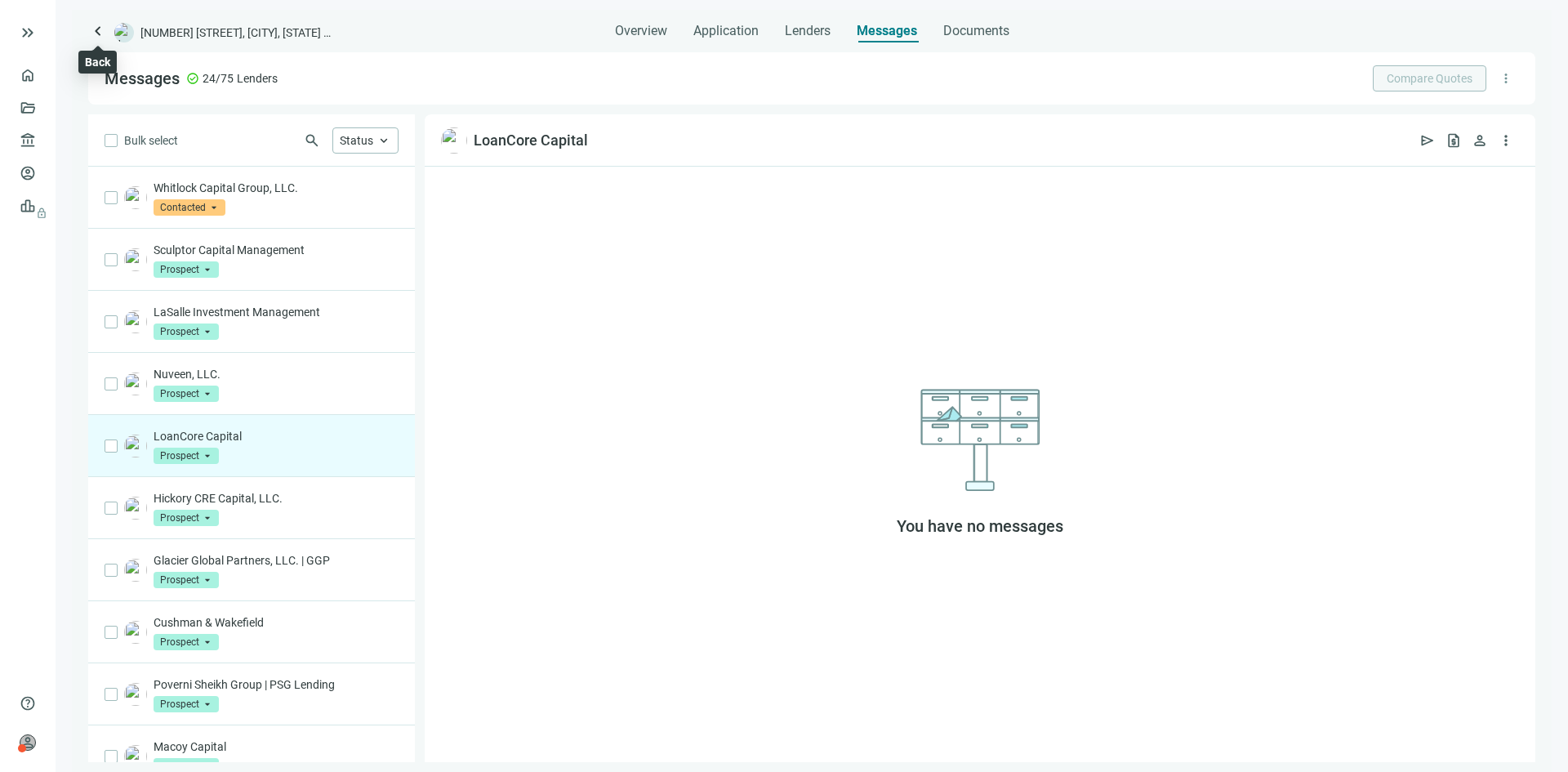 click on "keyboard_arrow_left" at bounding box center (98, 31) 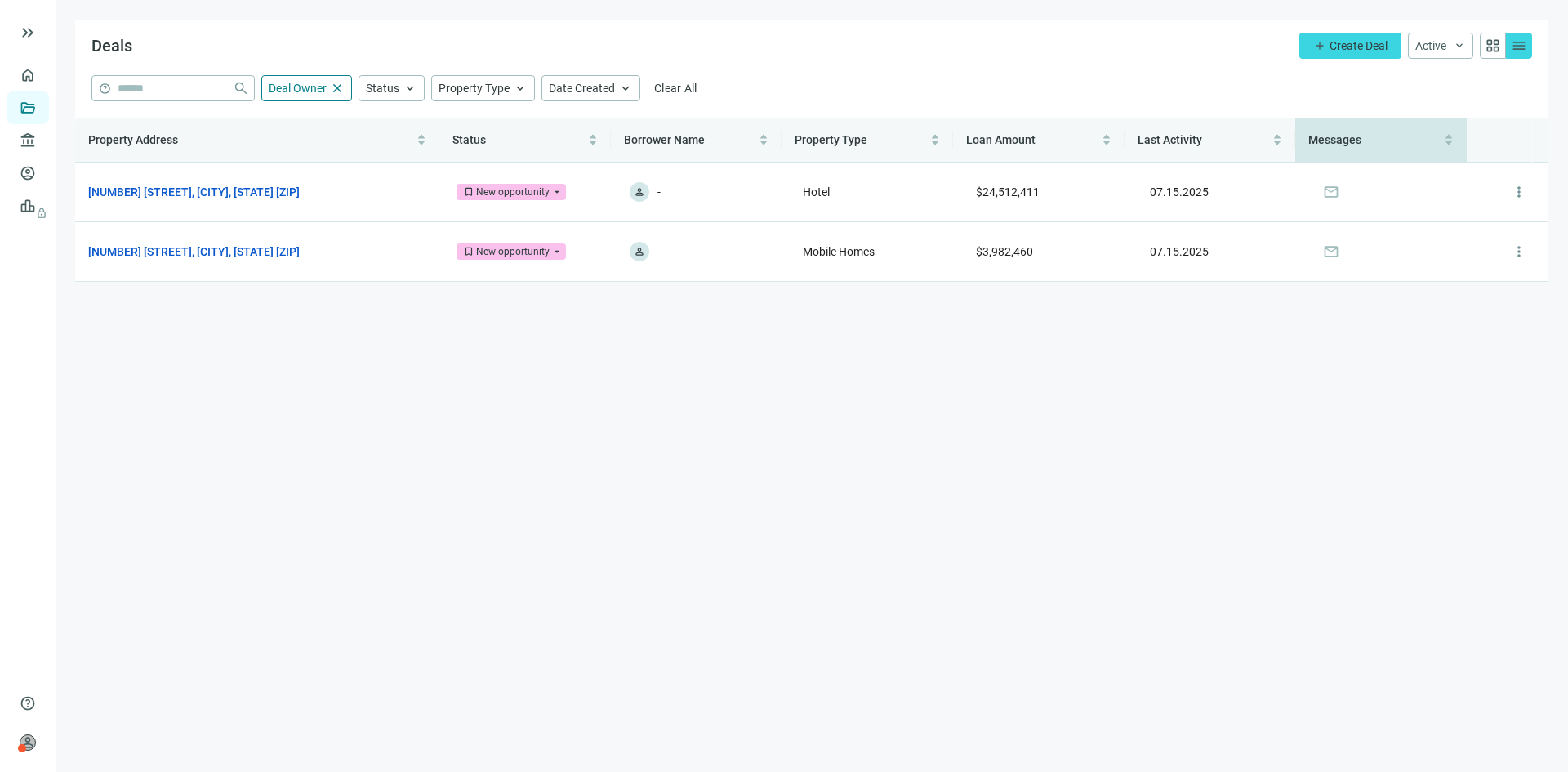 click on "Messages" at bounding box center [1334, 140] 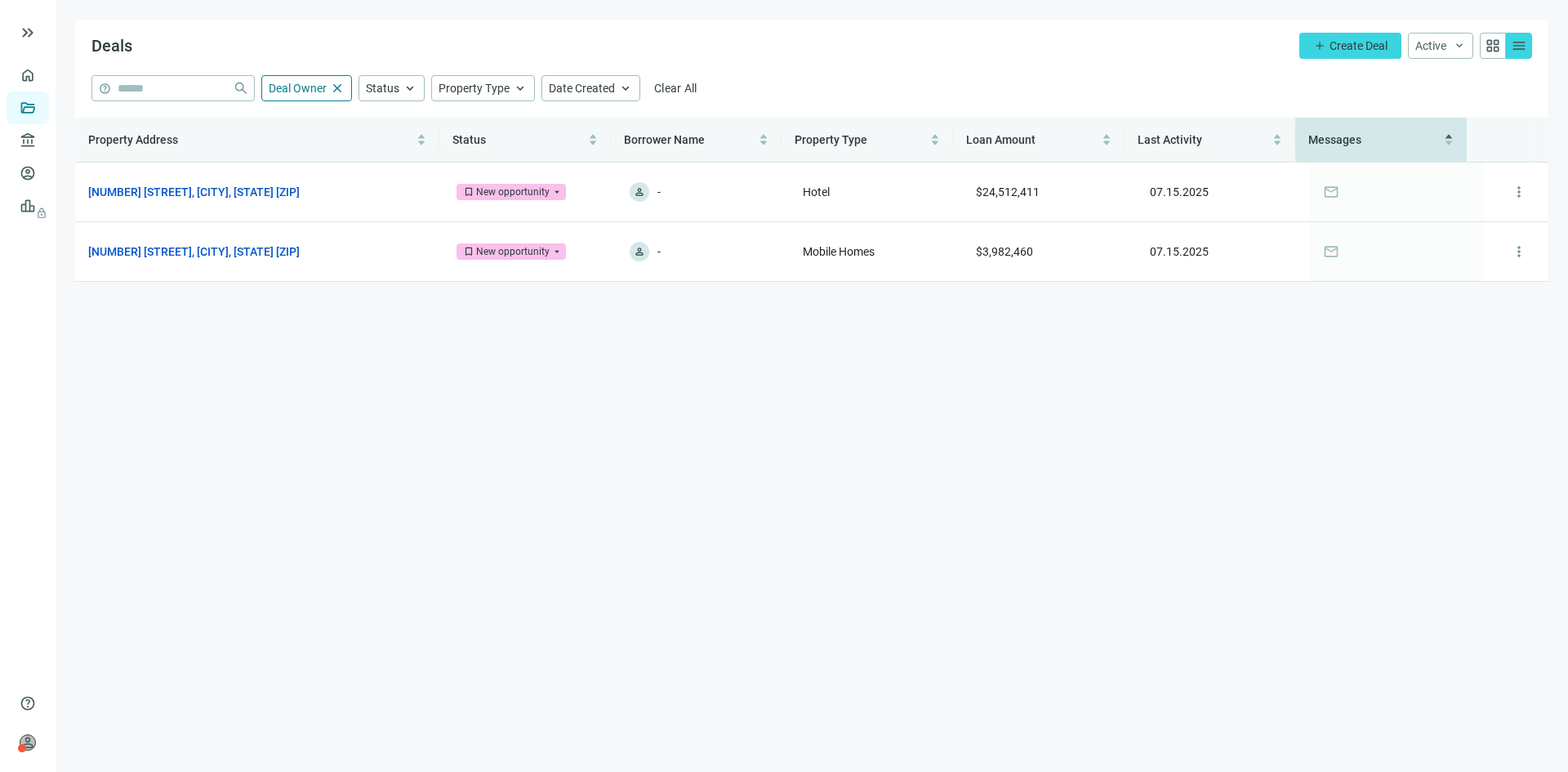 click on "Deals add Create Deal Active keyboard_arrow_down grid_view menu help close Deal Owner close Status keyboard_arrow_up Property Type keyboard_arrow_up Date Created keyboard_arrow_up Clear All Property Address Status Borrower Name Property Type Loan Amount Last Activity Messages                 451 S Galvez St, New Orleans, LA 70119 open_in_new bookmark New opportunity arrow_drop_down person - Hotel $24,512,411 07.15.2025 mail more_vert 20402 Peters Rd, Crosby, TX 77532 open_in_new bookmark New opportunity arrow_drop_down person - Mobile Homes $3,982,460 07.15.2025 mail more_vert" at bounding box center [812, 386] 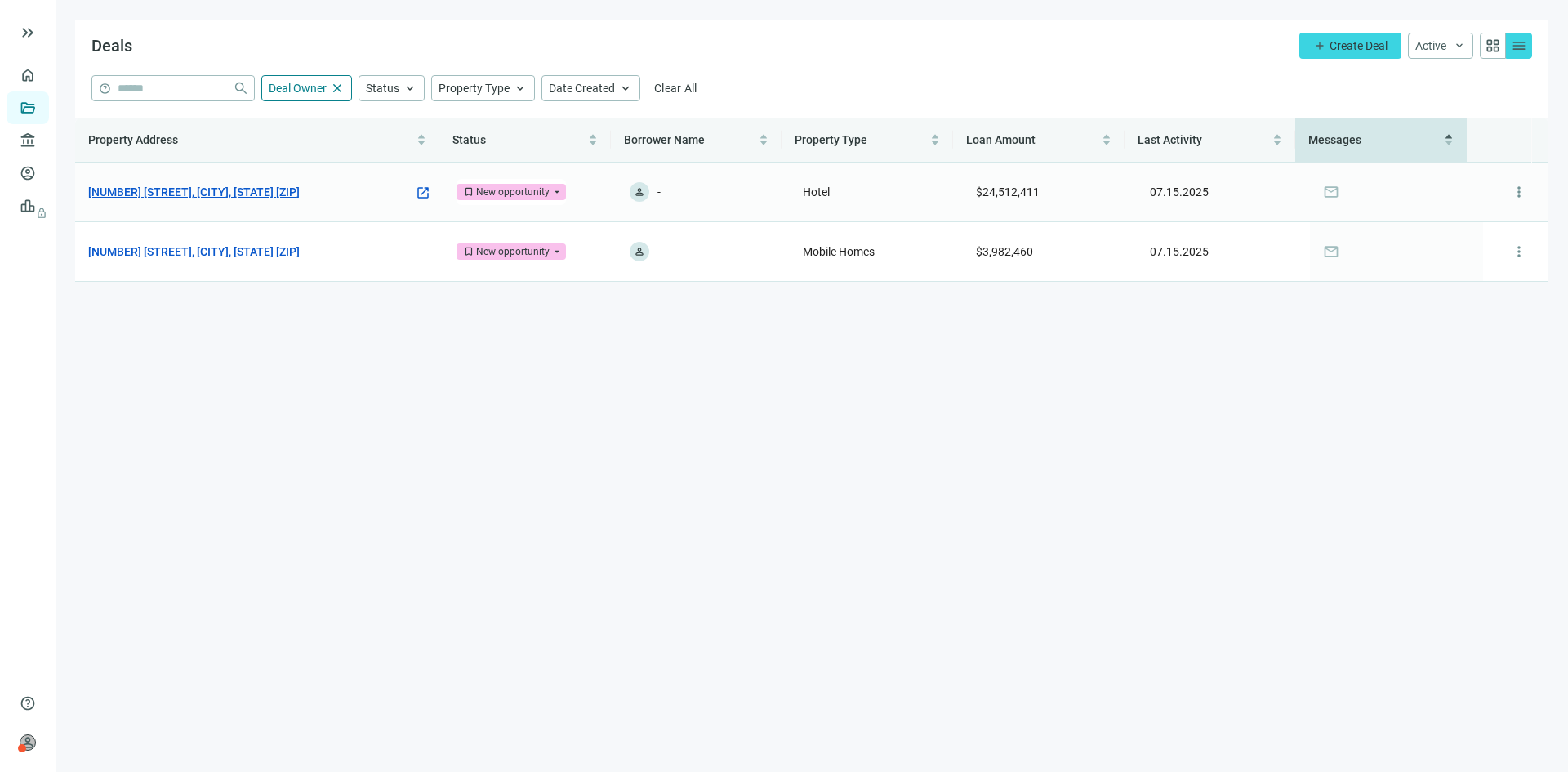 click on "451 S Galvez St, New Orleans, LA 70119" at bounding box center [194, 192] 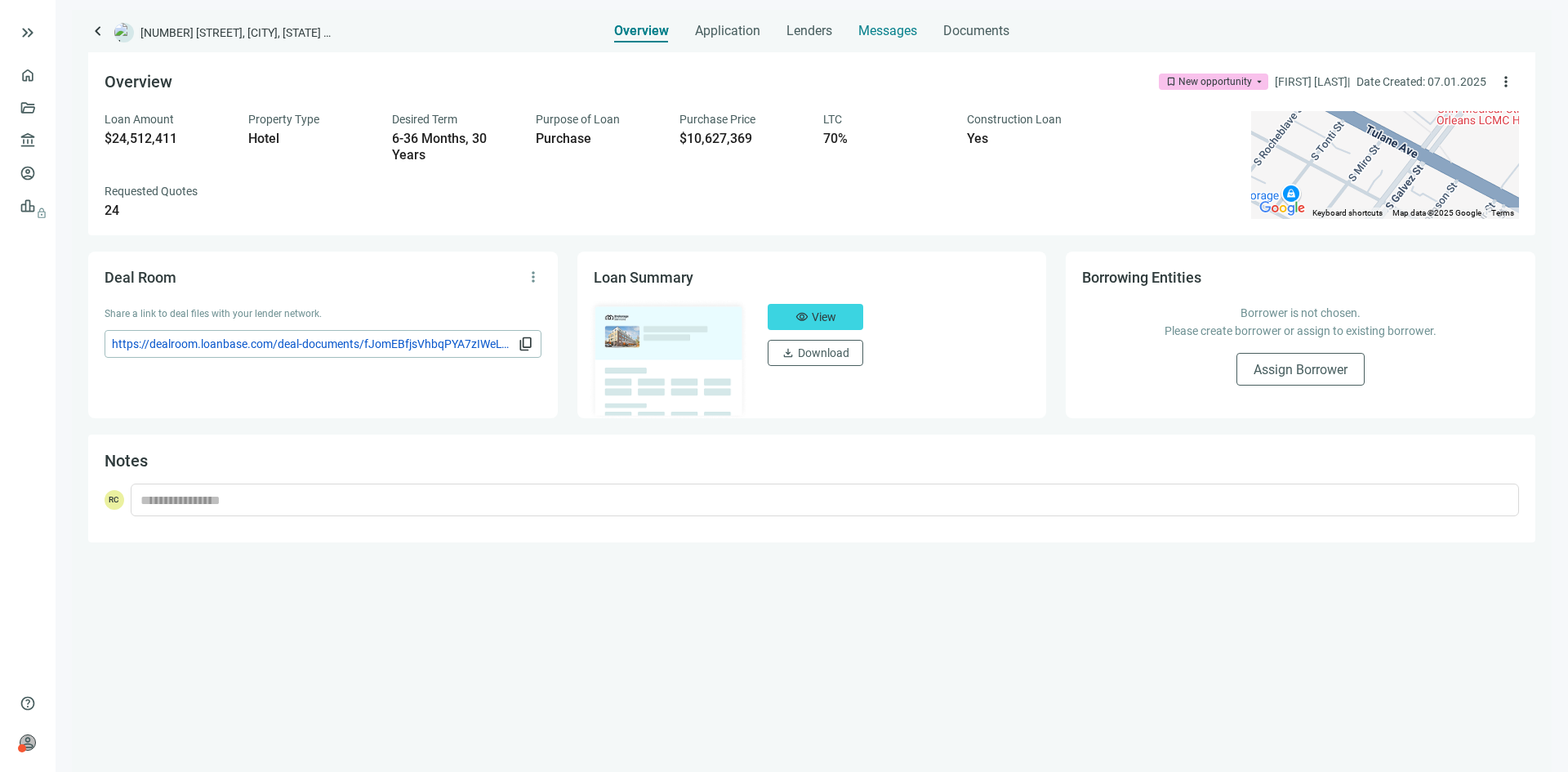 click on "Messages" at bounding box center [888, 30] 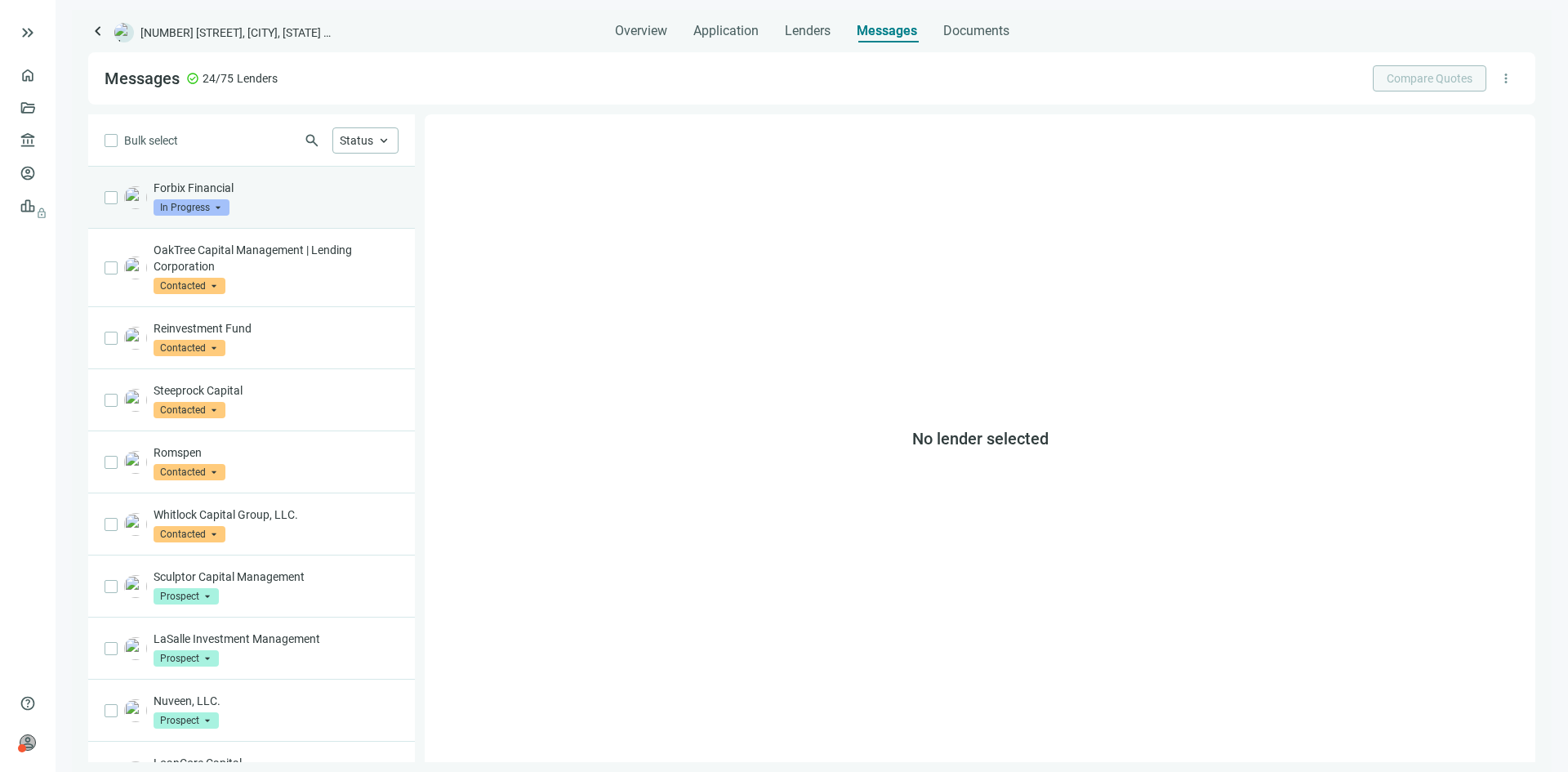 click on "Forbix Financial In Progress arrow_drop_down" at bounding box center (252, 198) 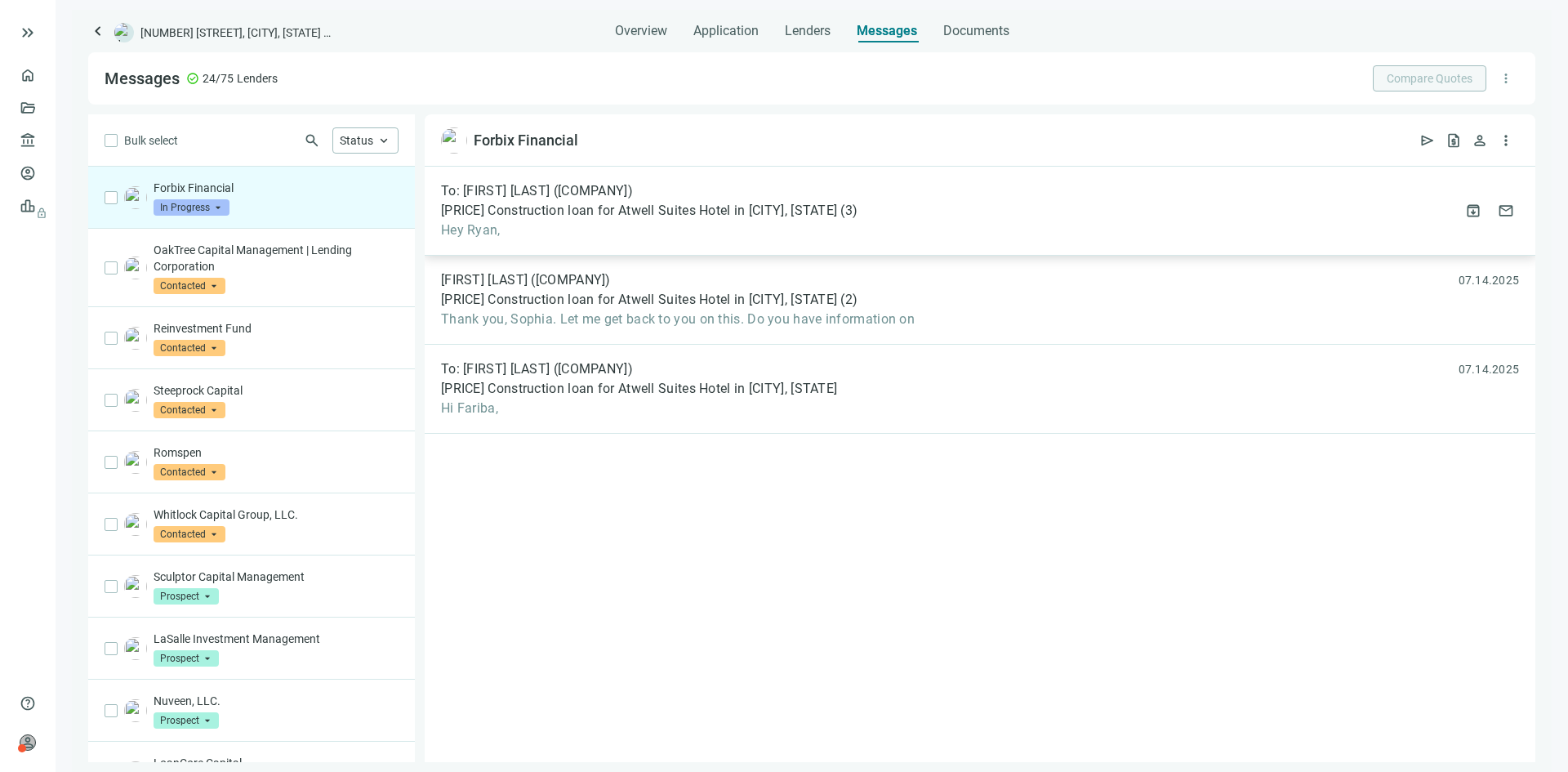 click on "Hey Ryan," at bounding box center (649, 230) 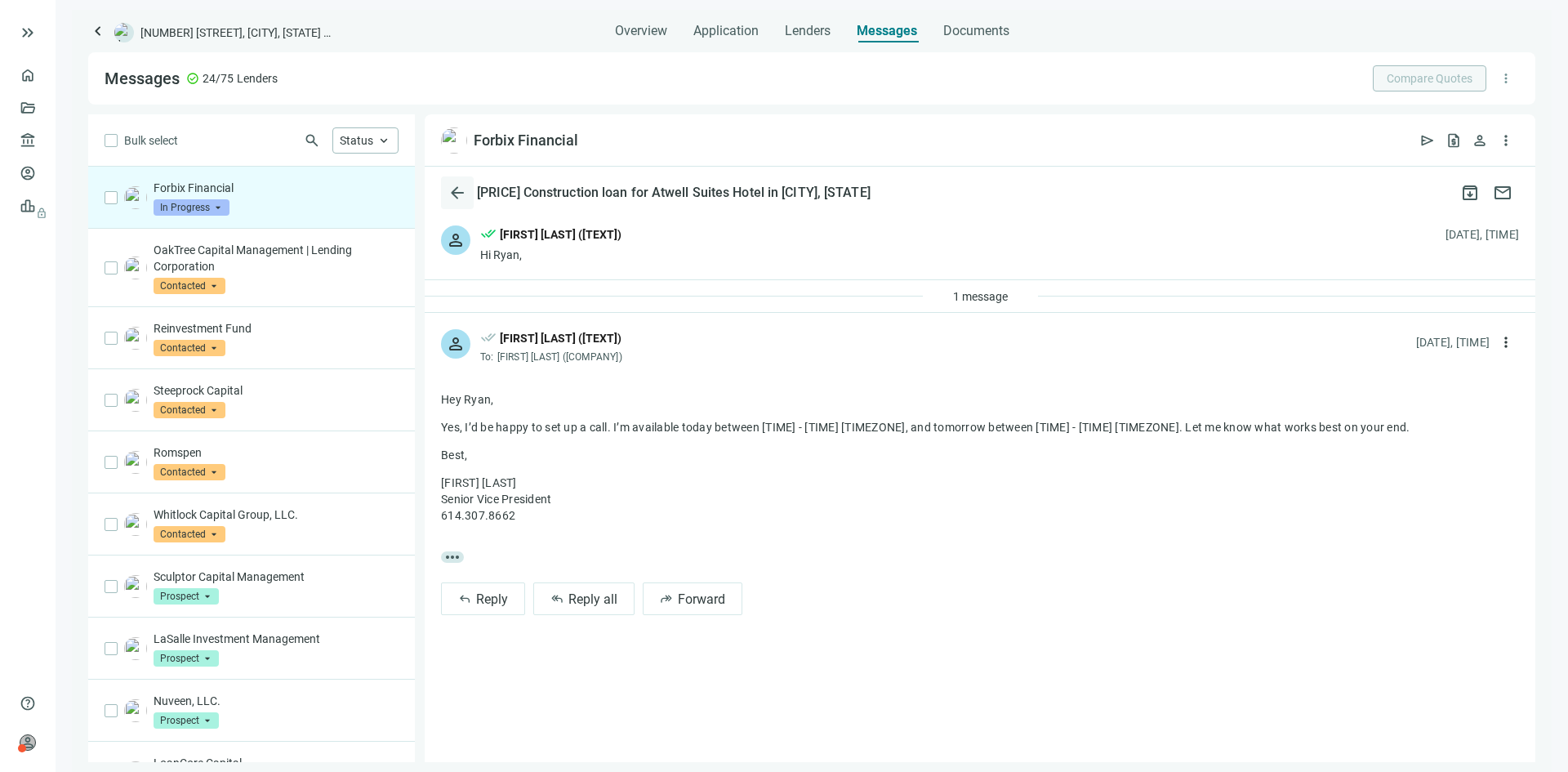 click on "arrow_back" at bounding box center [457, 193] 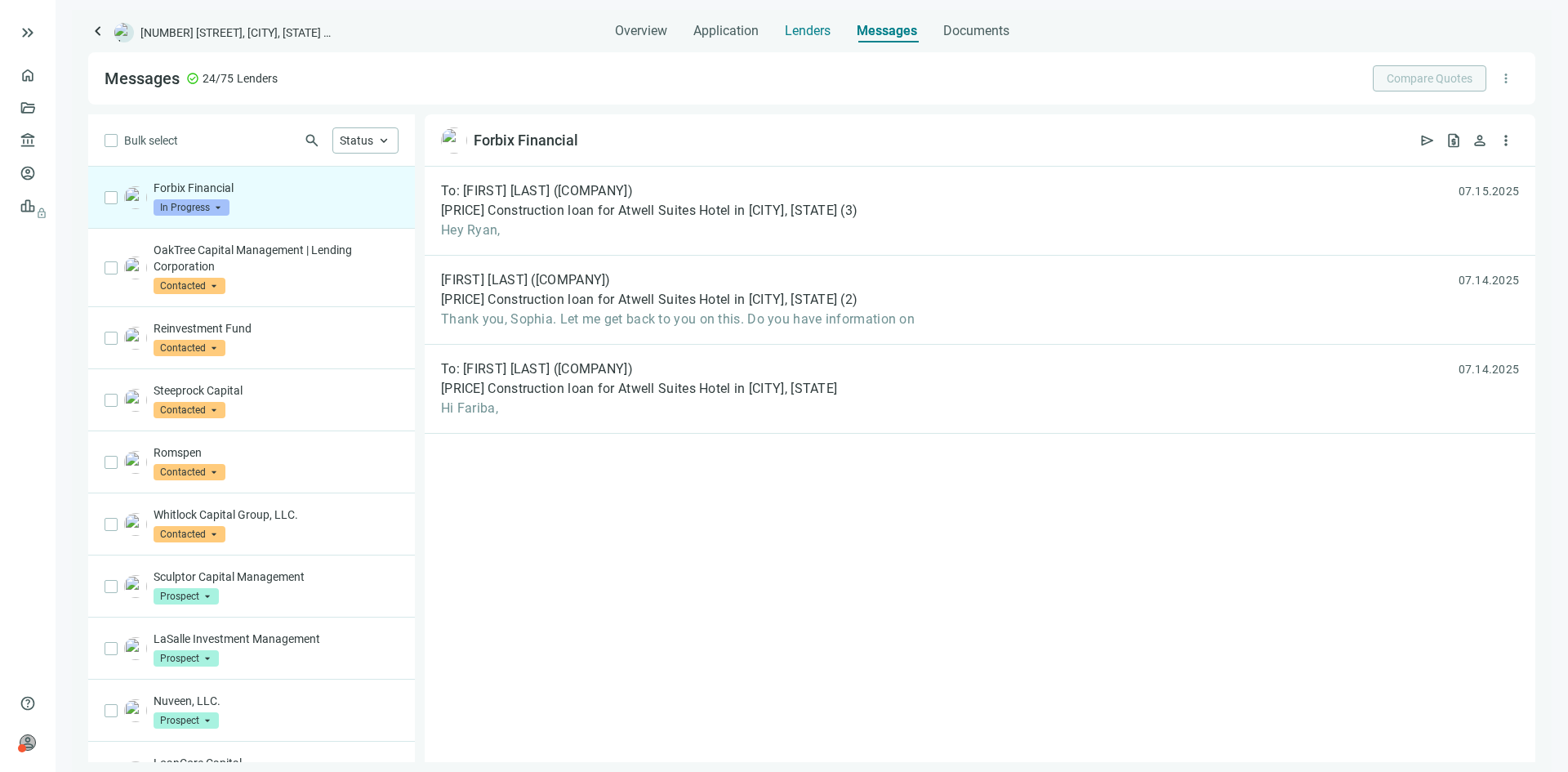 click on "Lenders" at bounding box center [808, 31] 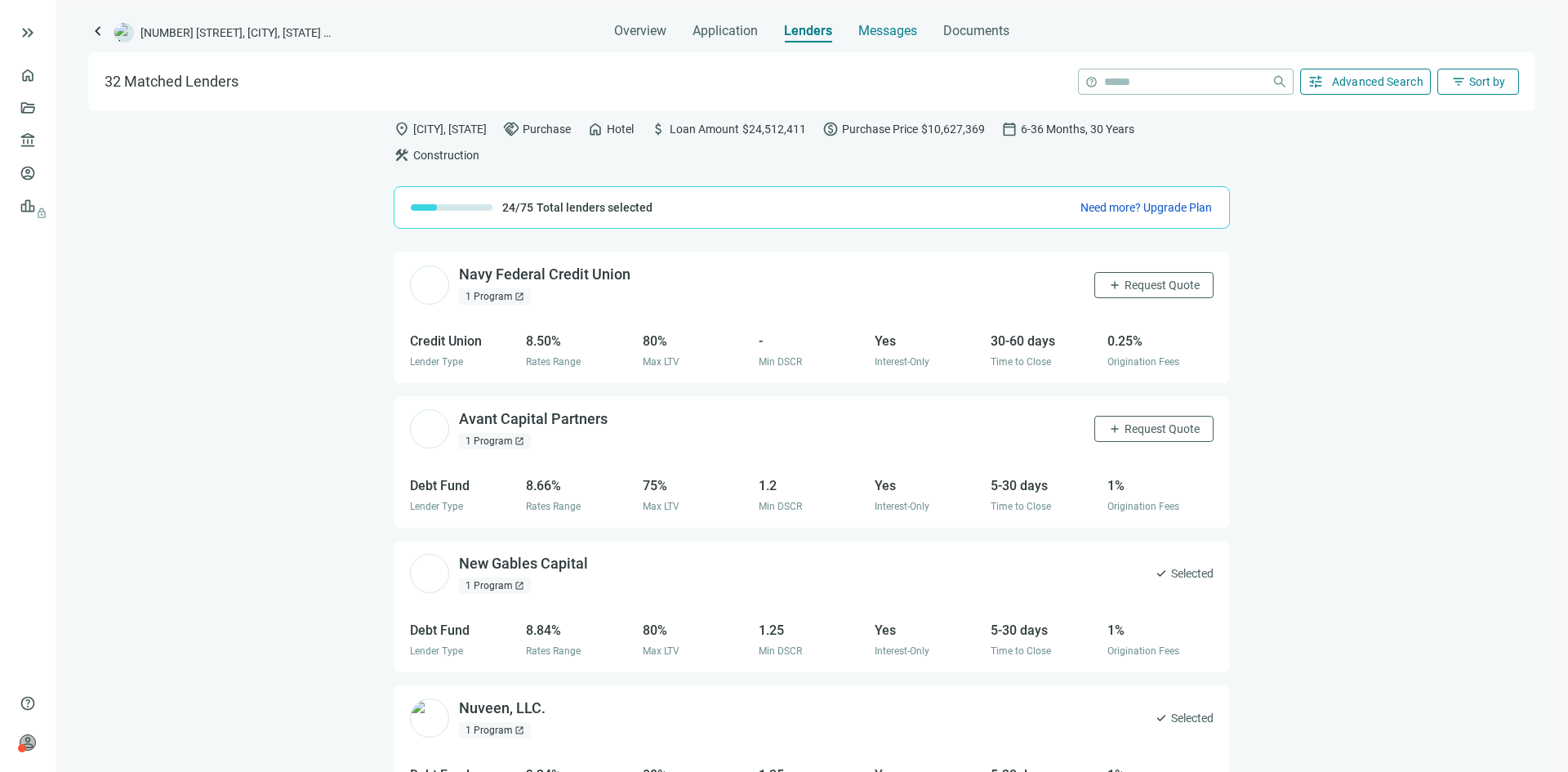 click on "Messages" at bounding box center (888, 30) 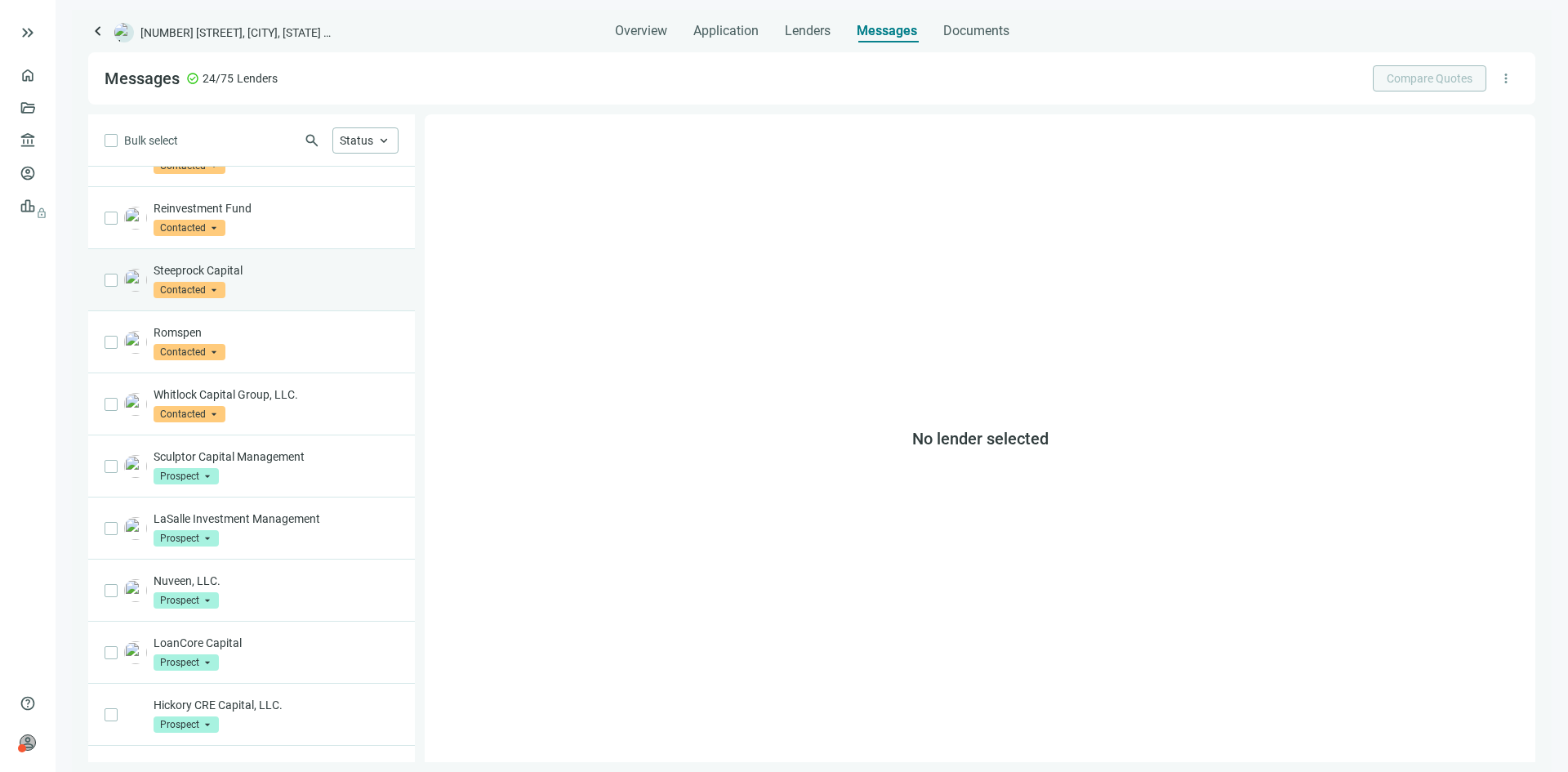 scroll, scrollTop: 245, scrollLeft: 0, axis: vertical 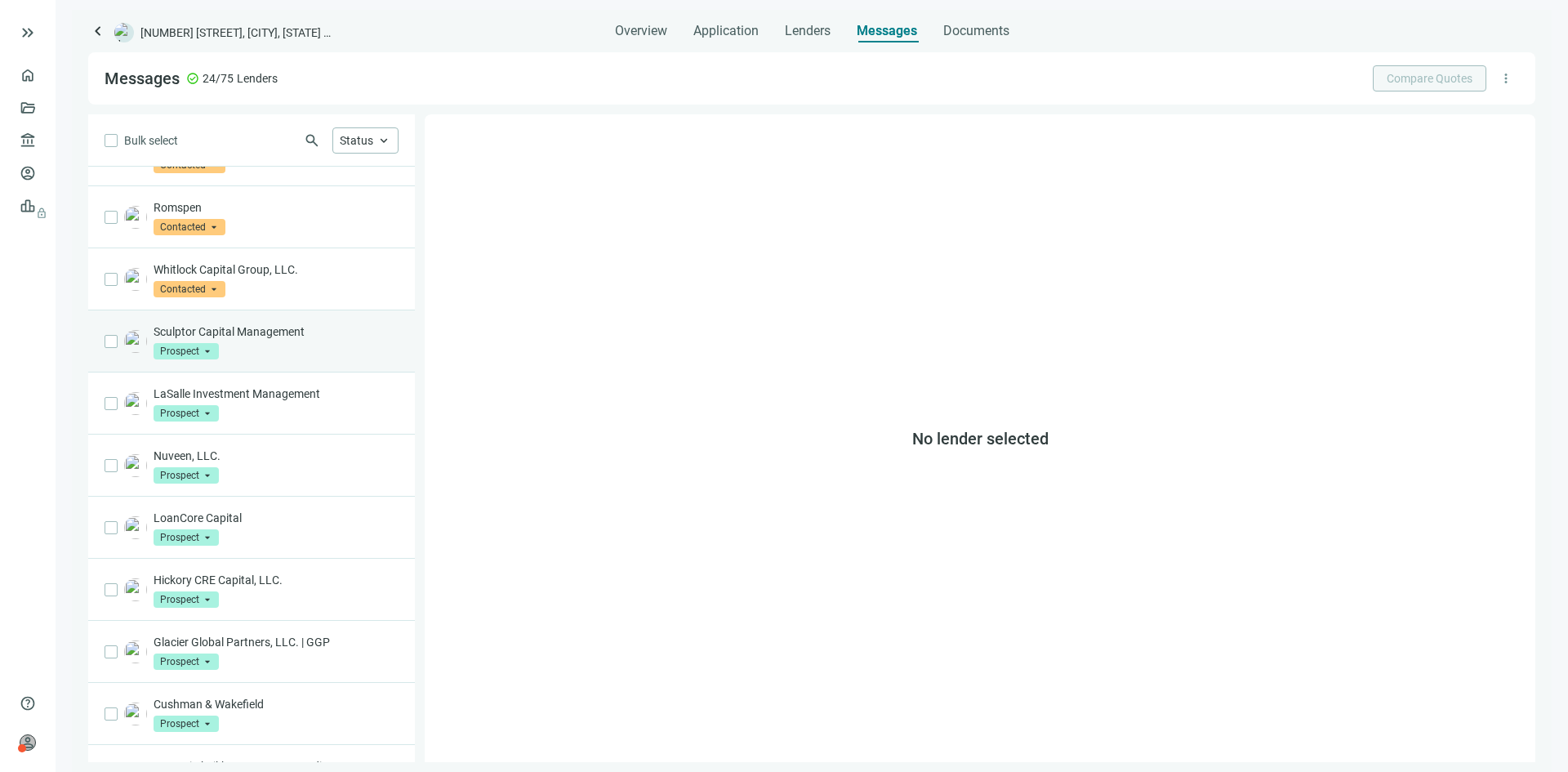 click on "Sculptor Capital Management Prospect arrow_drop_down" at bounding box center [252, 341] 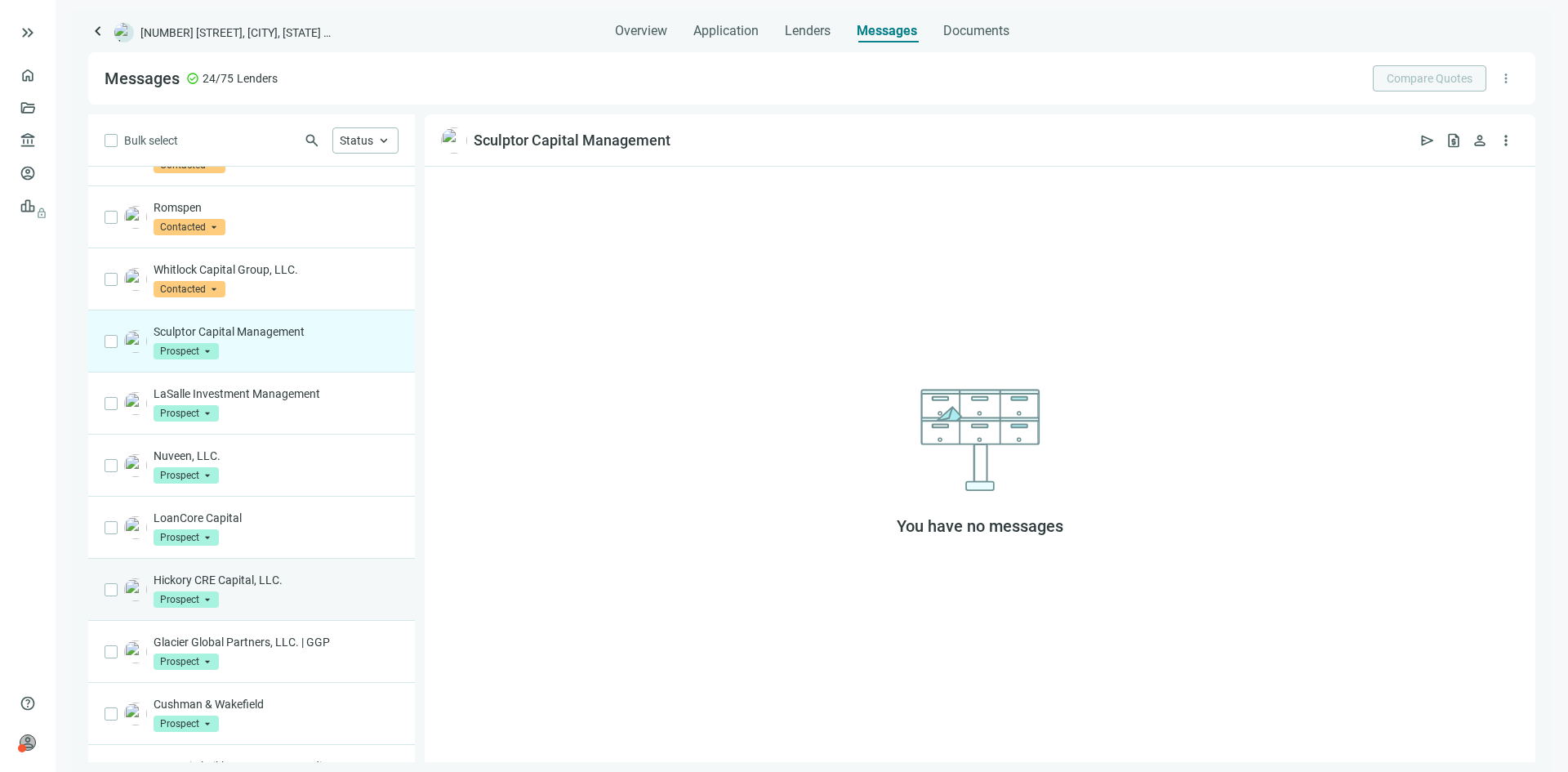 click on "Hickory CRE Capital, LLC. Prospect arrow_drop_down" at bounding box center (276, 590) 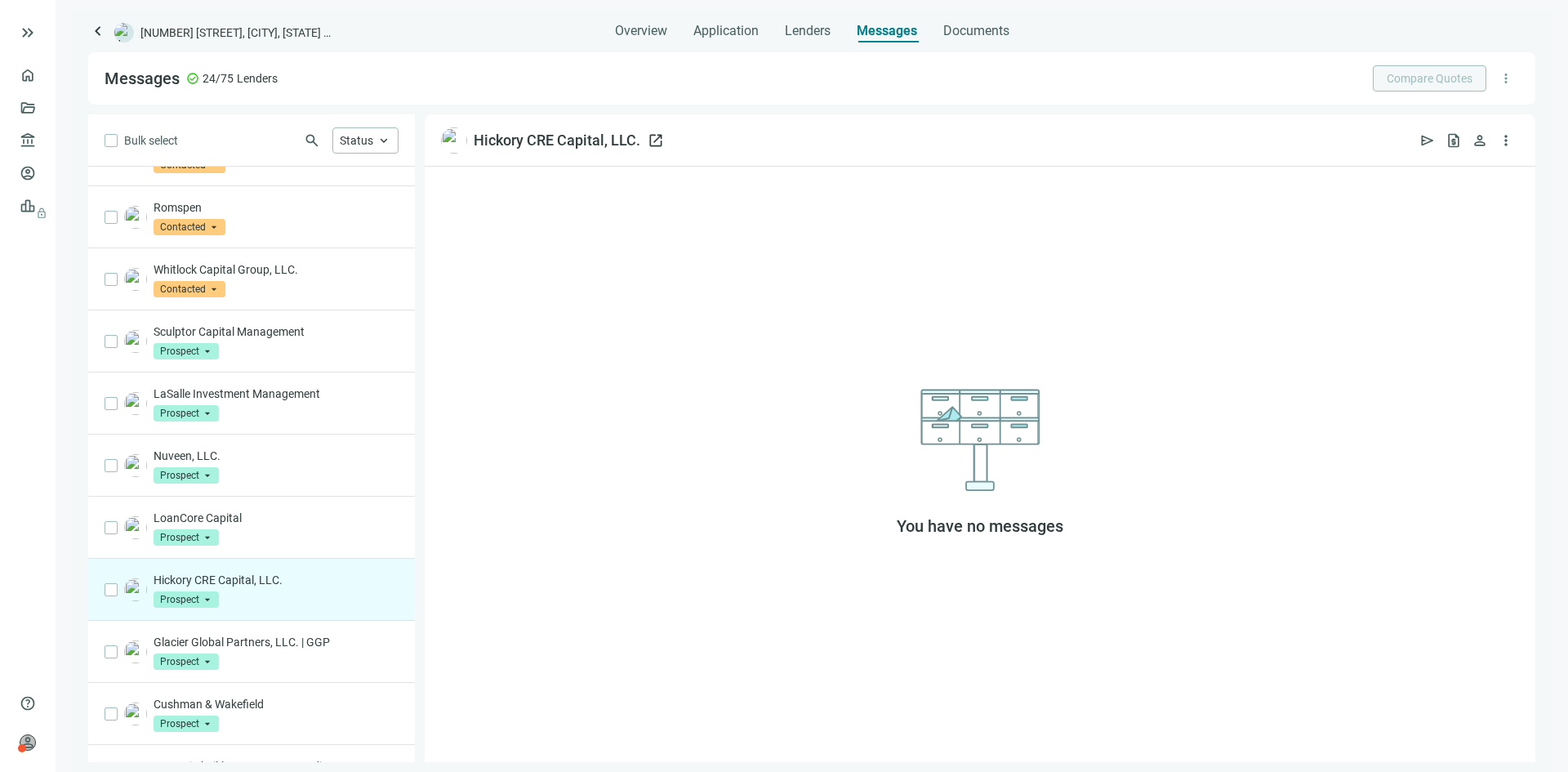 click on "open_in_new" at bounding box center (656, 141) 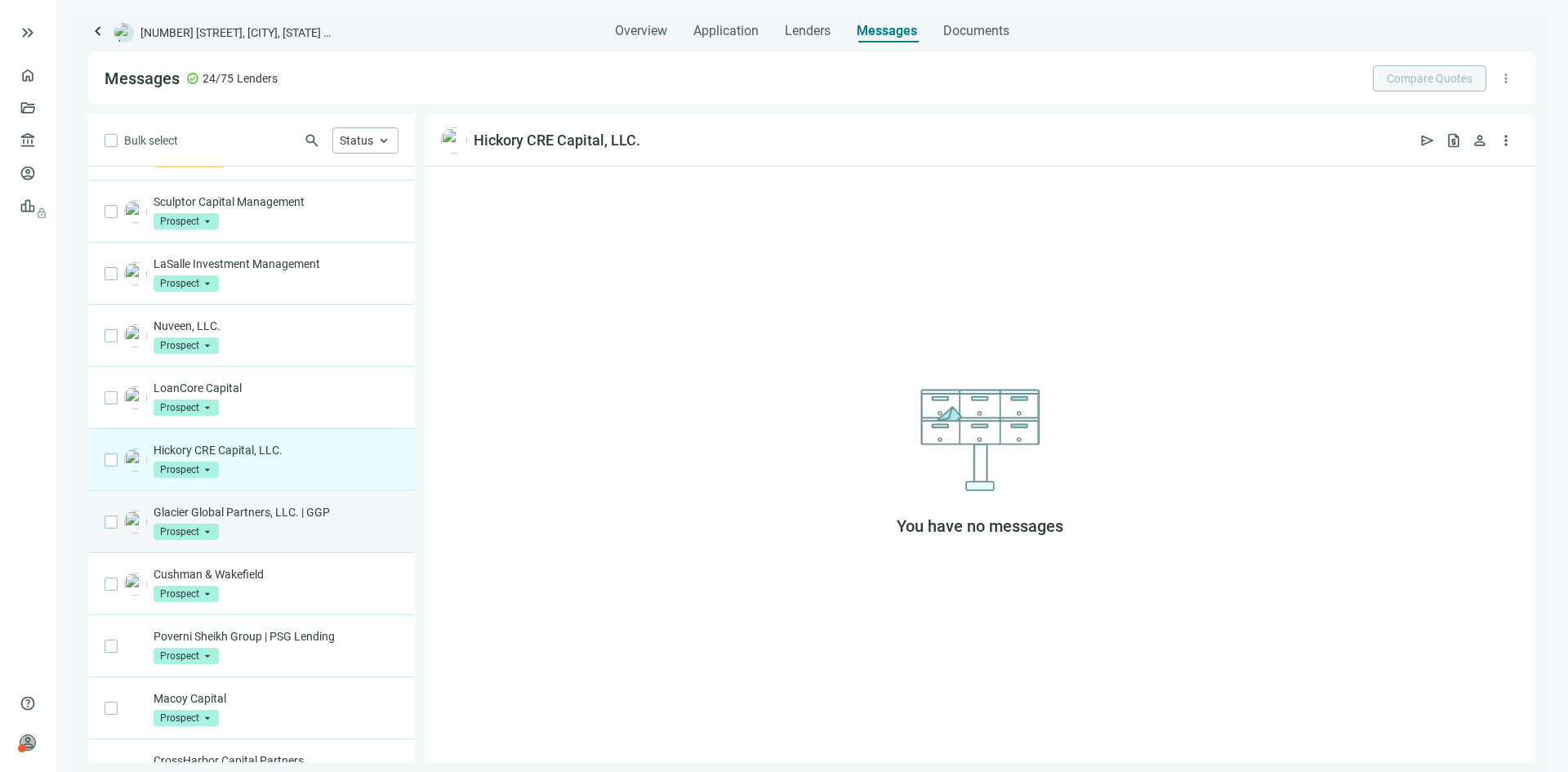 scroll, scrollTop: 408, scrollLeft: 0, axis: vertical 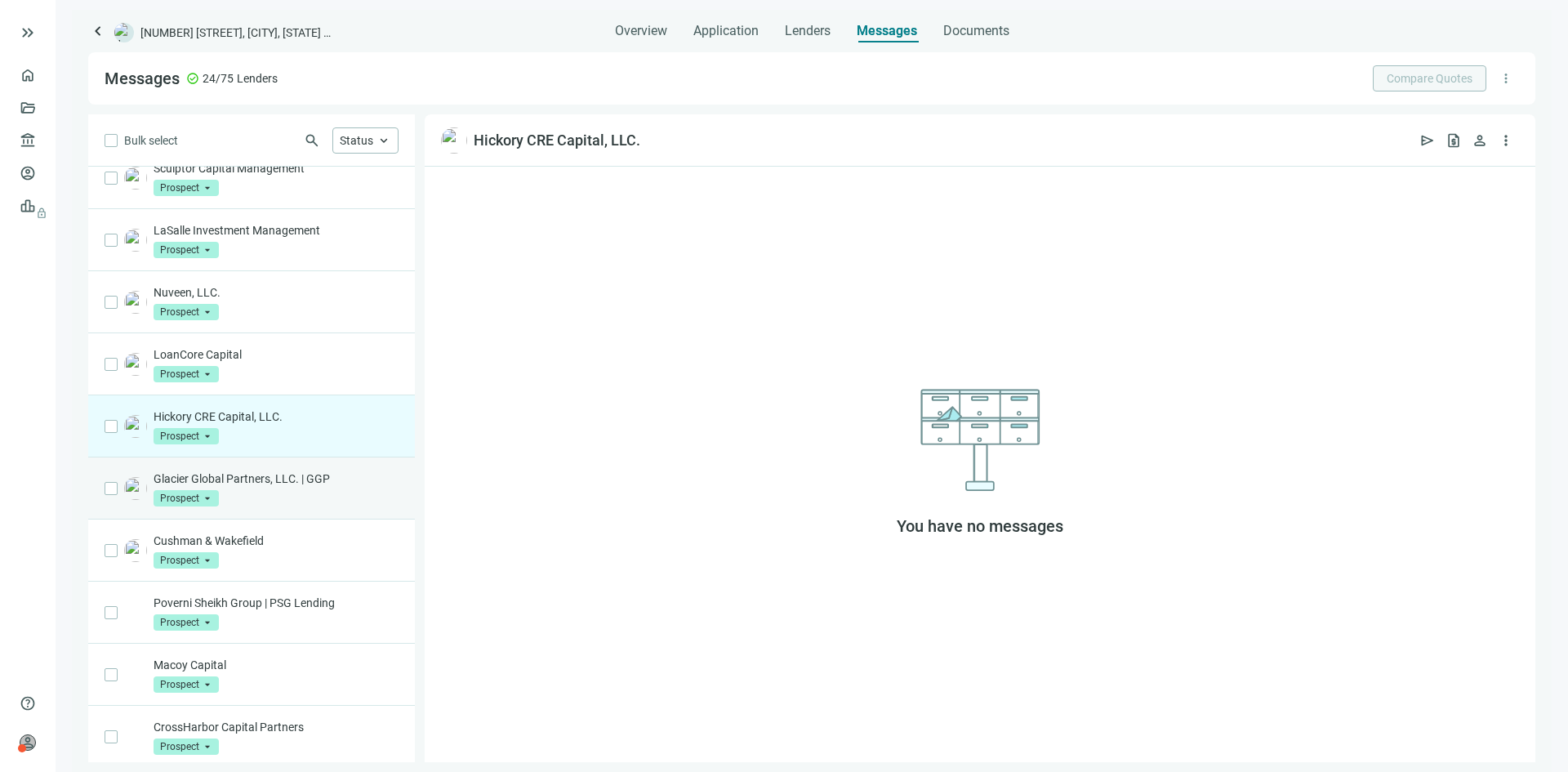 click on "Glacier Global Partners, LLC. | GGP Prospect arrow_drop_down" at bounding box center [252, 489] 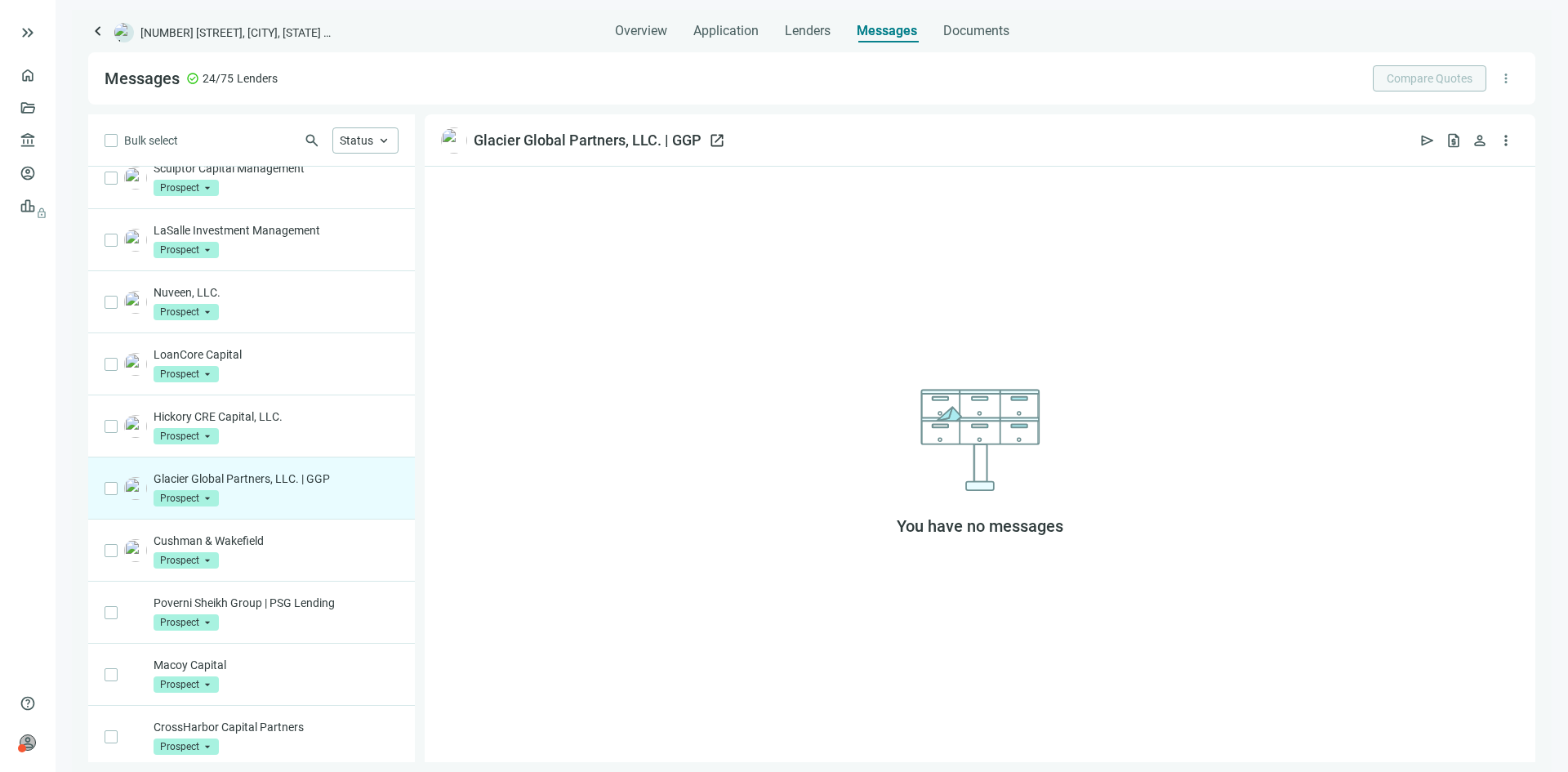 click on "open_in_new" at bounding box center [717, 141] 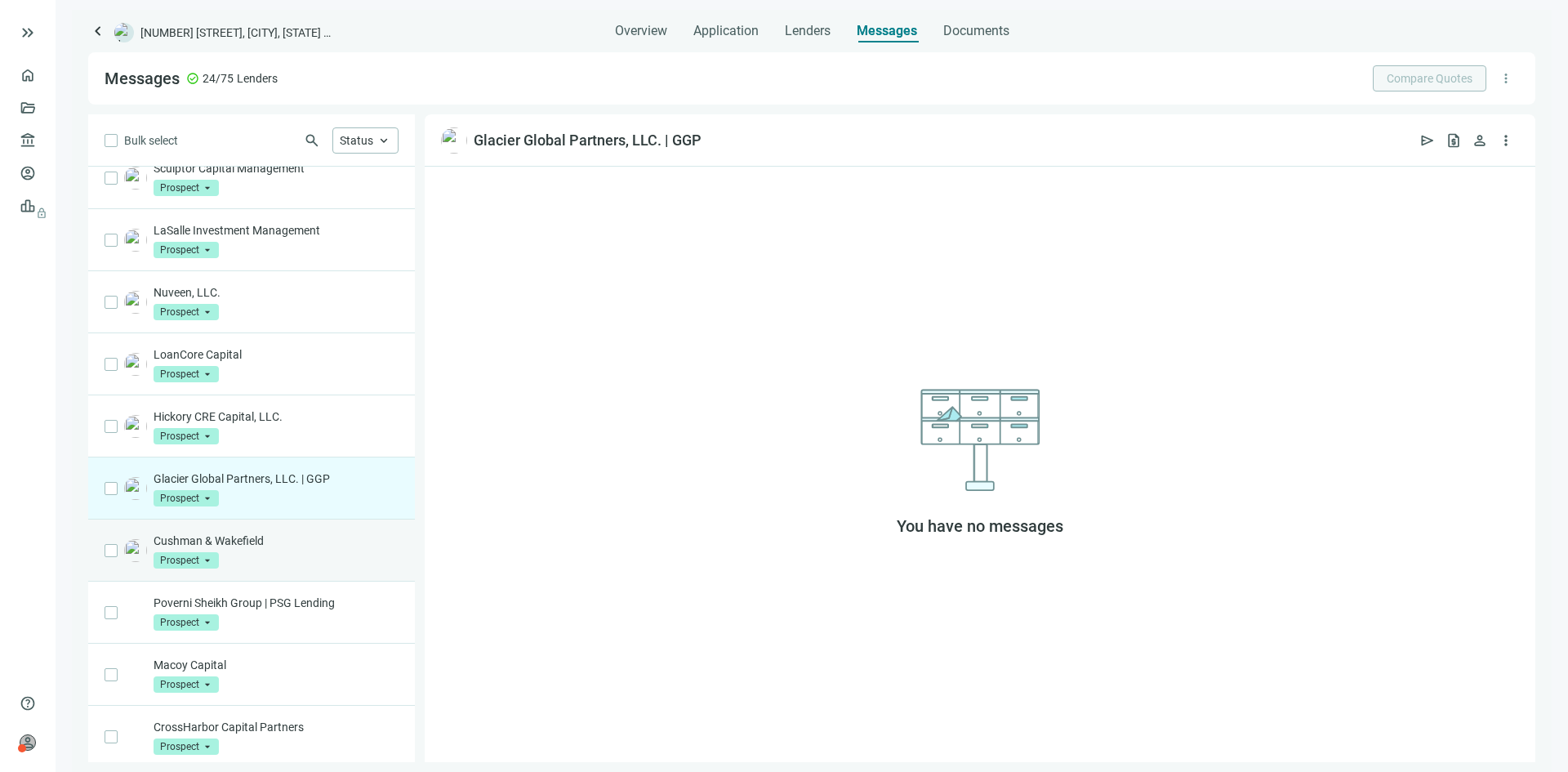 click on "Cushman & Wakefield" at bounding box center [276, 541] 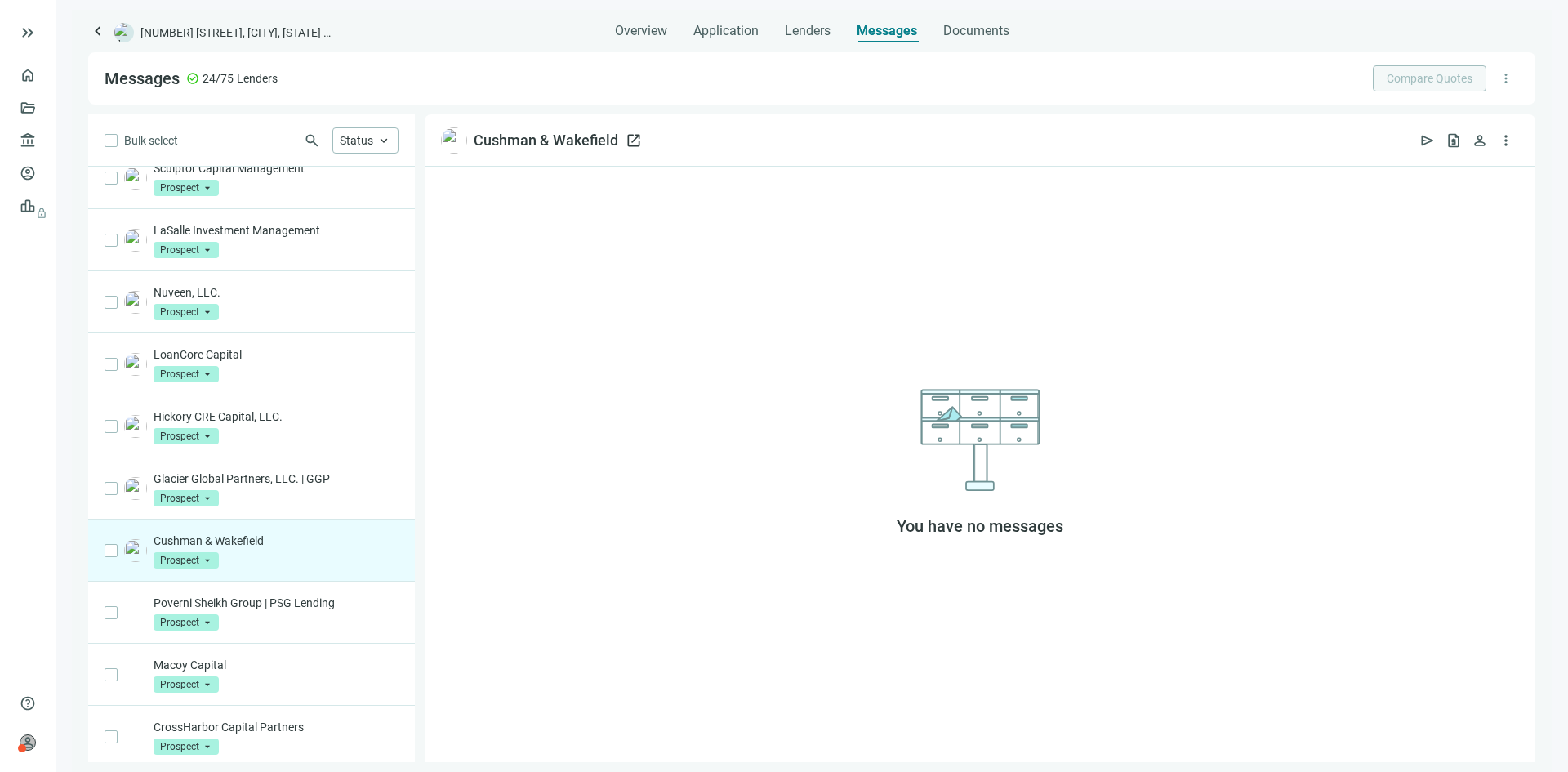 click on "open_in_new" at bounding box center (634, 141) 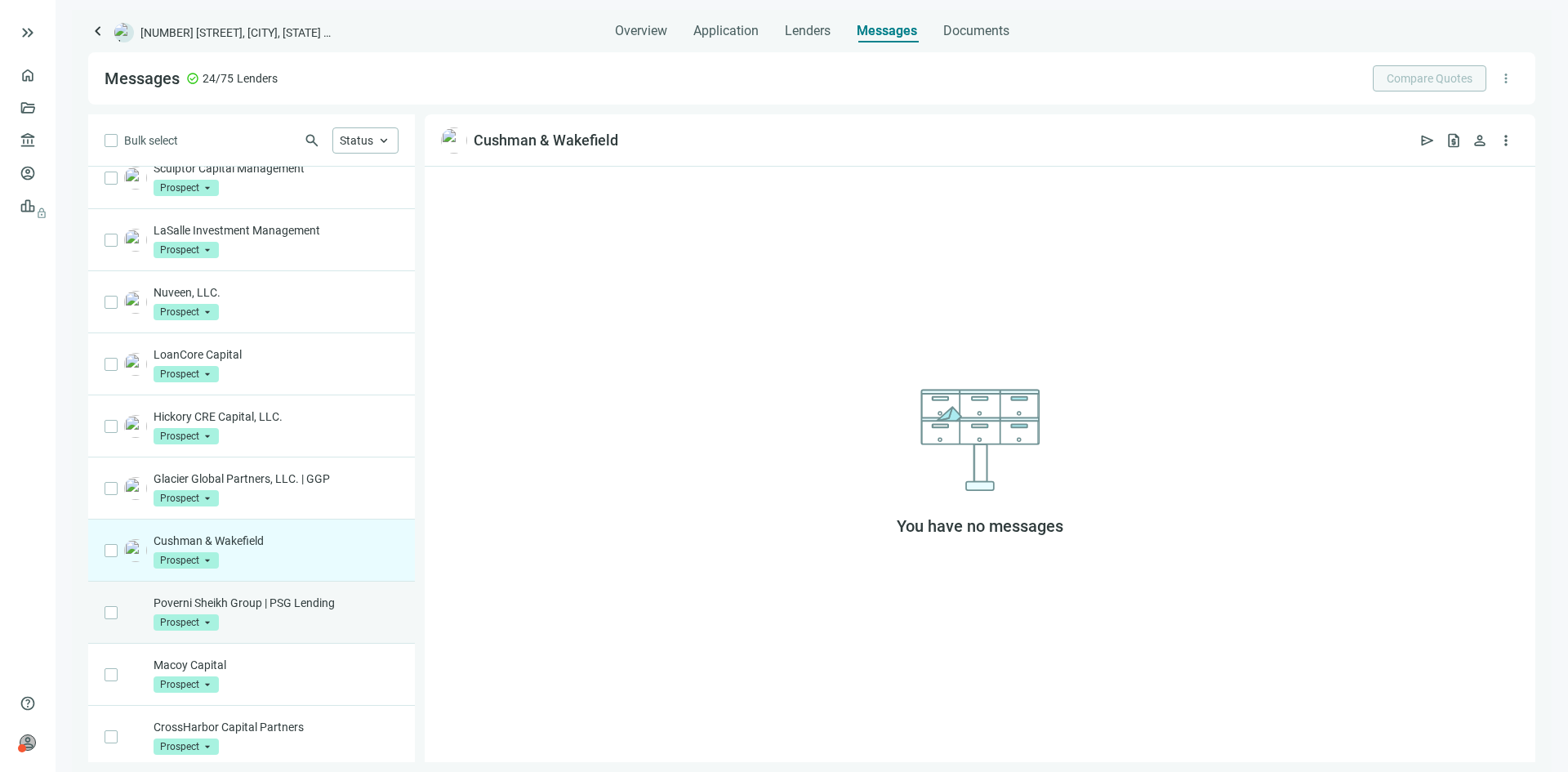 click on "Poverni Sheikh Group | PSG Lending Prospect arrow_drop_down" at bounding box center [276, 613] 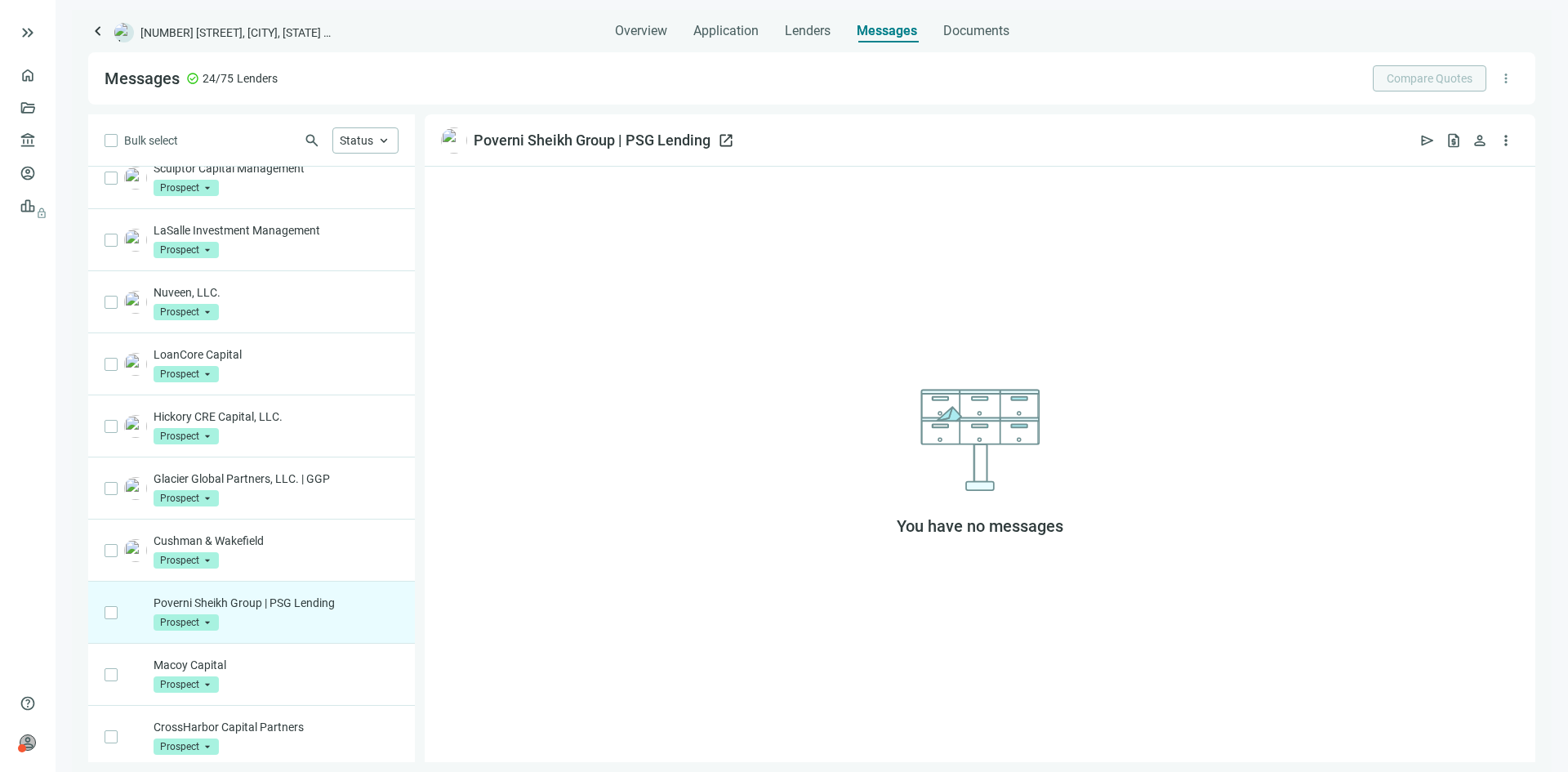 click on "open_in_new" at bounding box center (726, 141) 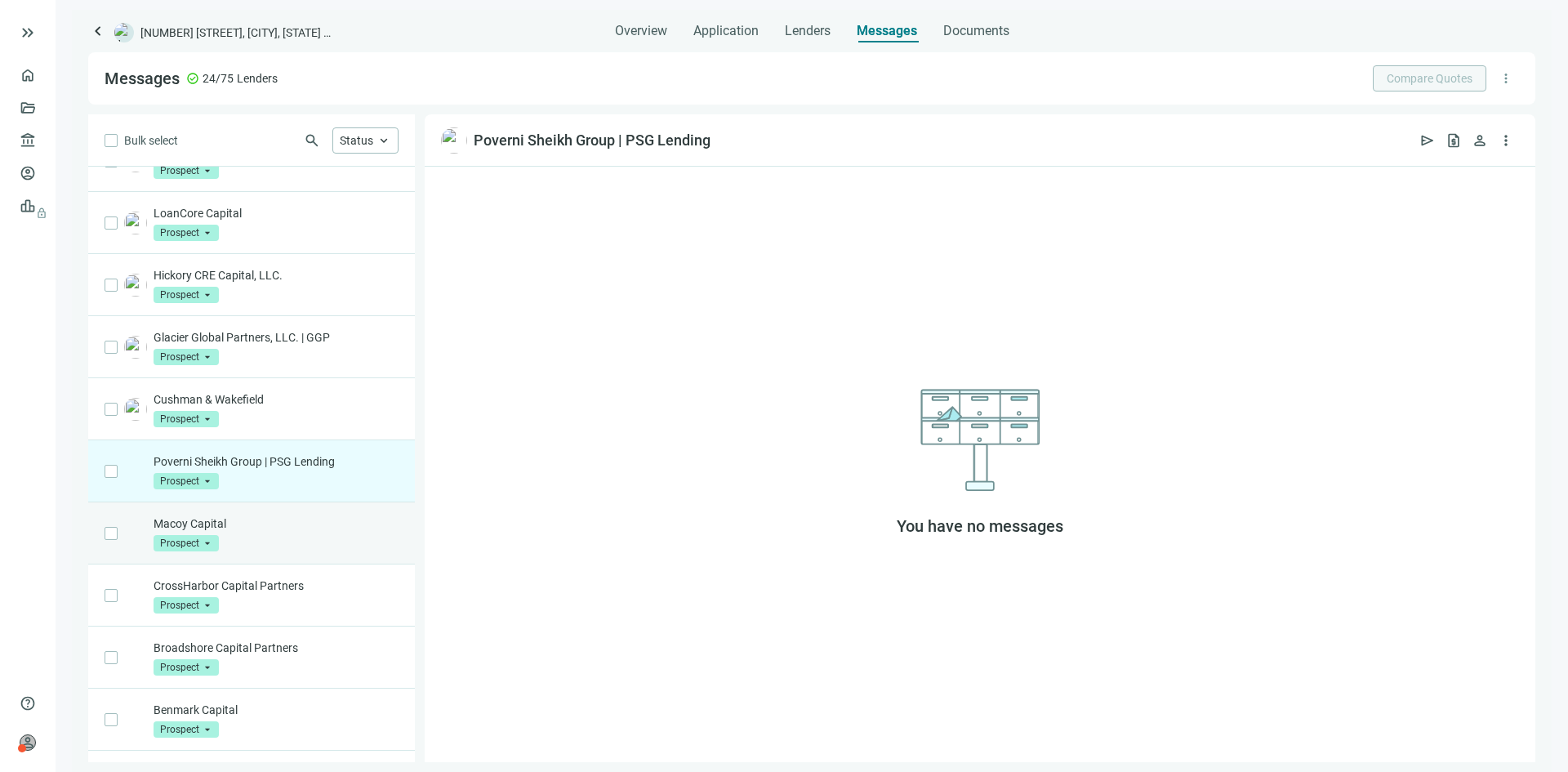 scroll, scrollTop: 572, scrollLeft: 0, axis: vertical 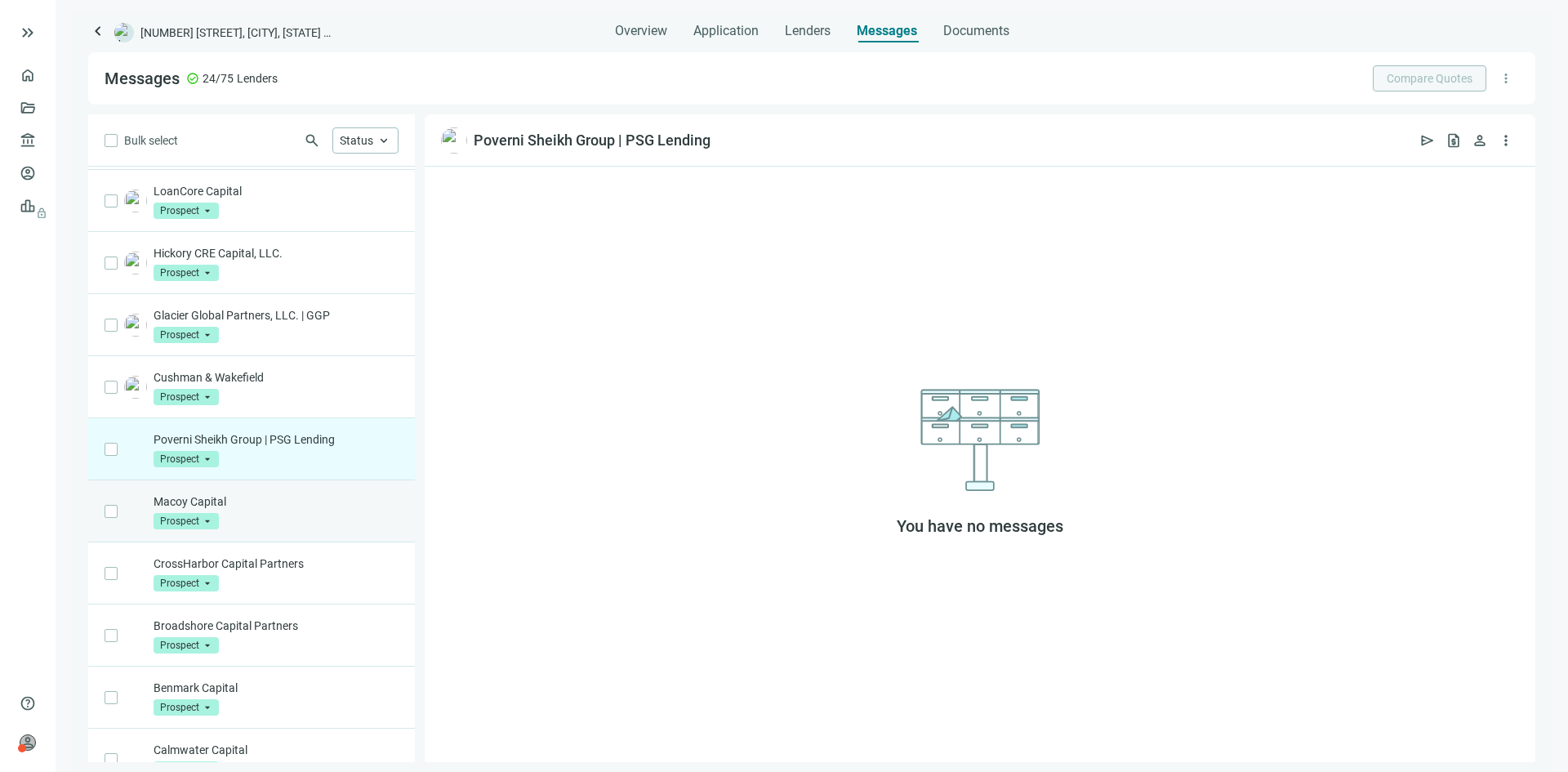click on "Macoy Capital Prospect arrow_drop_down" at bounding box center (276, 511) 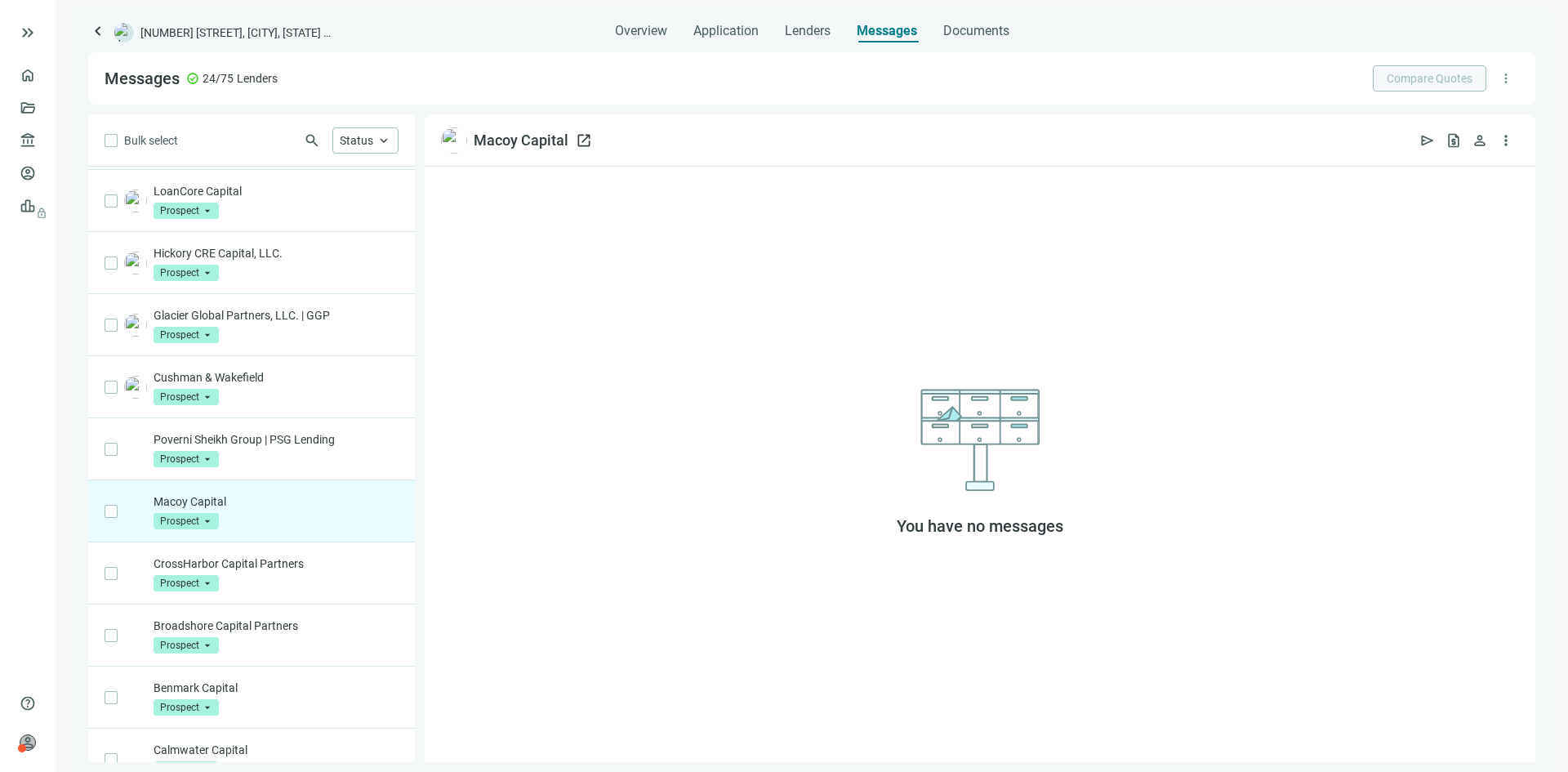 click on "open_in_new" at bounding box center (584, 141) 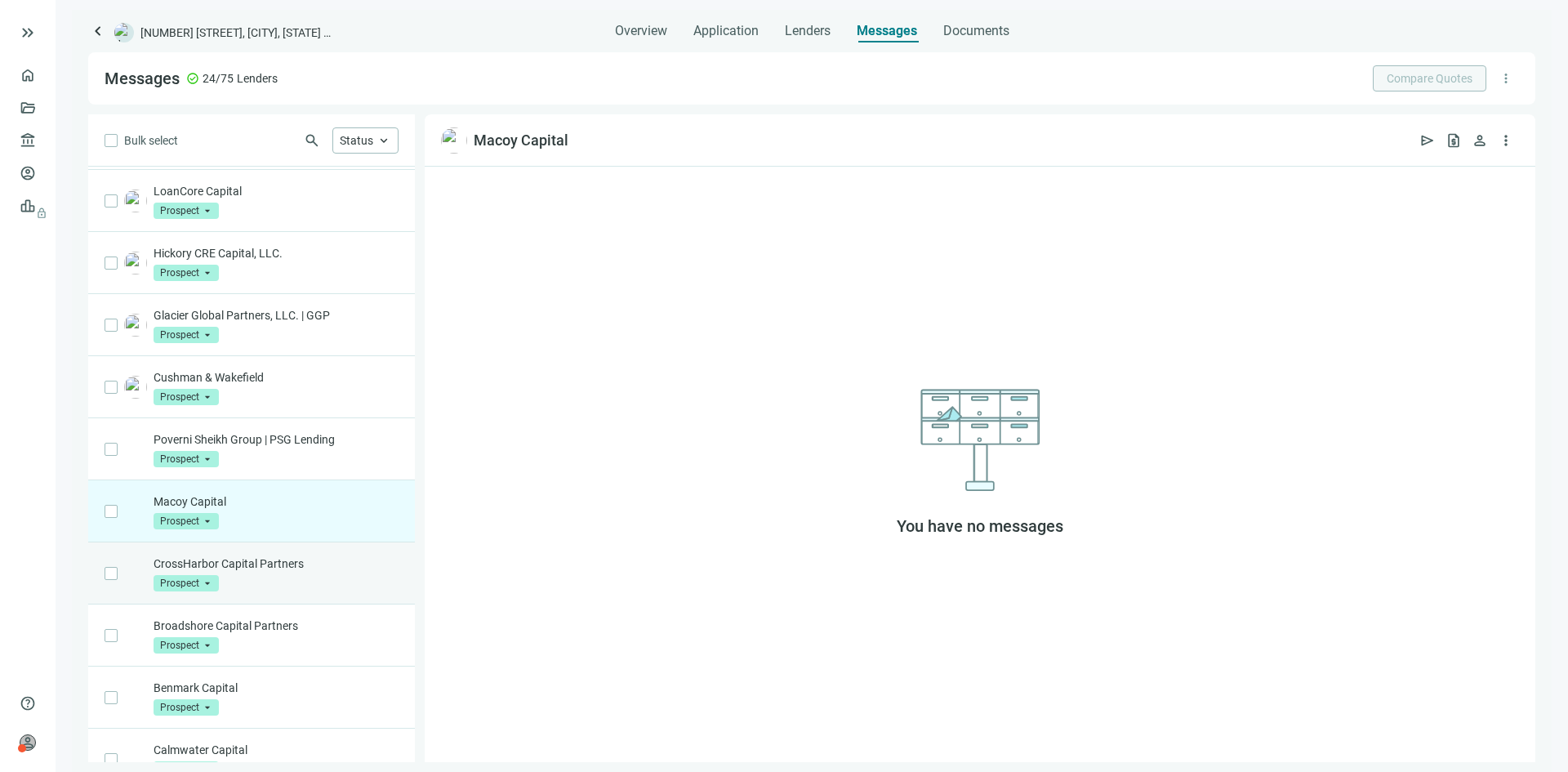 click on "CrossHarbor Capital Partners" at bounding box center [276, 564] 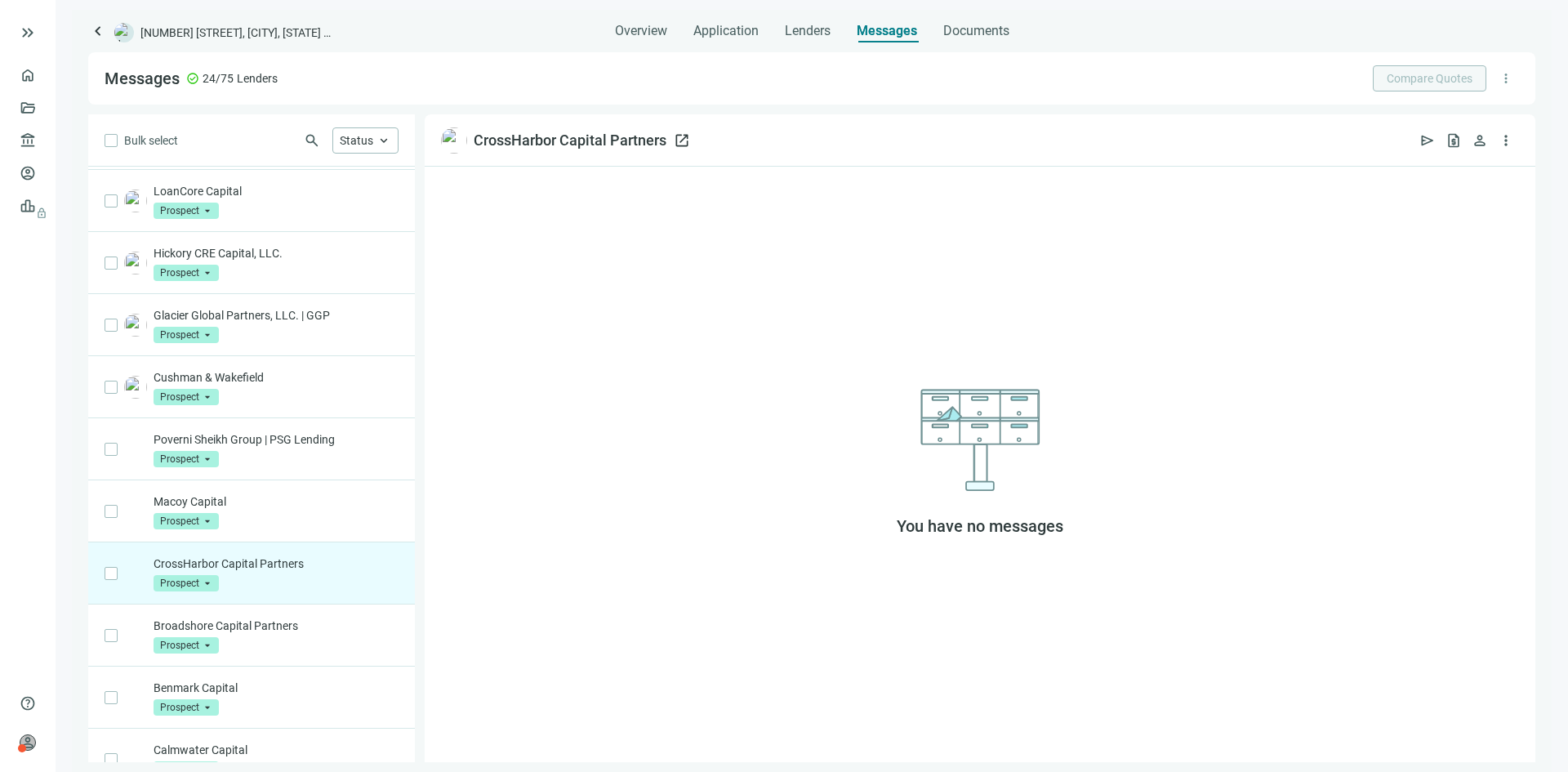 click on "open_in_new" at bounding box center (682, 141) 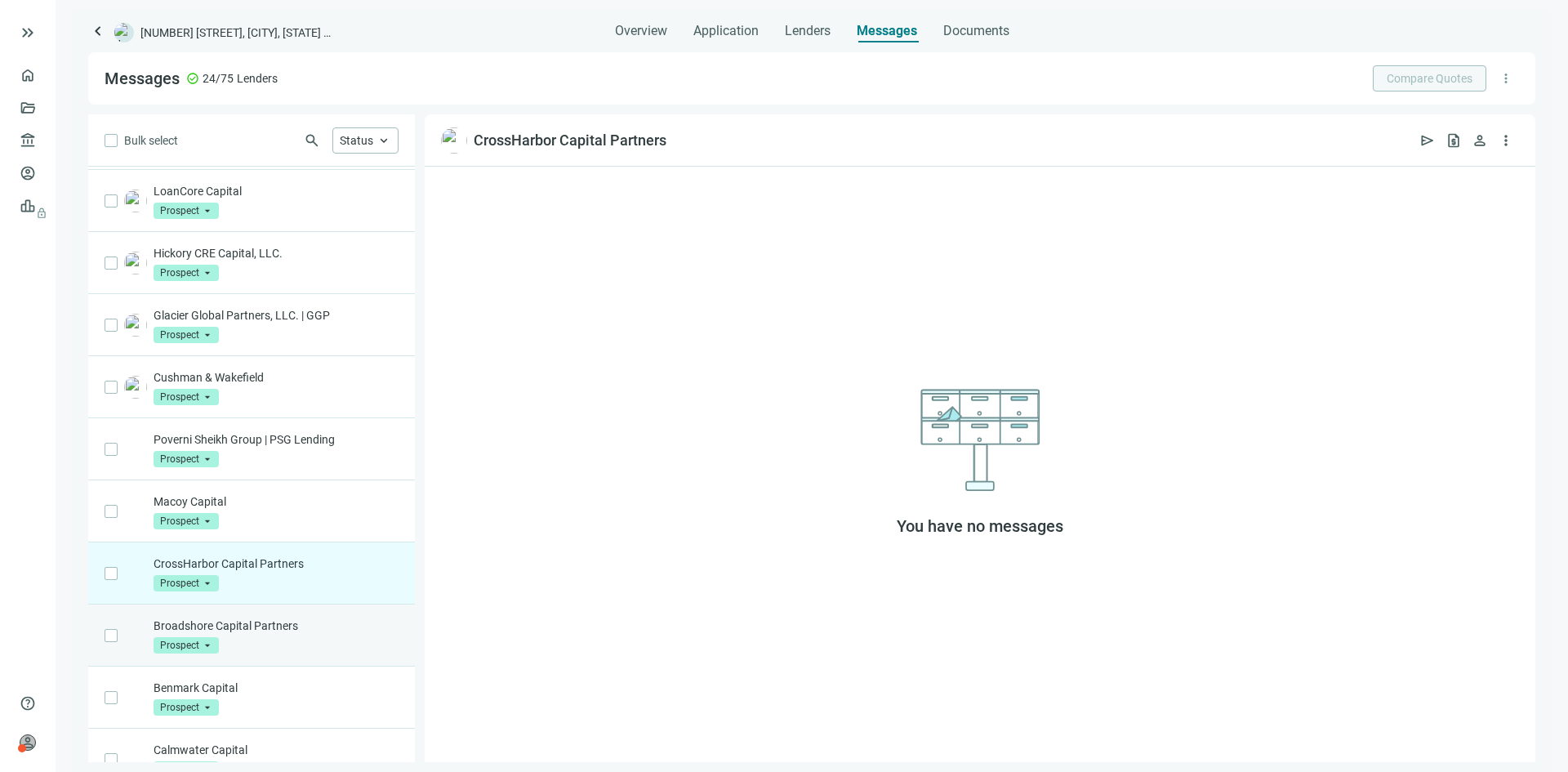 click on "Broadshore Capital Partners Prospect arrow_drop_down" at bounding box center (276, 636) 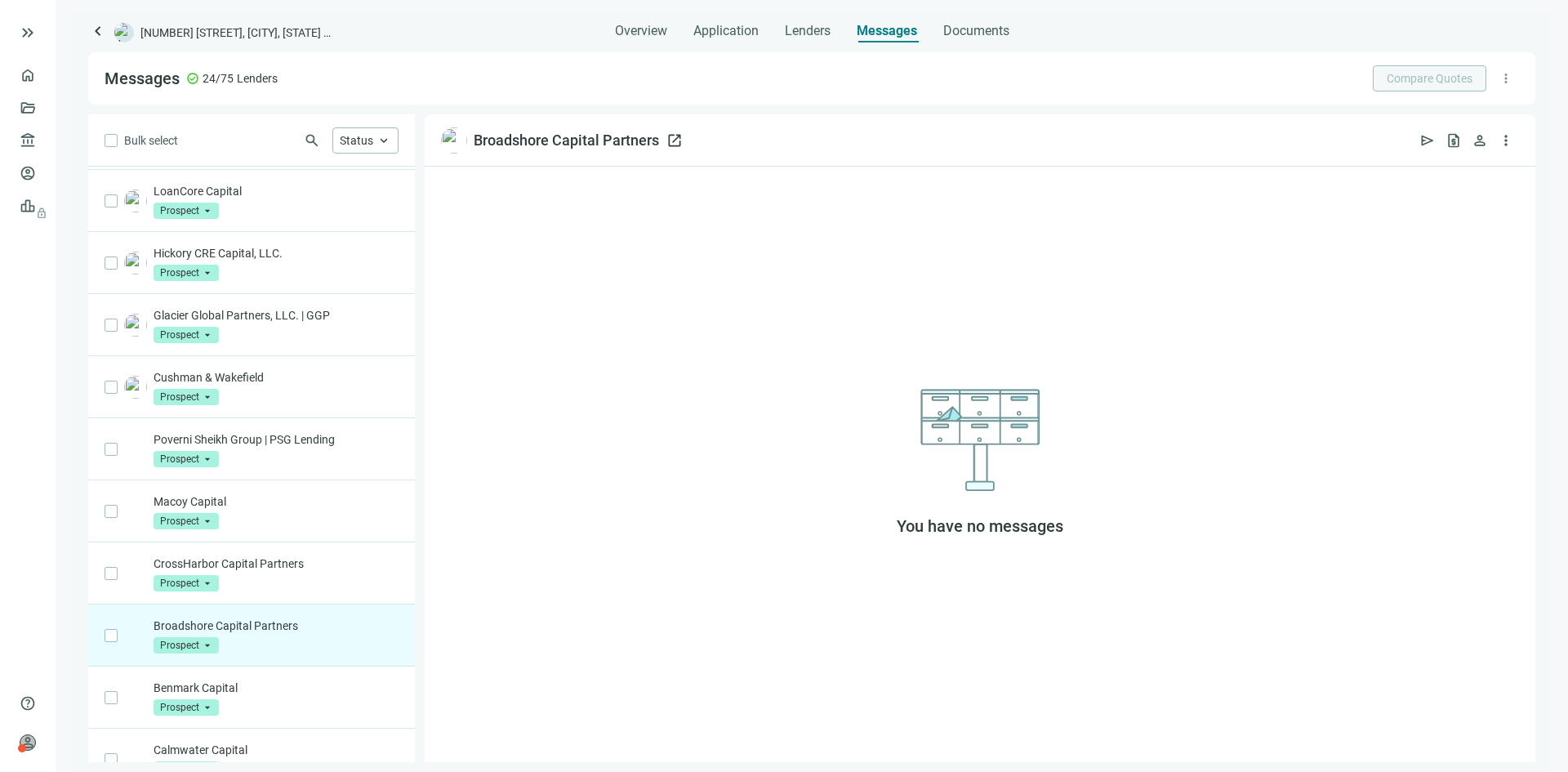 click on "open_in_new" at bounding box center [675, 141] 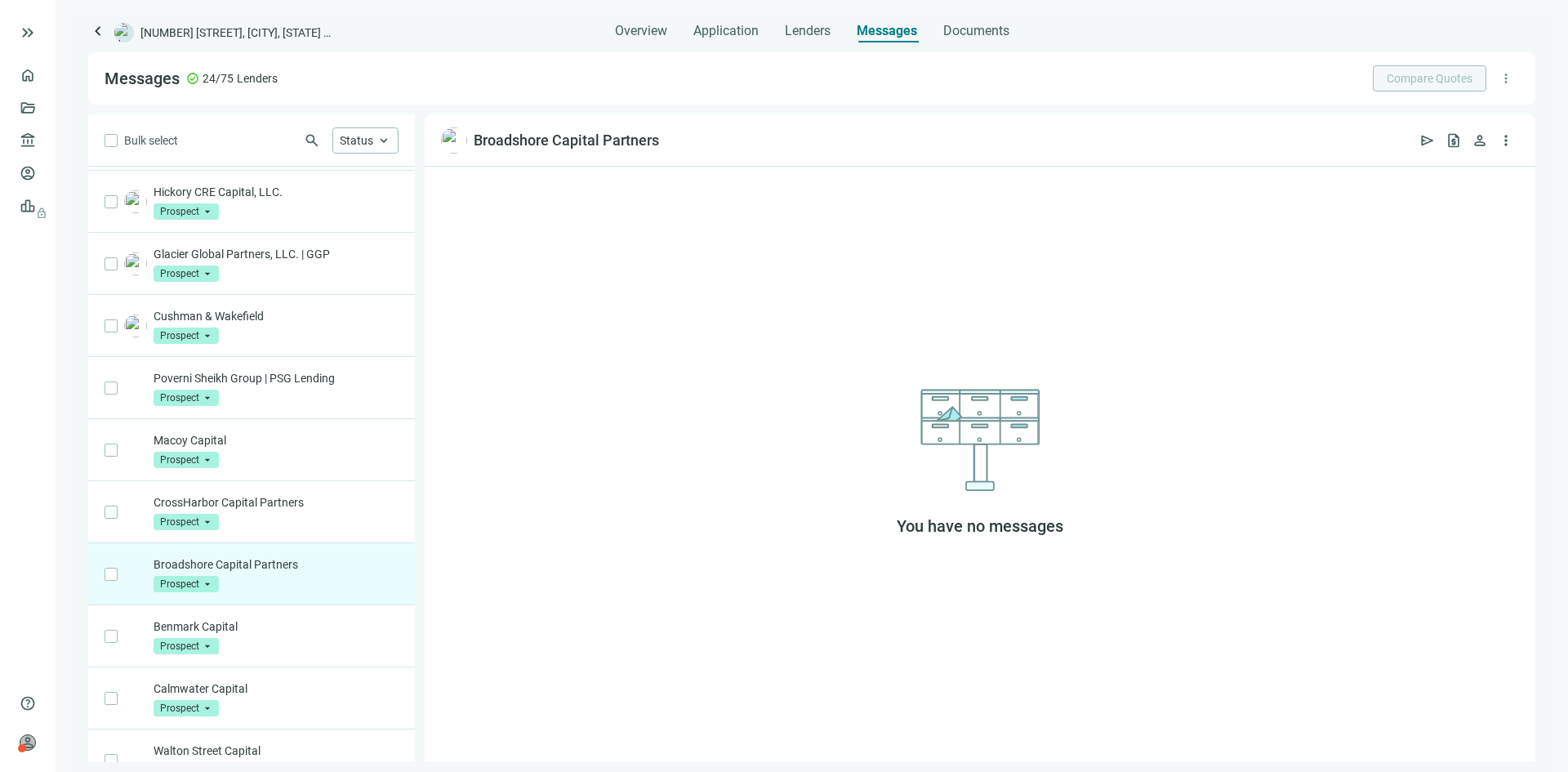 scroll, scrollTop: 715, scrollLeft: 0, axis: vertical 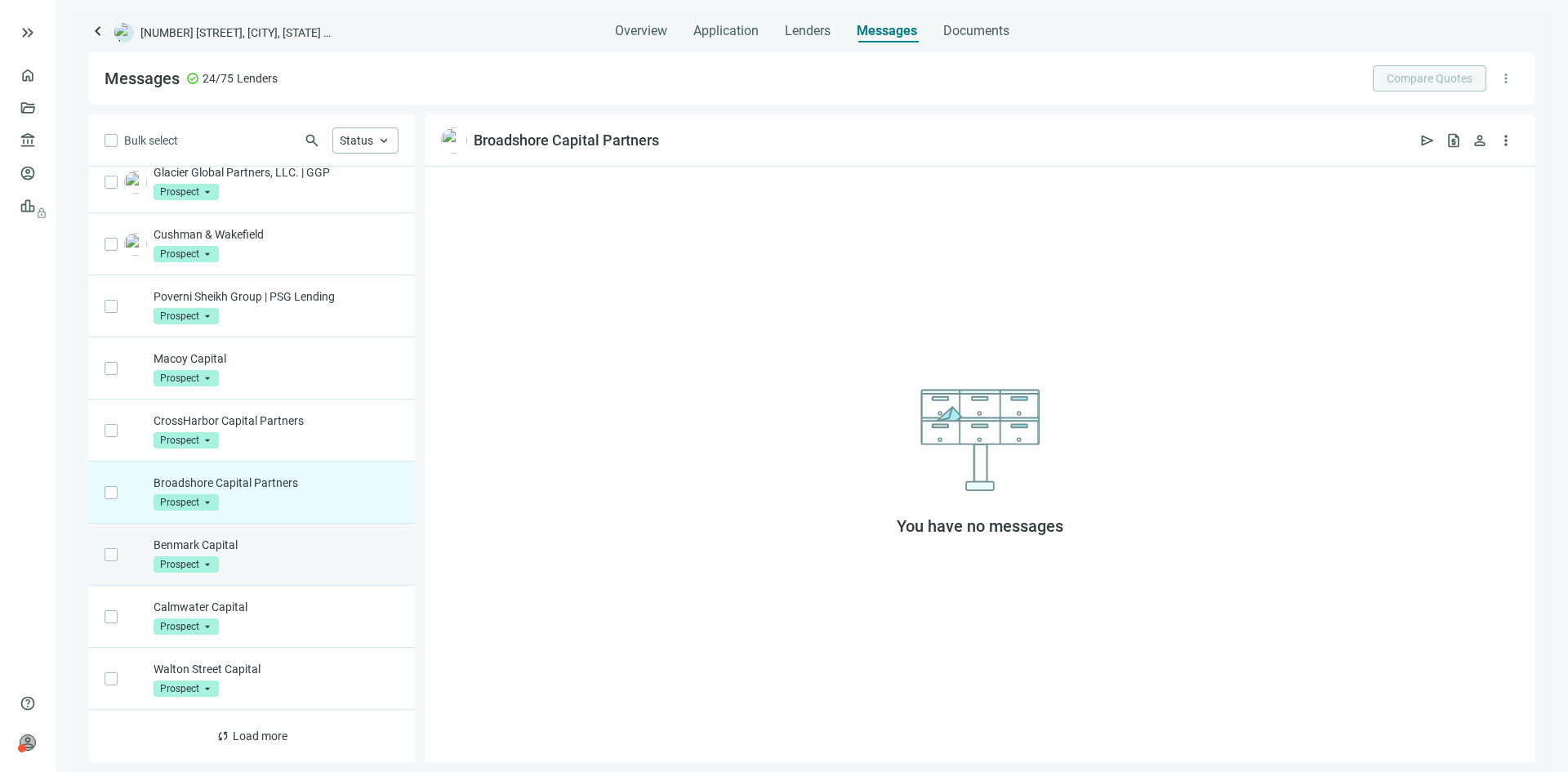 click on "Benmark Capital Prospect arrow_drop_down" at bounding box center (276, 555) 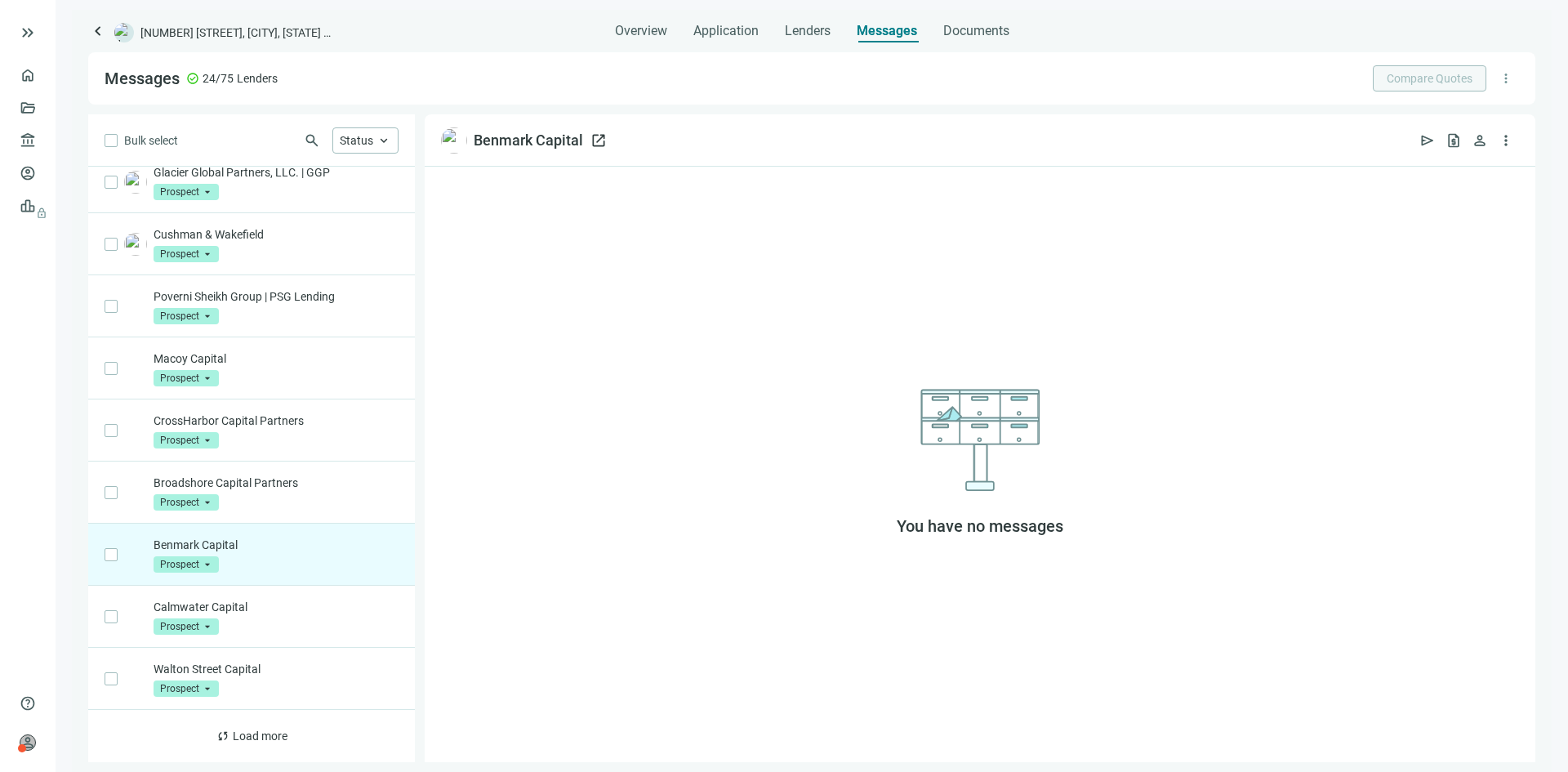 click on "open_in_new" at bounding box center [599, 141] 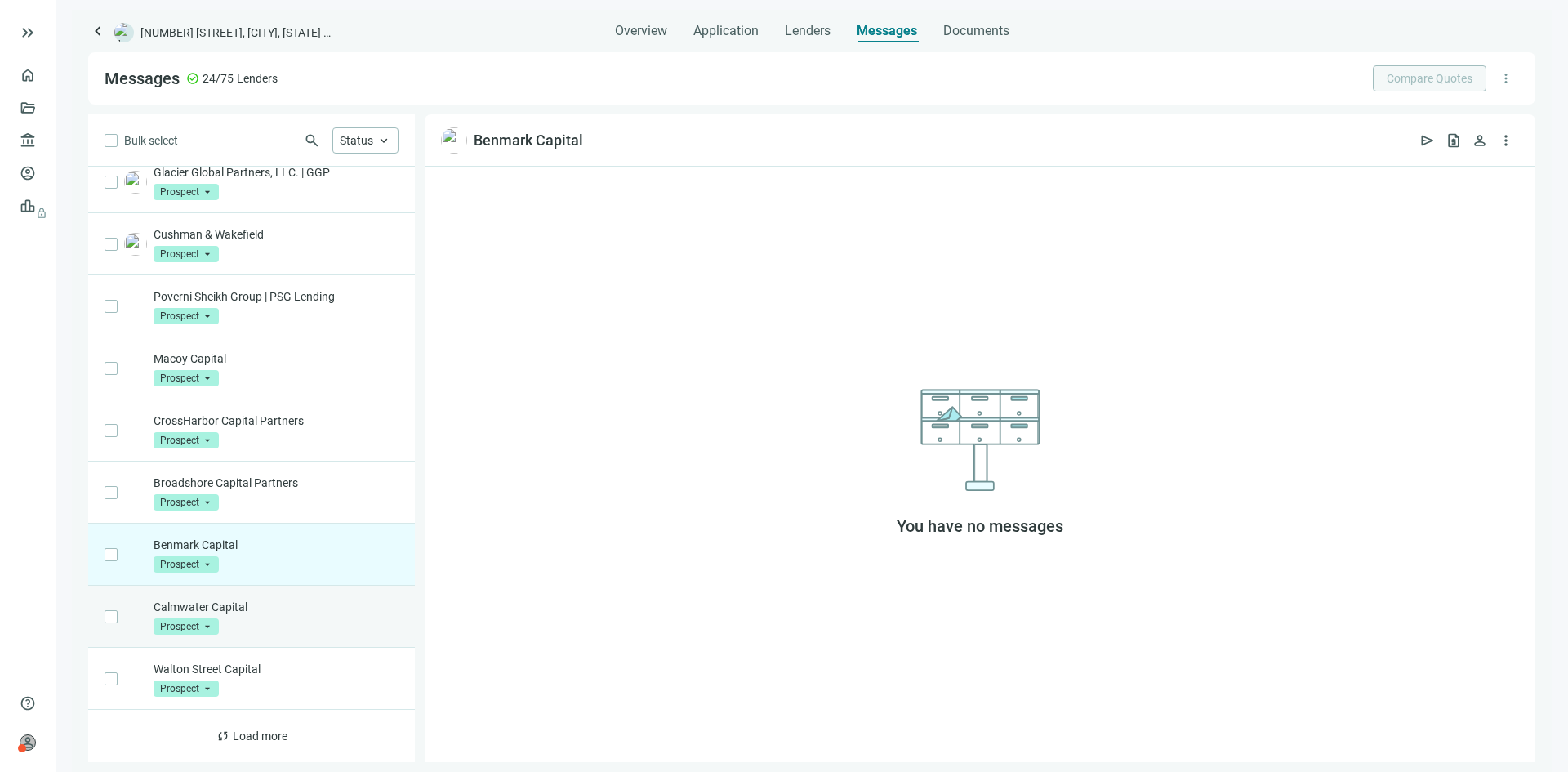 click on "Calmwater Capital Prospect arrow_drop_down" at bounding box center (276, 617) 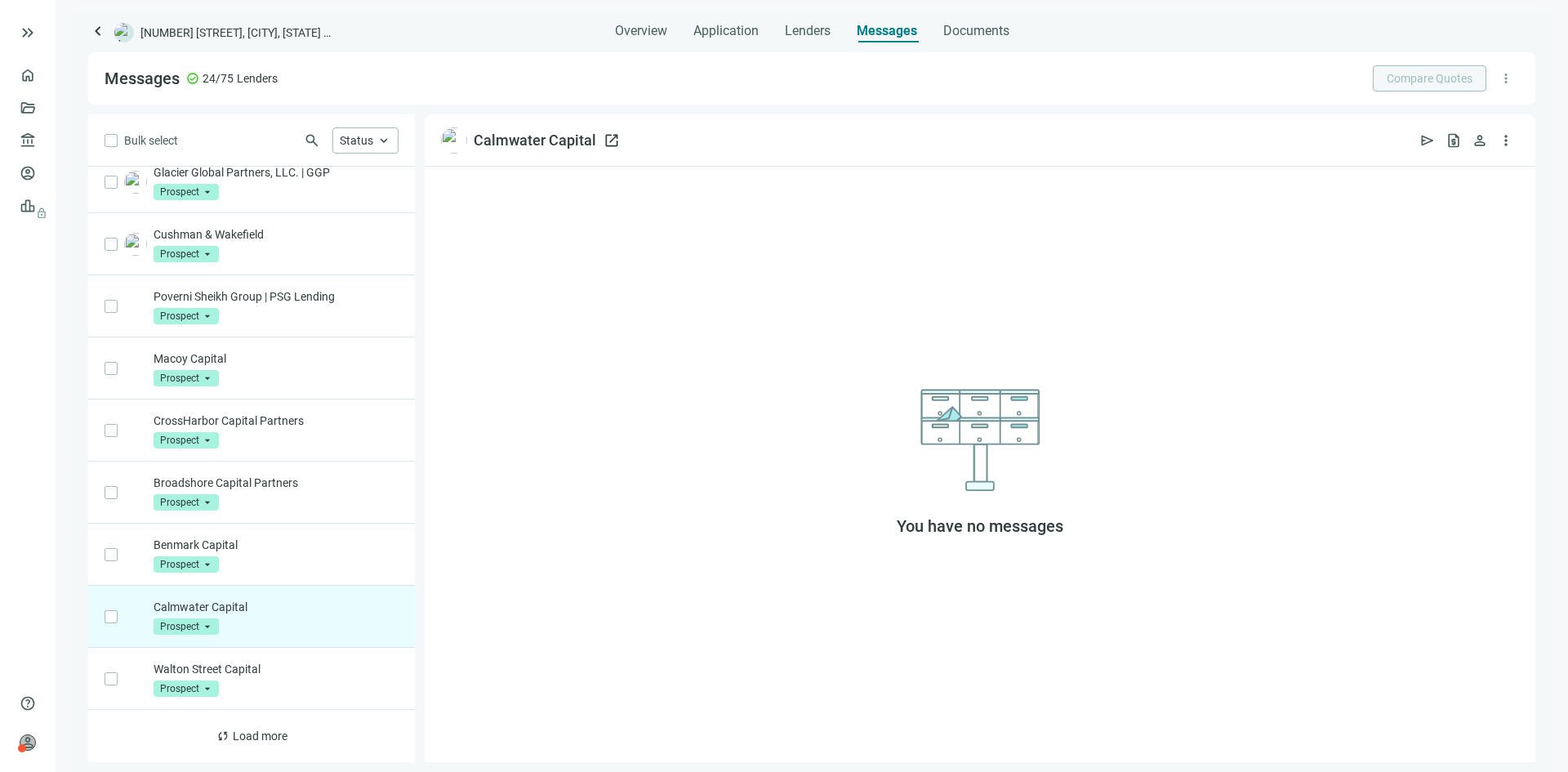 click on "open_in_new" at bounding box center (612, 141) 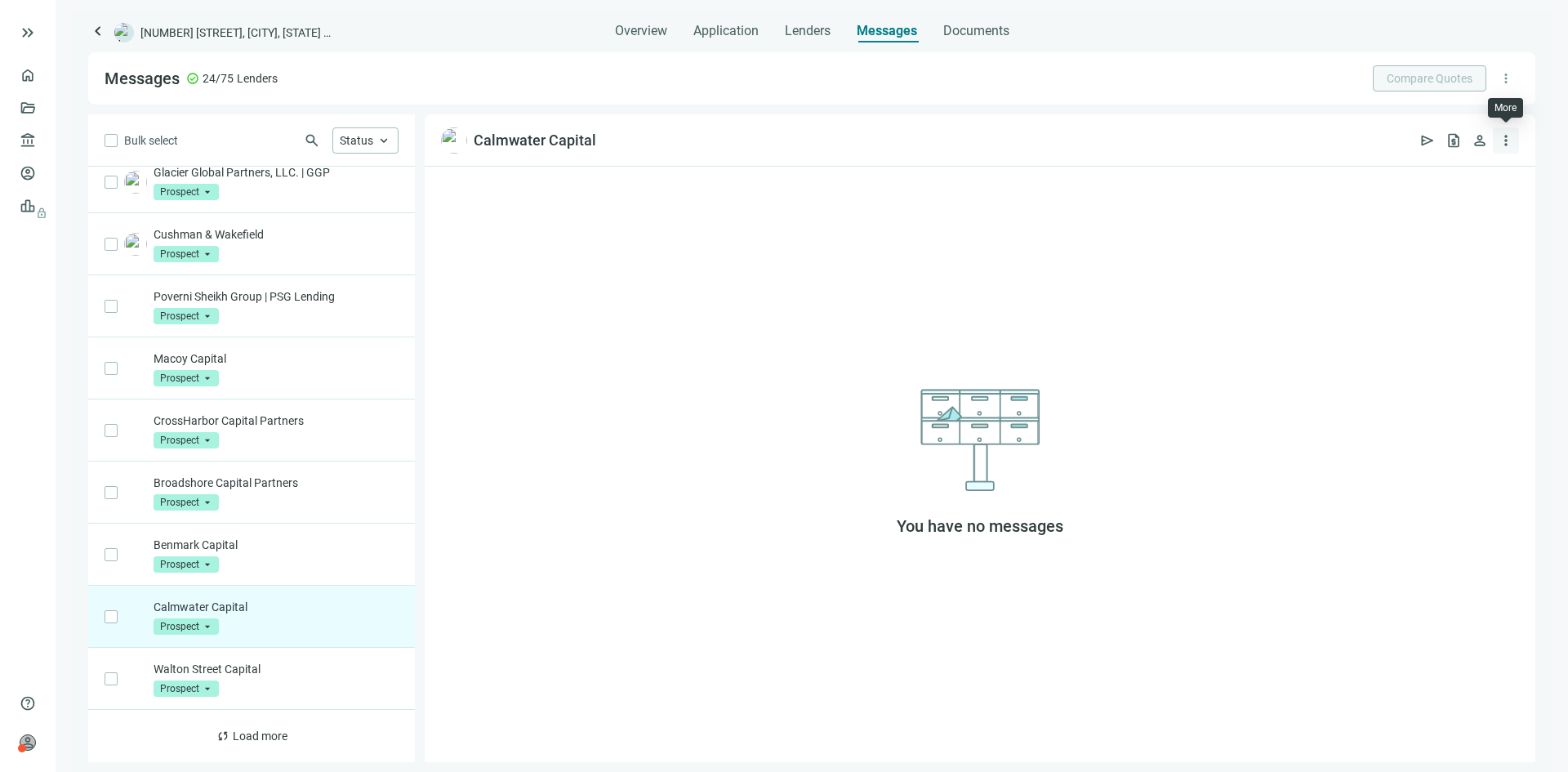 click on "more_vert" at bounding box center (1506, 141) 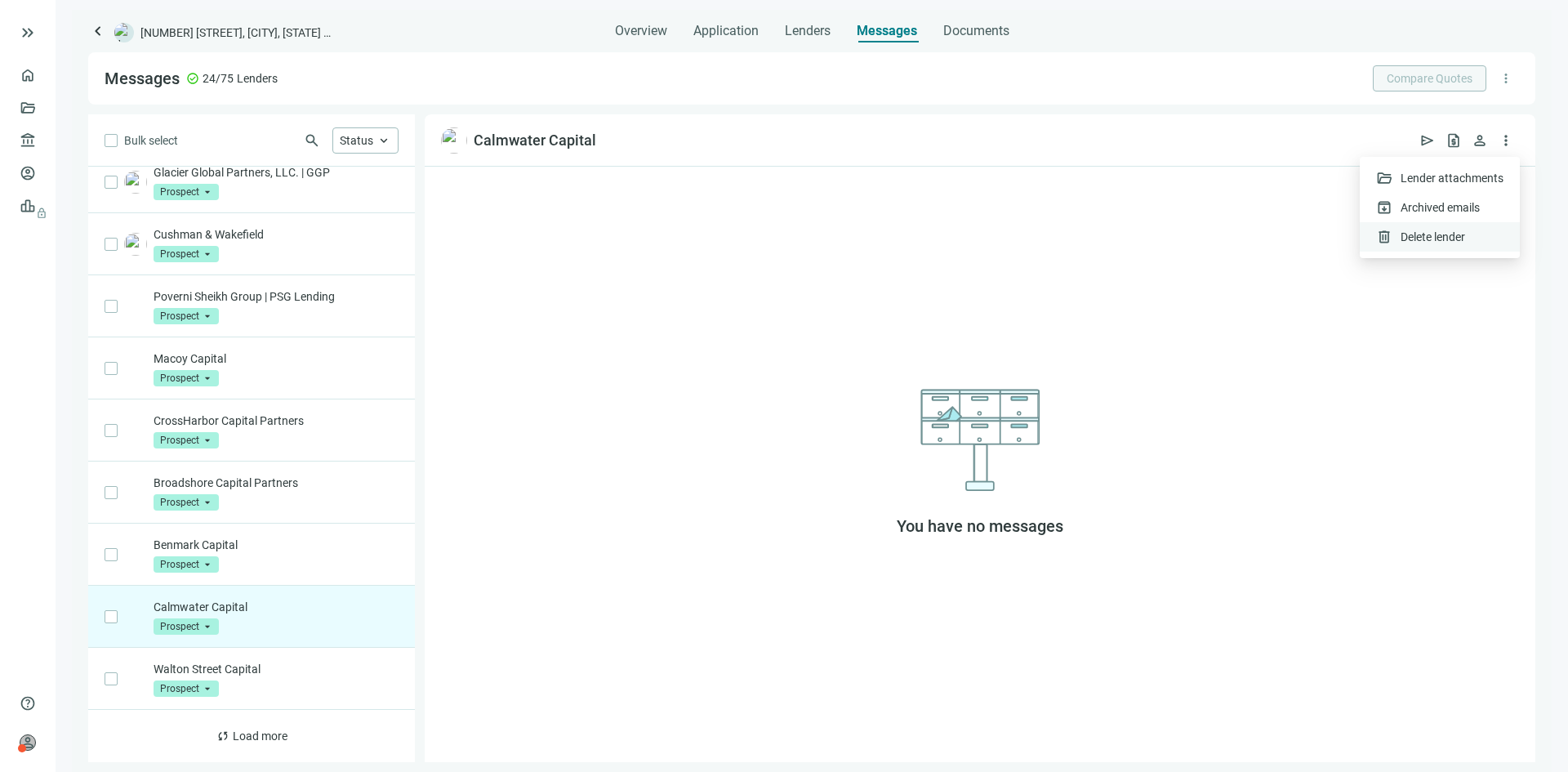 click on "Delete lender" at bounding box center [1432, 237] 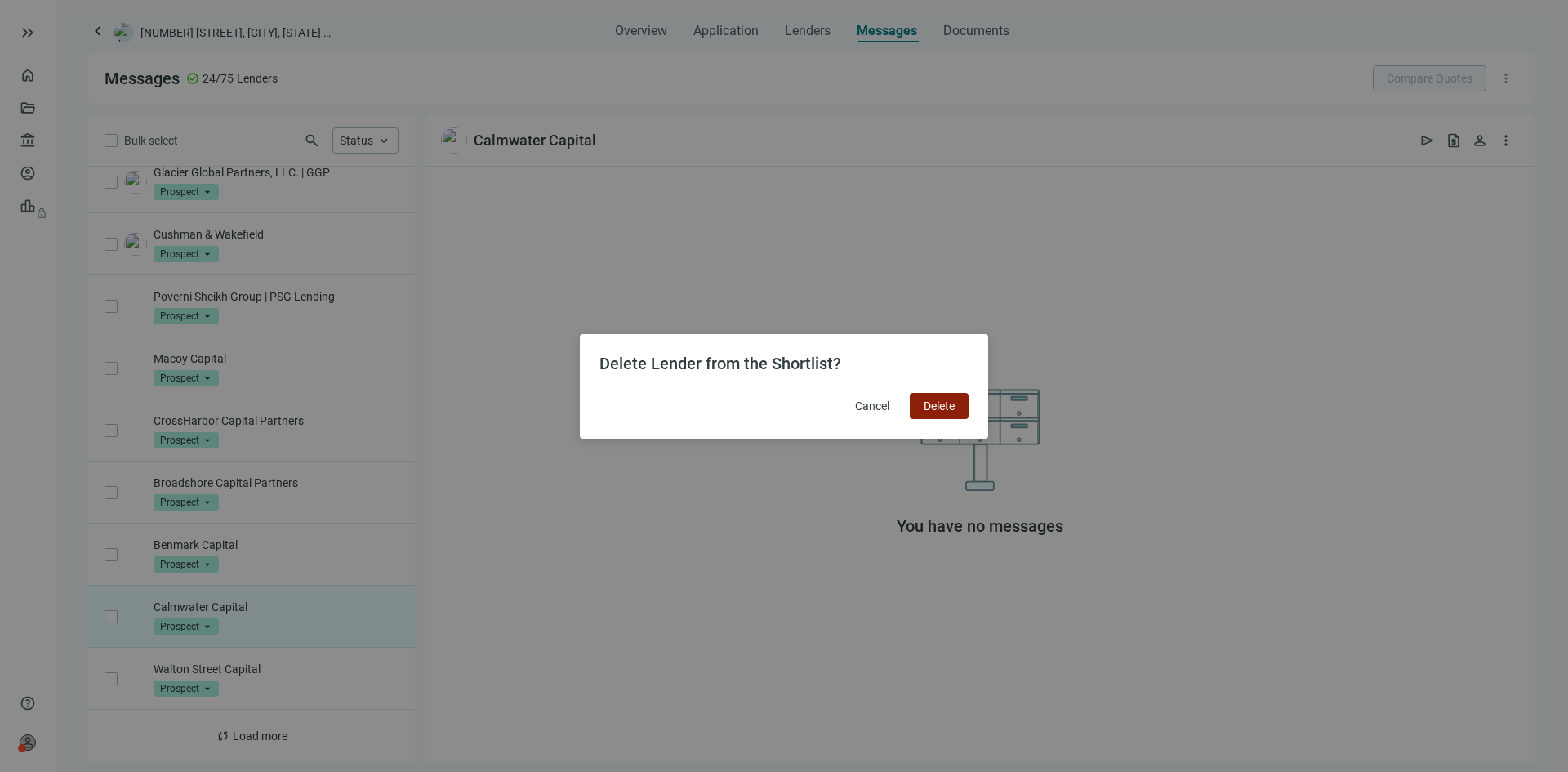 click on "Delete" at bounding box center [939, 406] 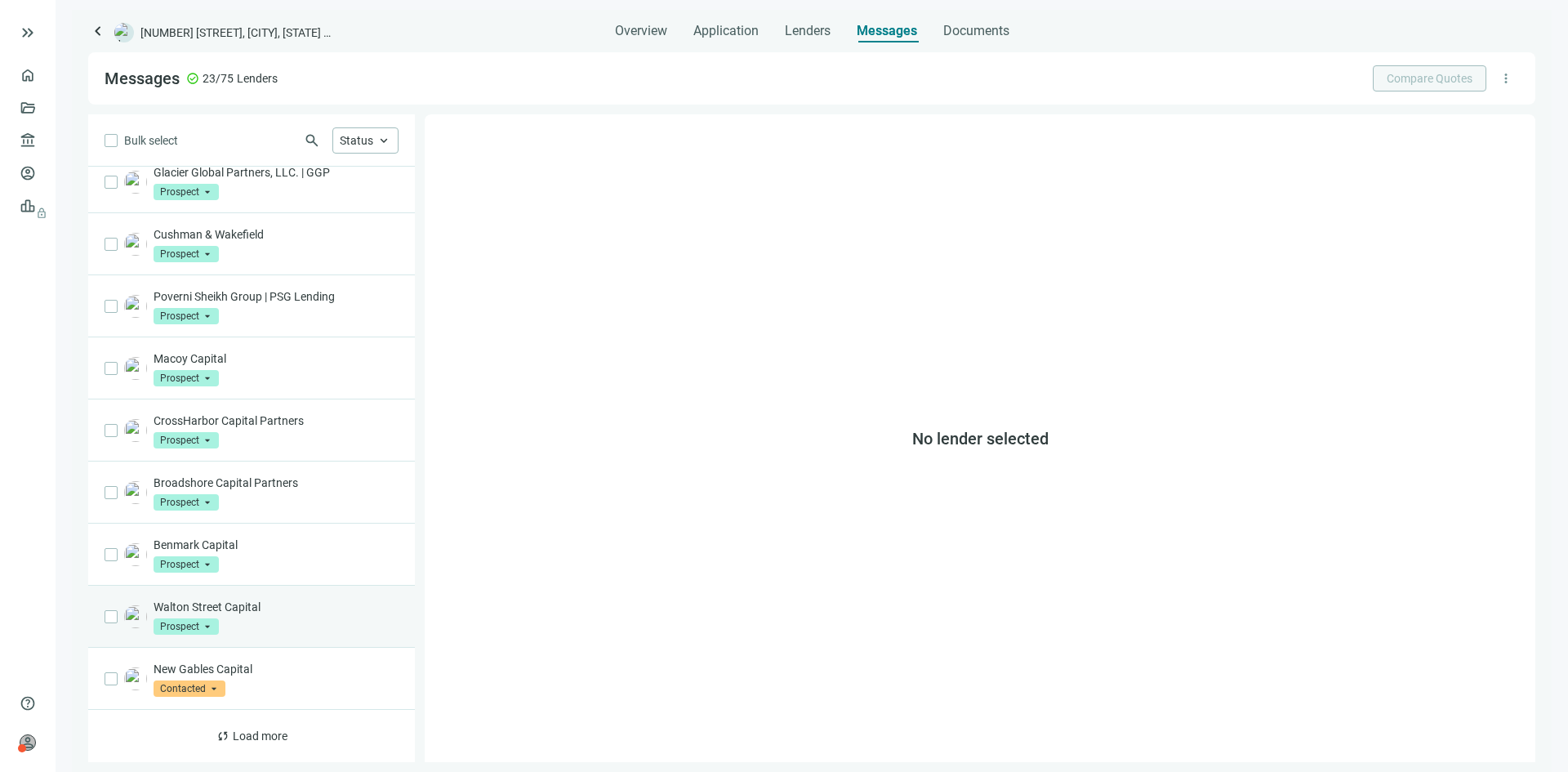 click on "Walton Street Capital Prospect arrow_drop_down" at bounding box center (276, 617) 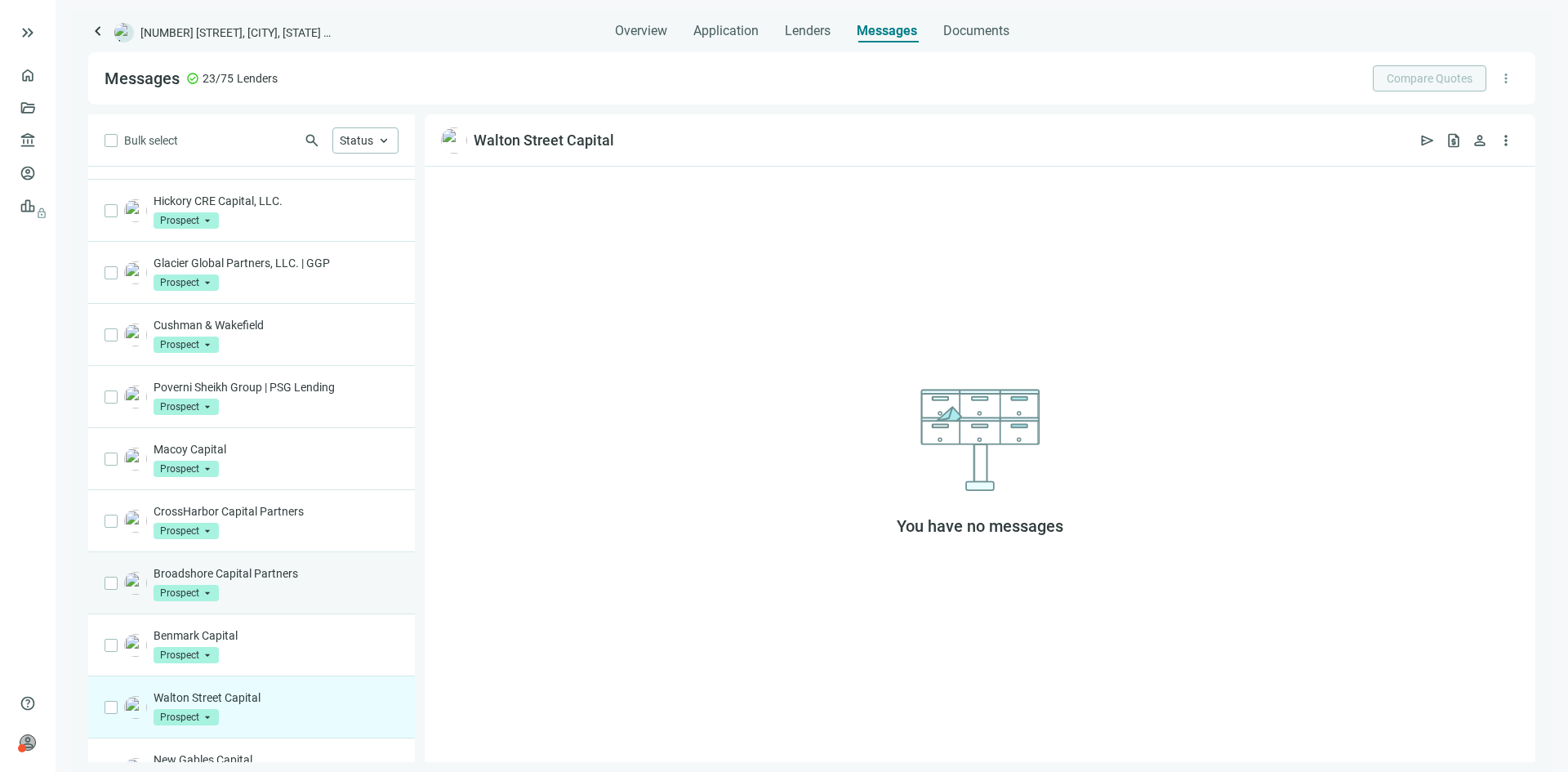 scroll, scrollTop: 715, scrollLeft: 0, axis: vertical 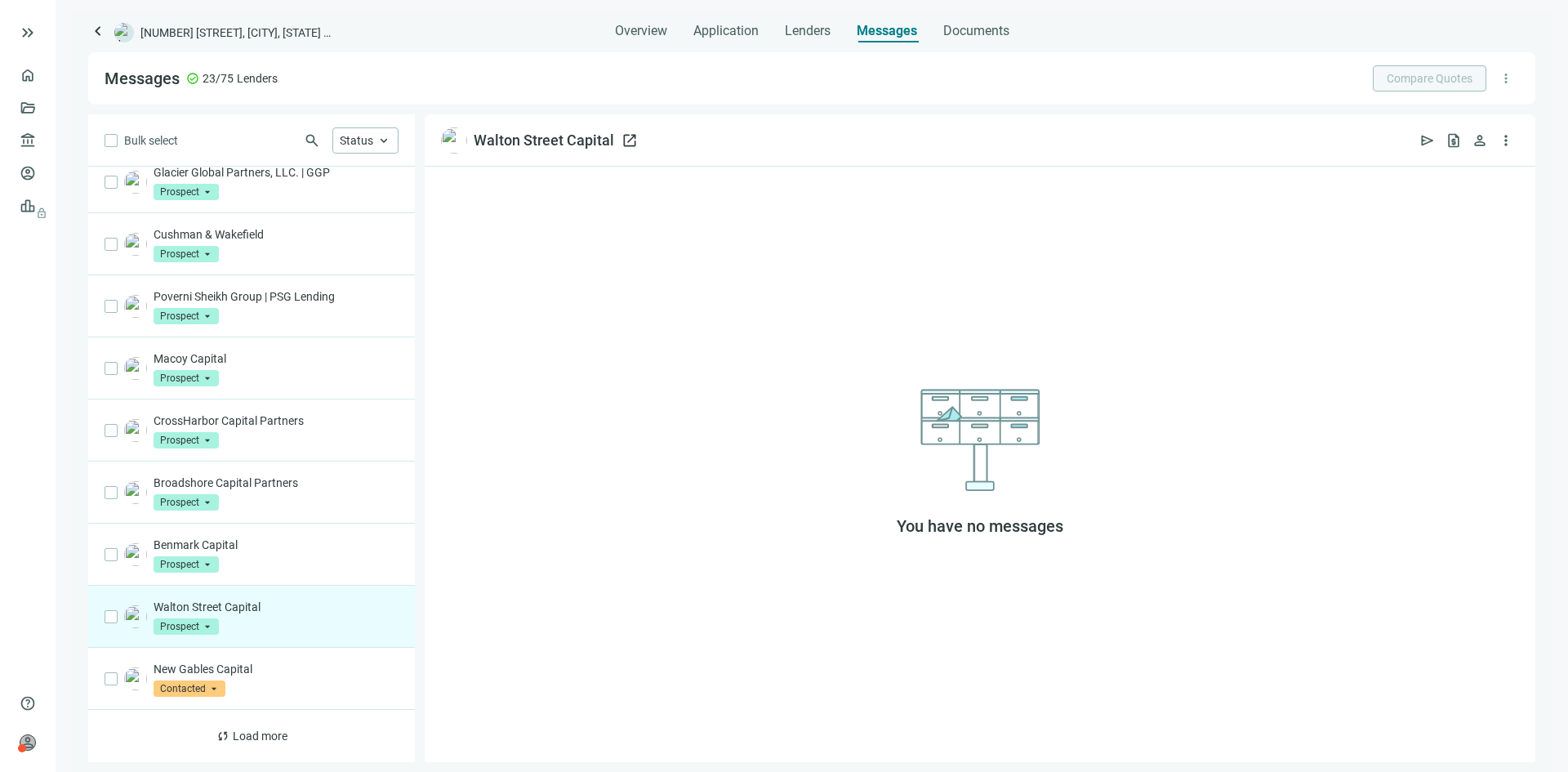 click on "open_in_new" at bounding box center (630, 141) 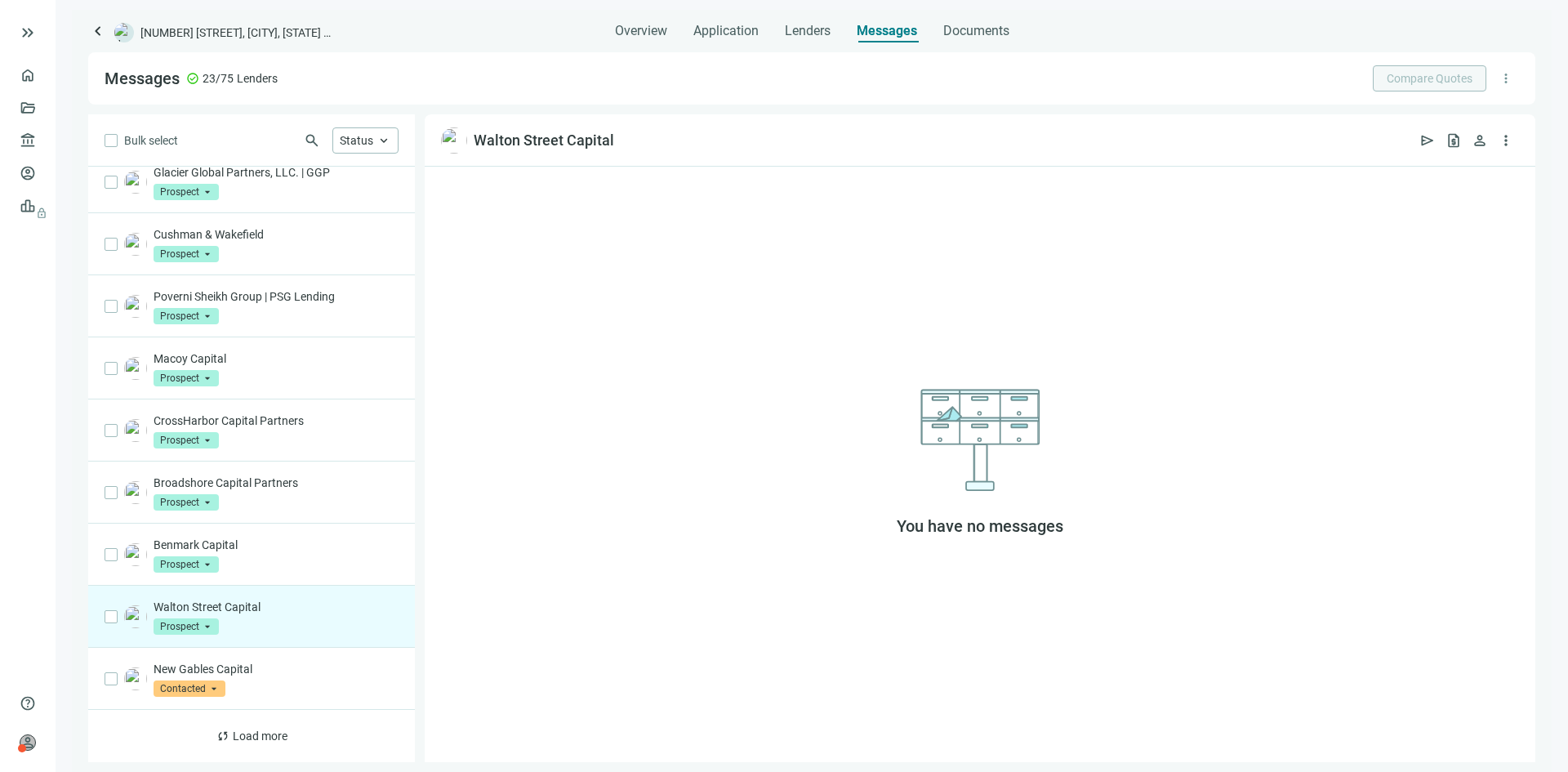 click on "Walton Street Capital" at bounding box center (276, 607) 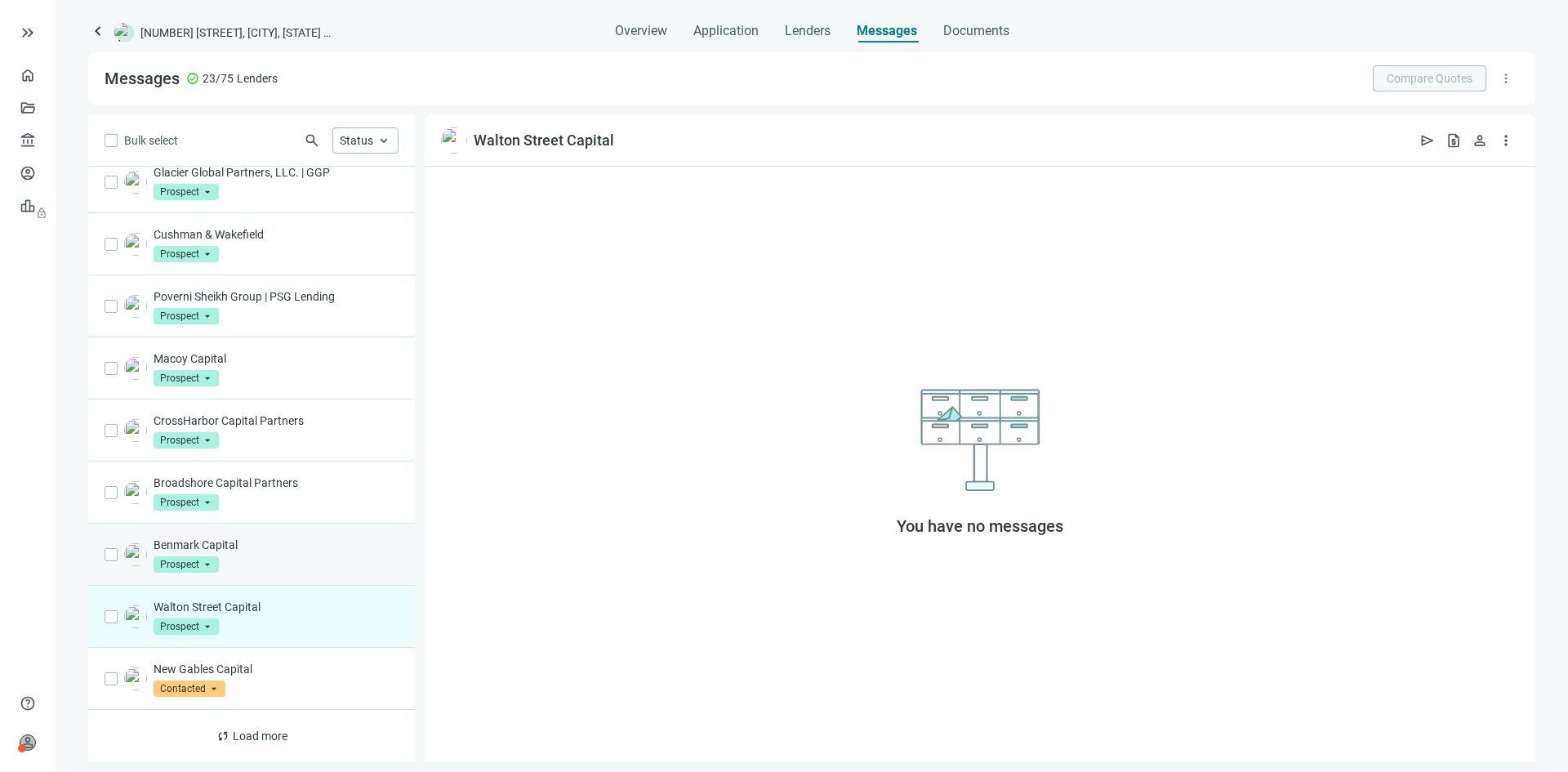 click on "Benmark Capital Prospect arrow_drop_down" at bounding box center [276, 555] 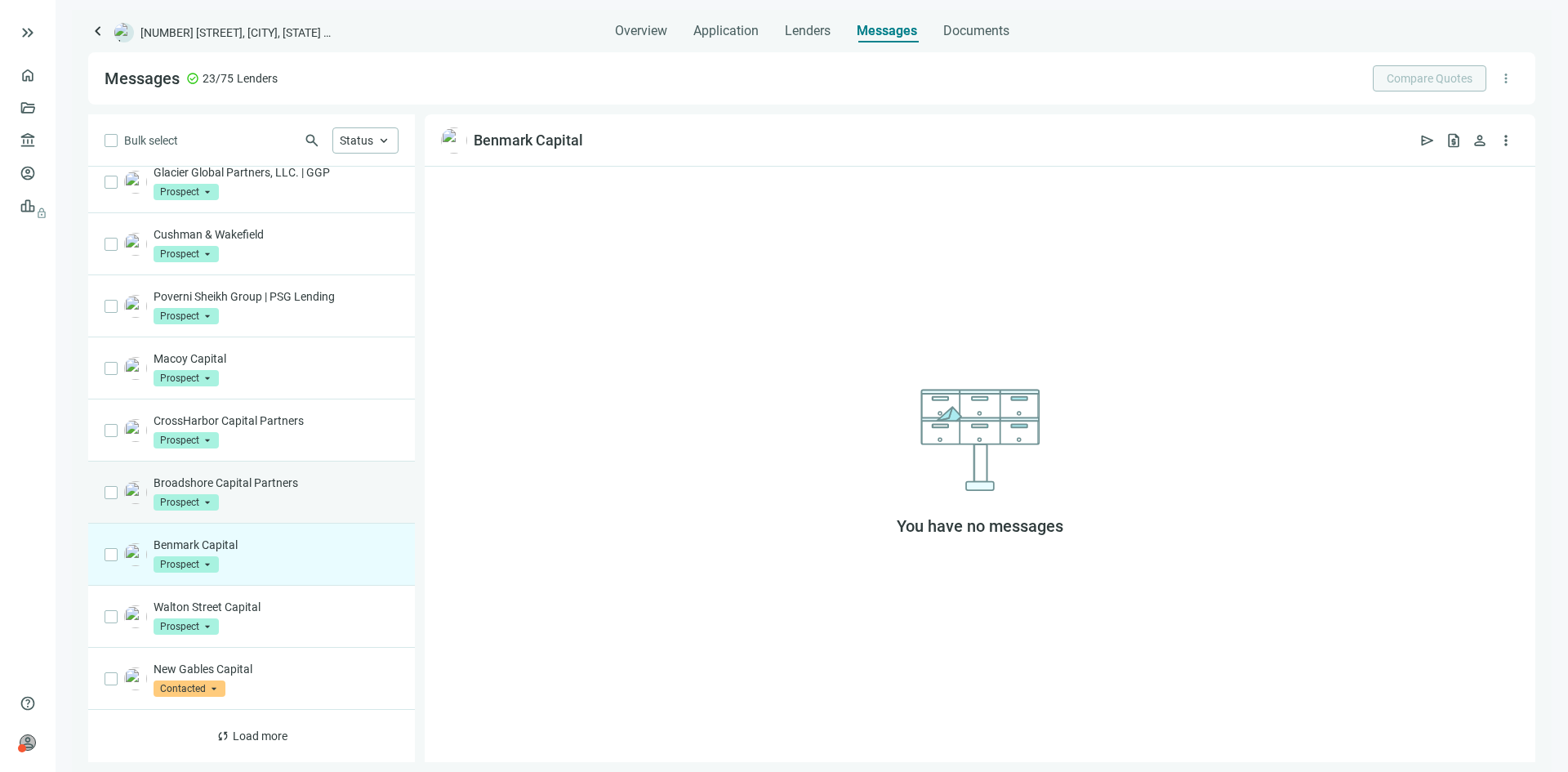 click on "Broadshore Capital Partners" at bounding box center [276, 483] 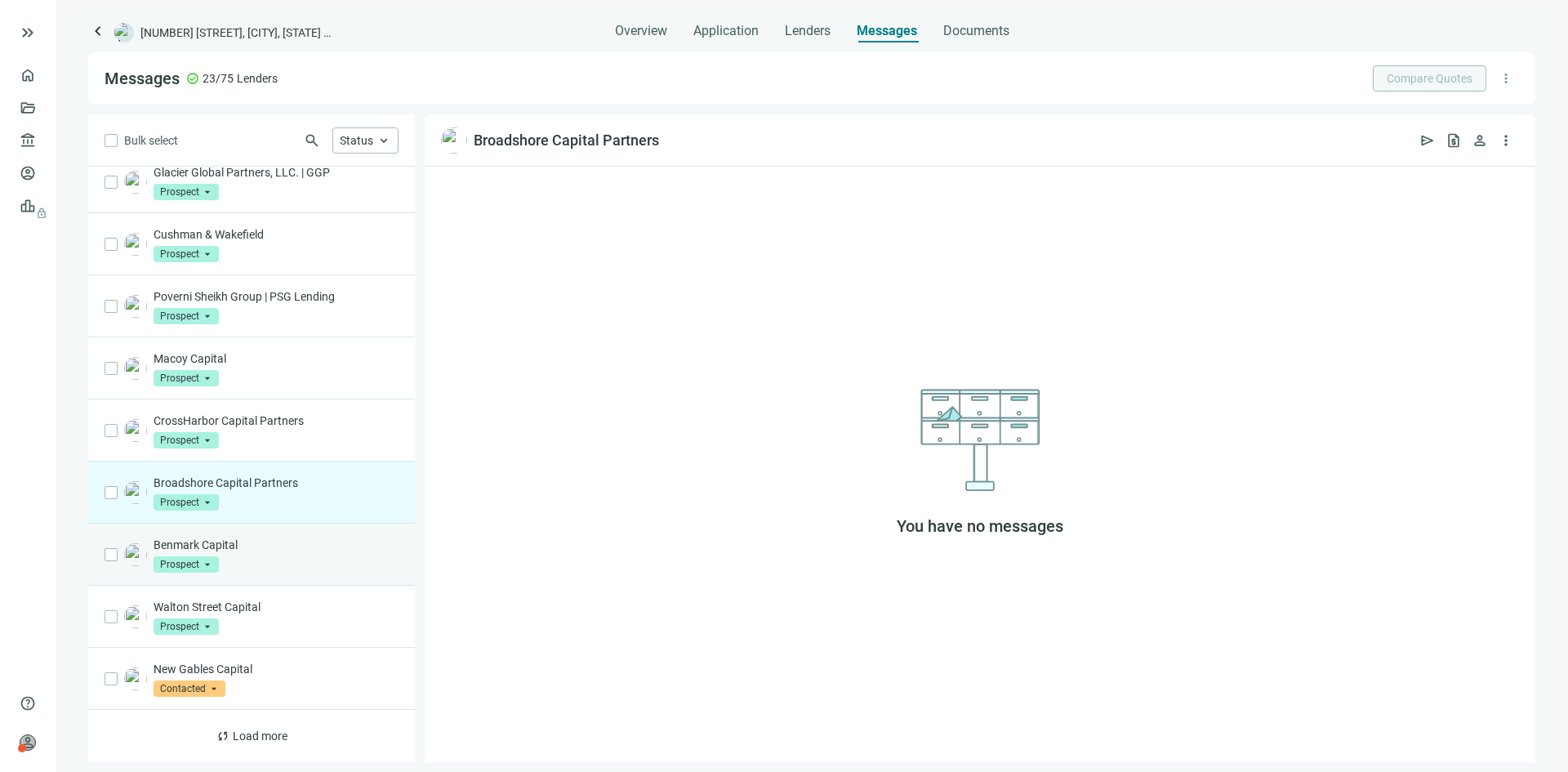 click on "Benmark Capital" at bounding box center (276, 545) 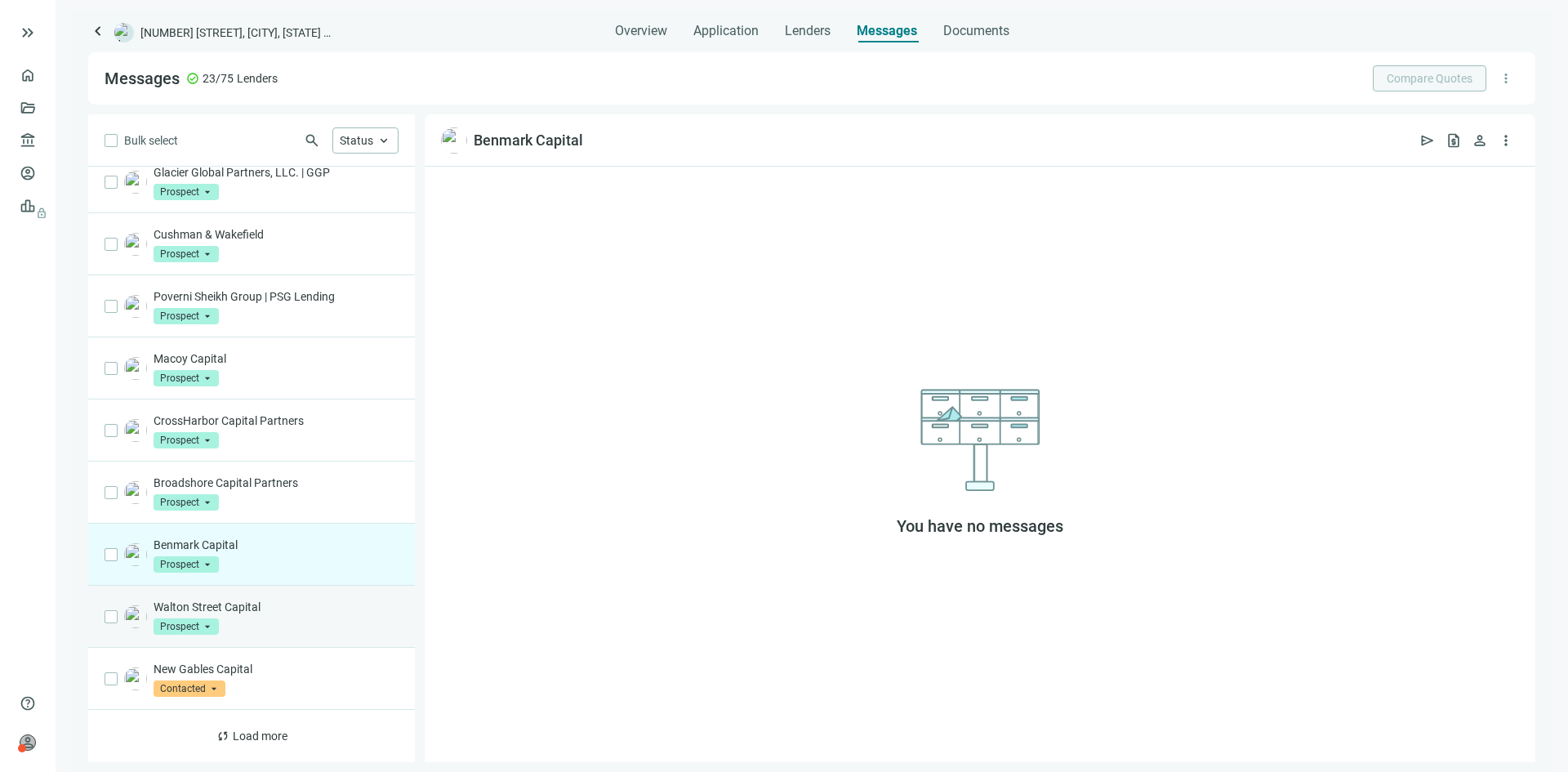 click on "Walton Street Capital Prospect arrow_drop_down" at bounding box center (252, 617) 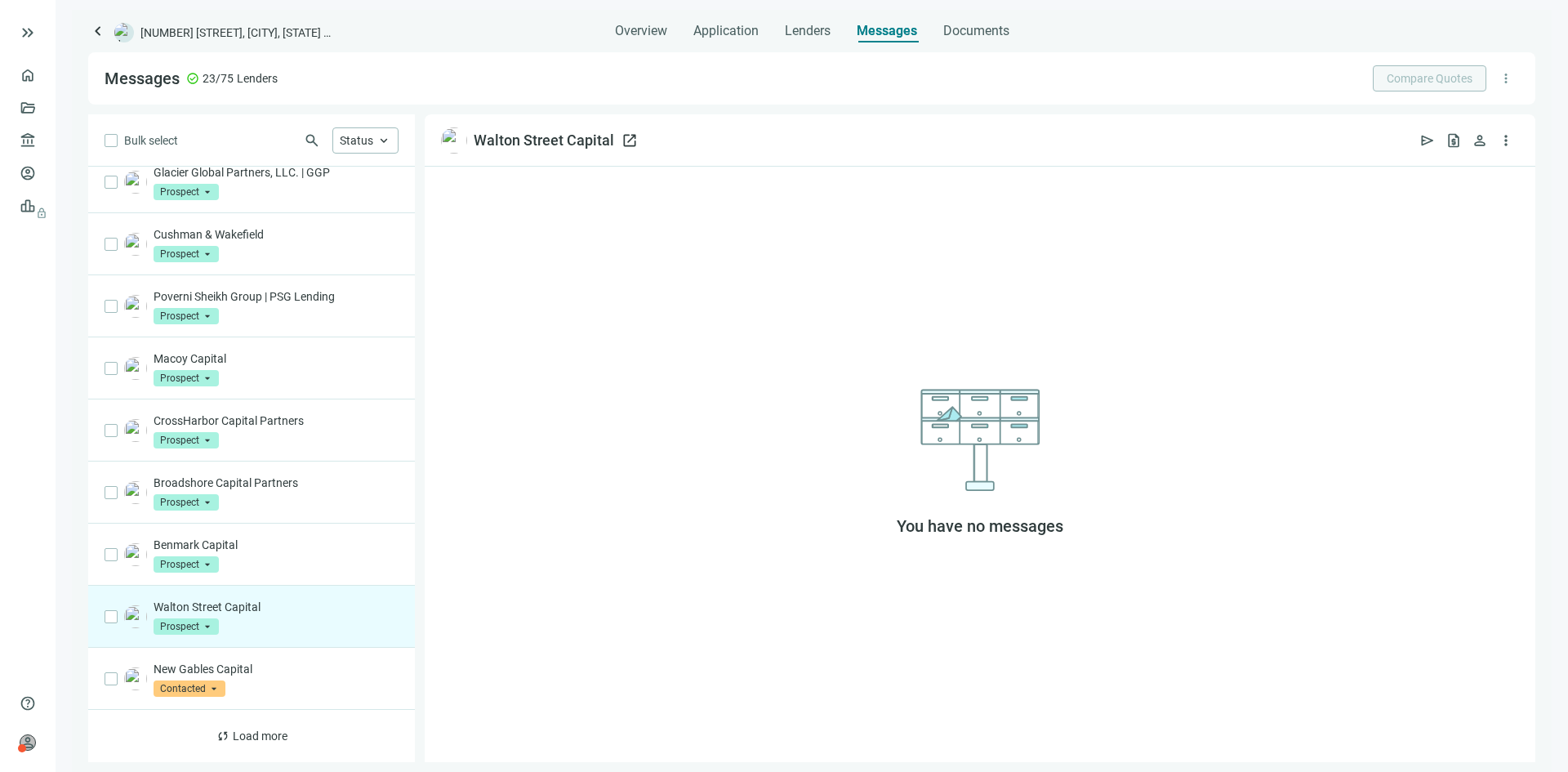click on "open_in_new" at bounding box center [630, 141] 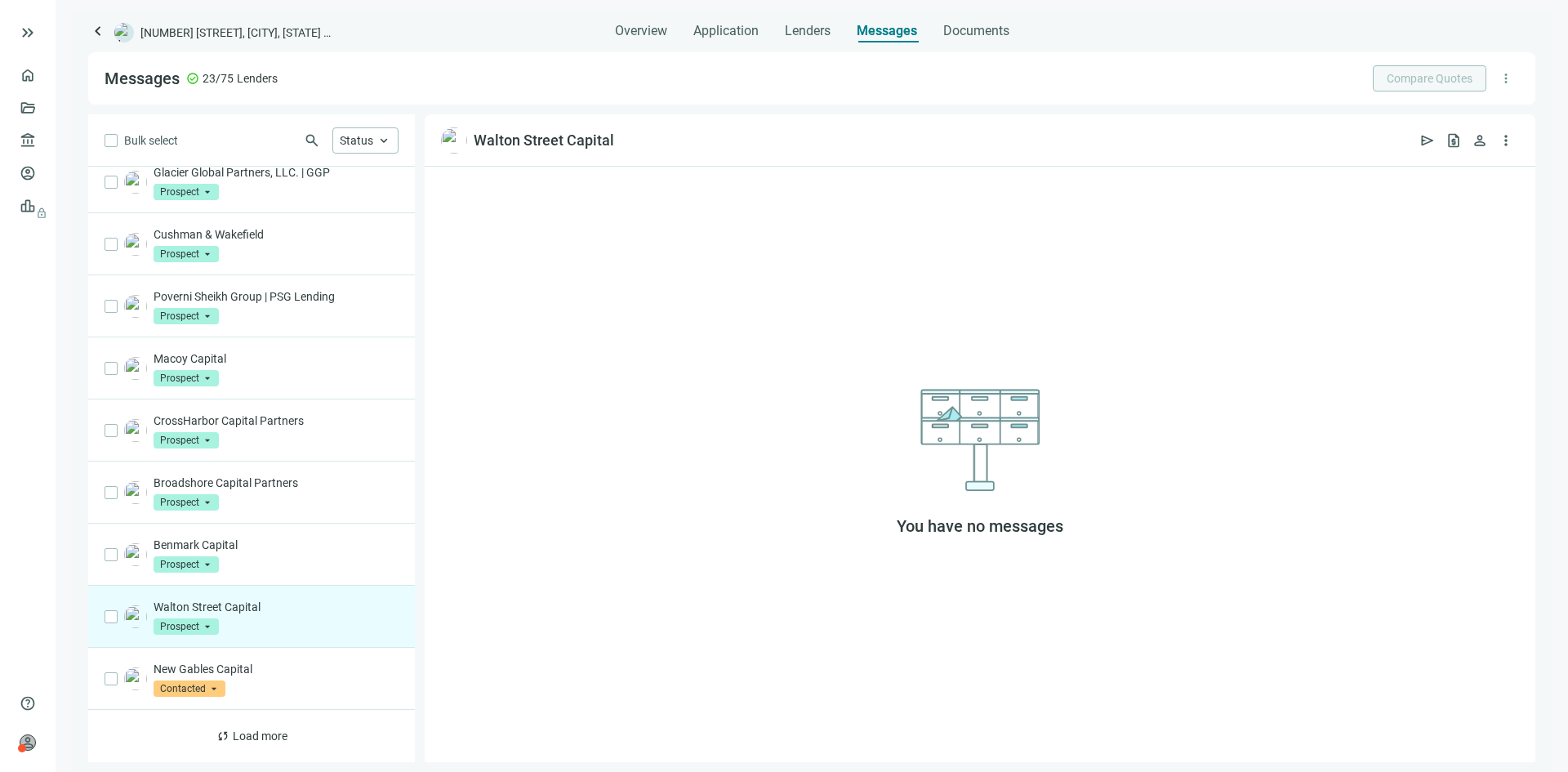 click on "You have no messages" at bounding box center (980, 464) 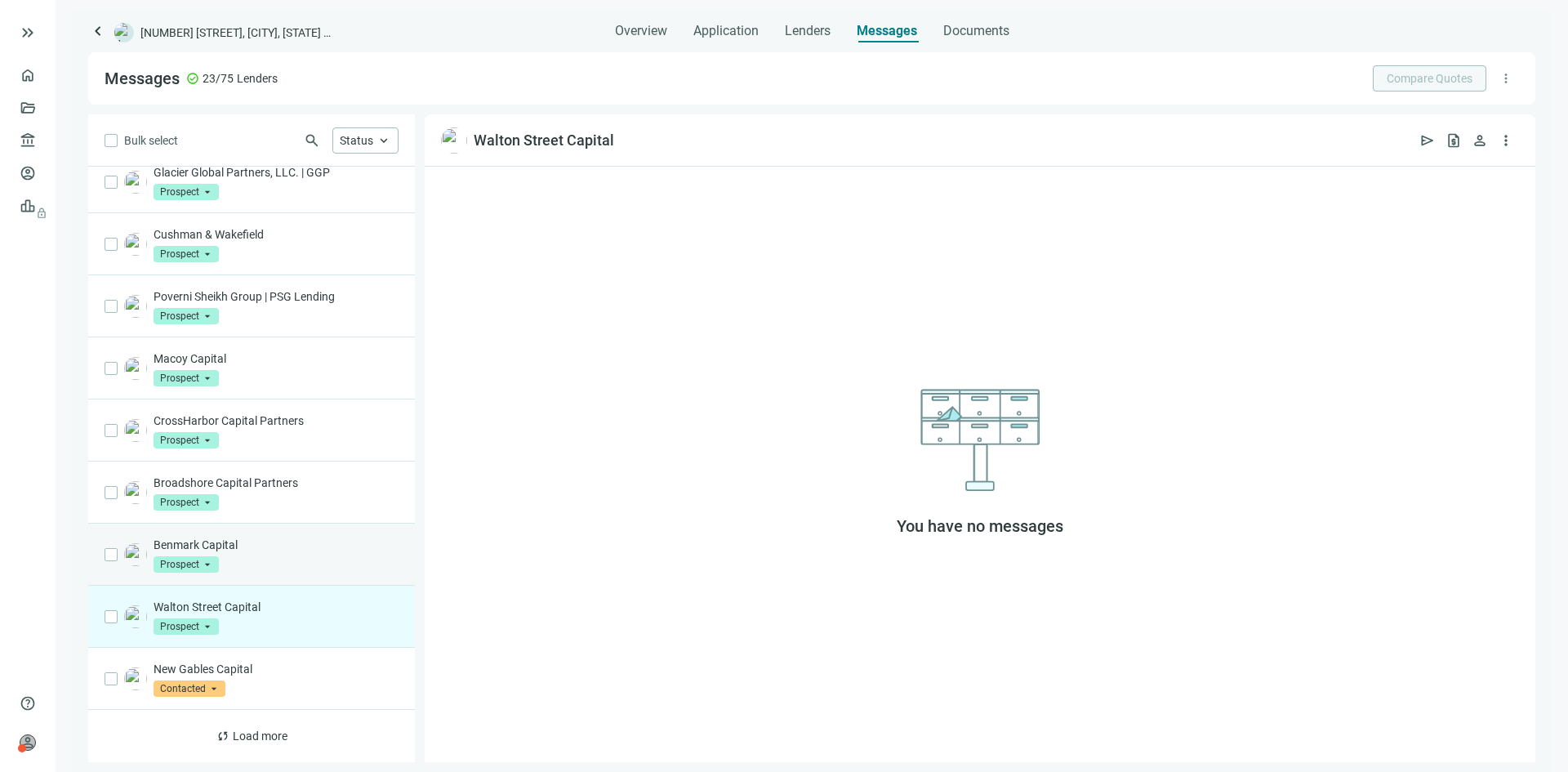 click on "Benmark Capital Prospect arrow_drop_down" at bounding box center (276, 555) 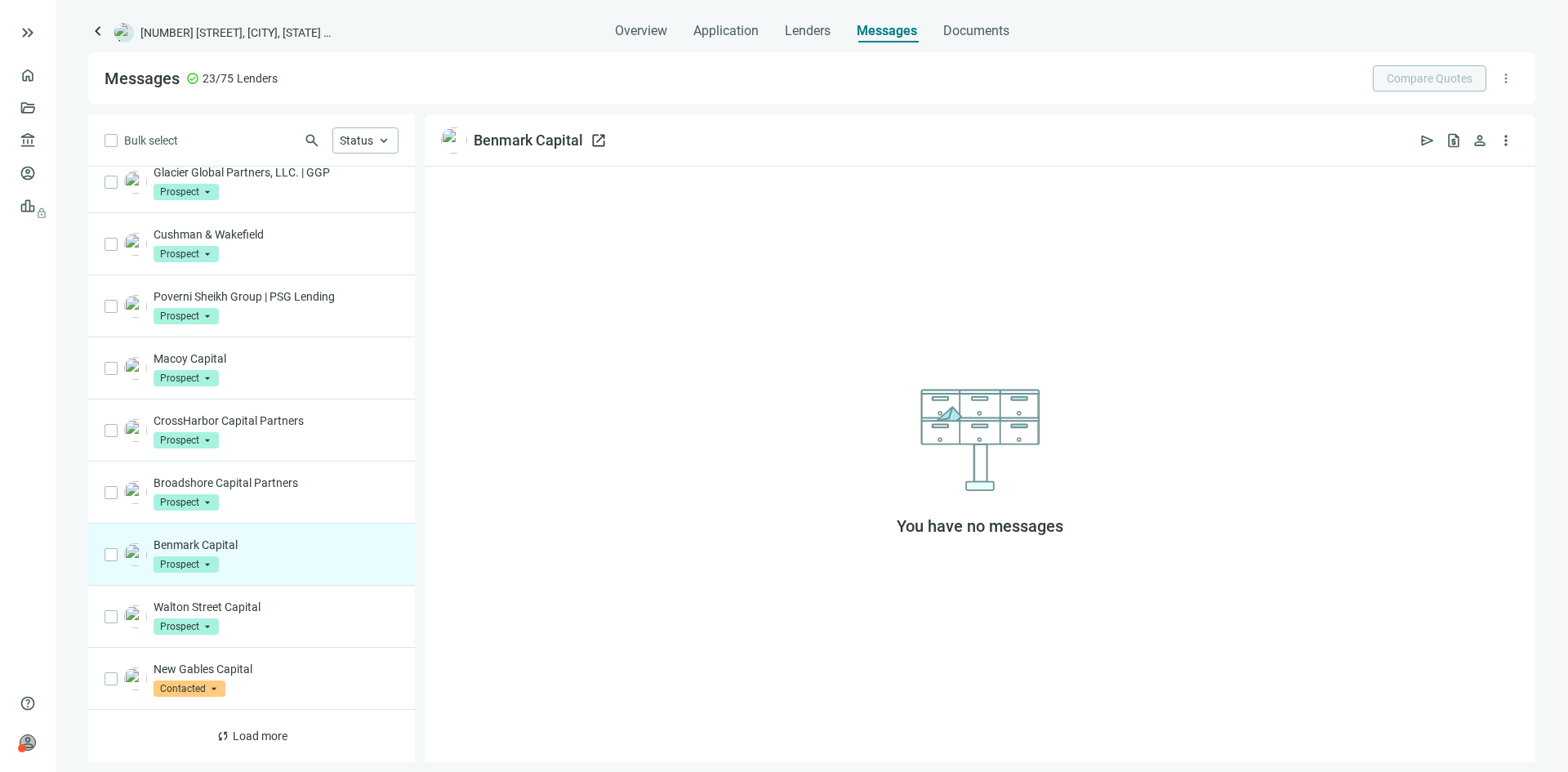 click on "open_in_new" at bounding box center (599, 141) 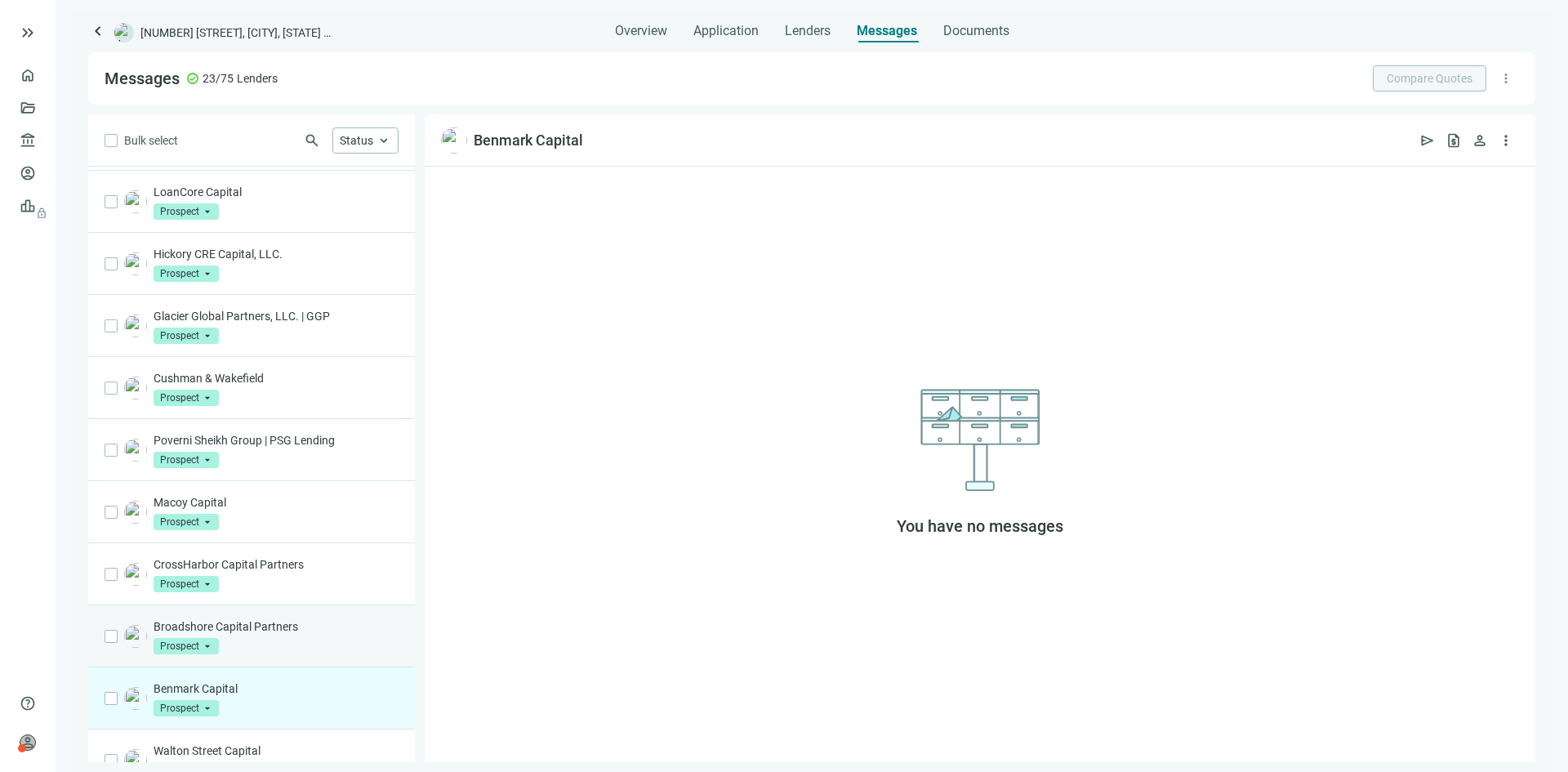 scroll, scrollTop: 715, scrollLeft: 0, axis: vertical 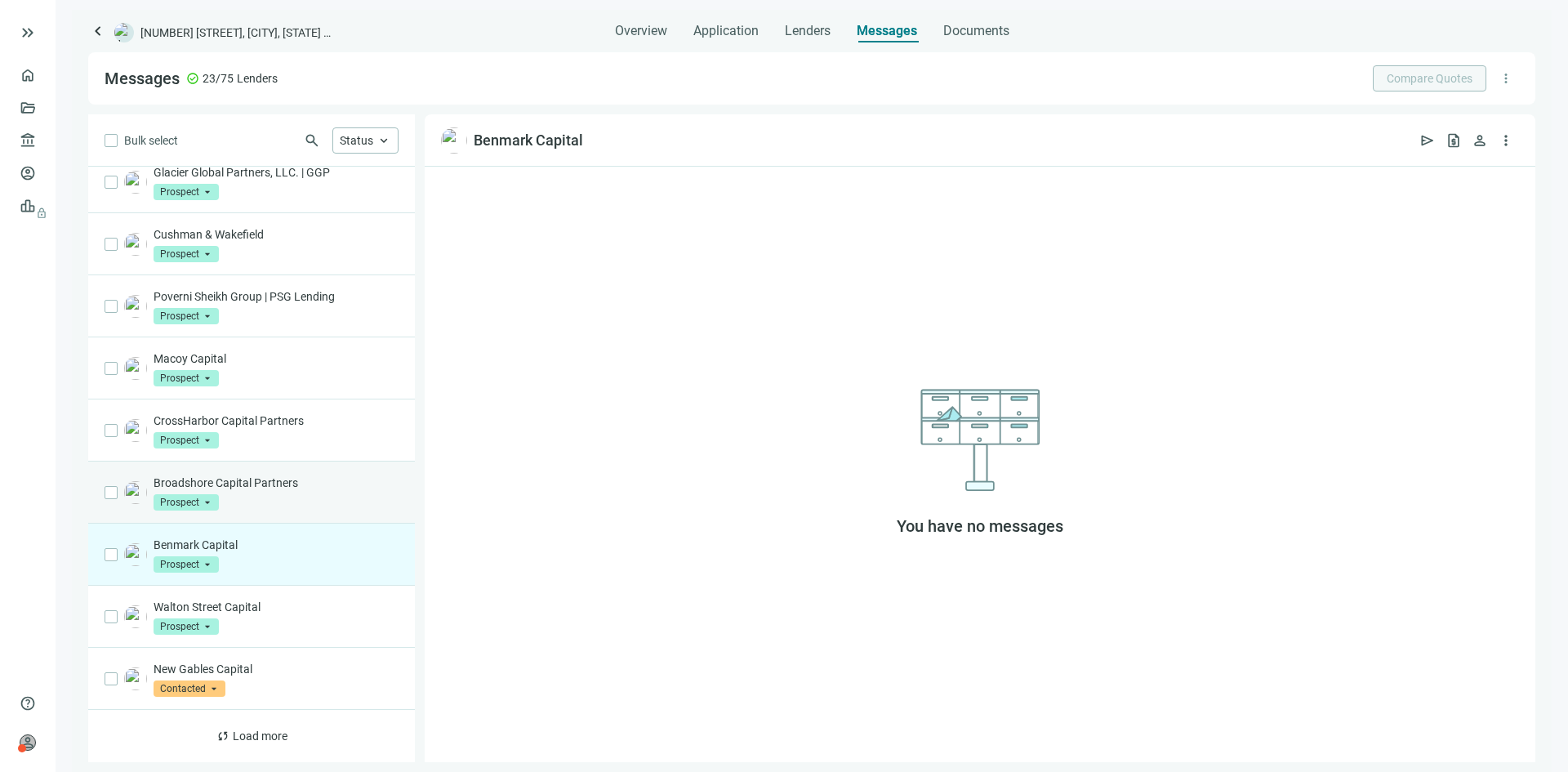 click on "Broadshore Capital Partners Prospect arrow_drop_down" at bounding box center (252, 493) 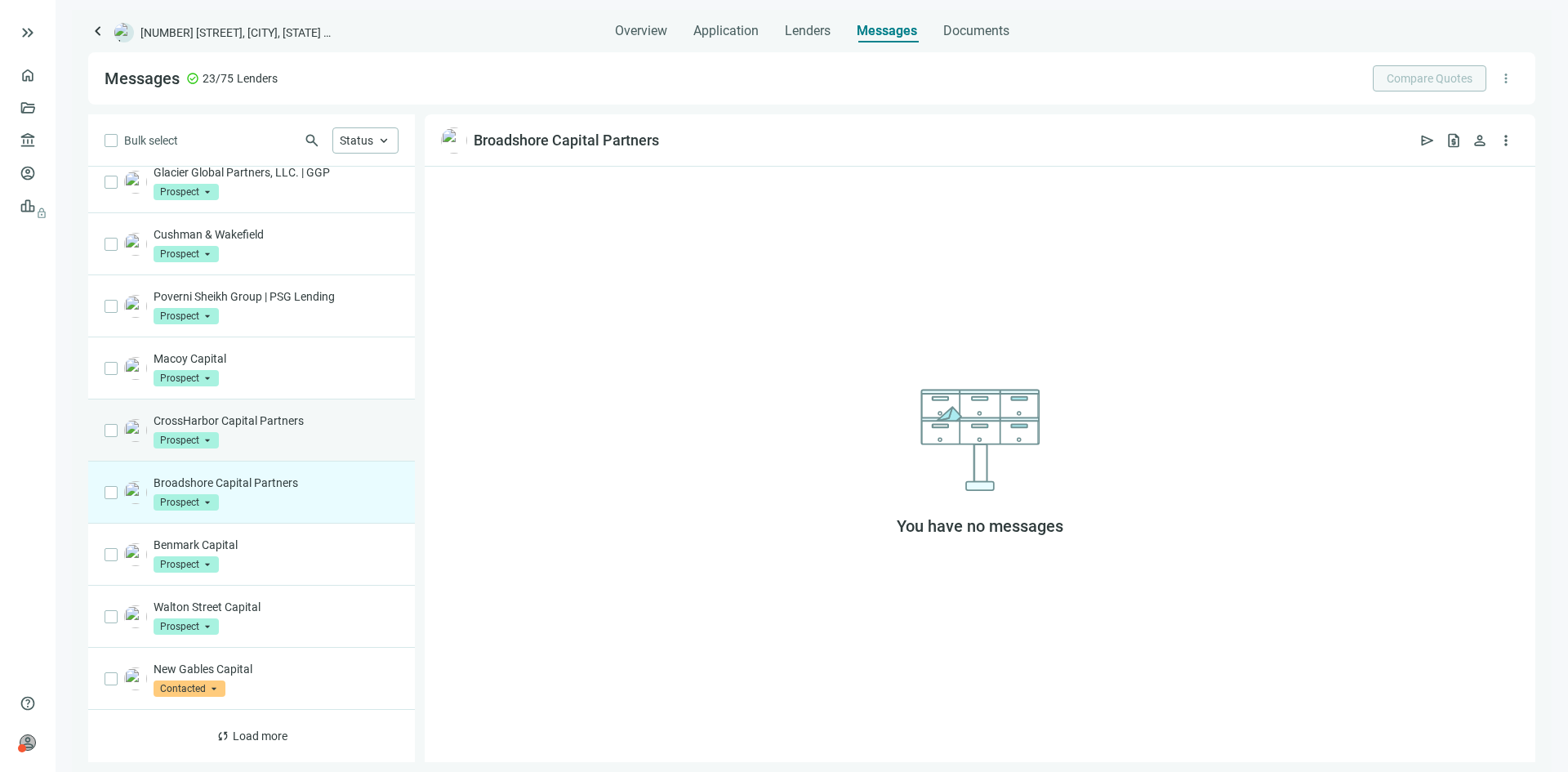 click on "CrossHarbor Capital Partners Prospect arrow_drop_down" at bounding box center [276, 431] 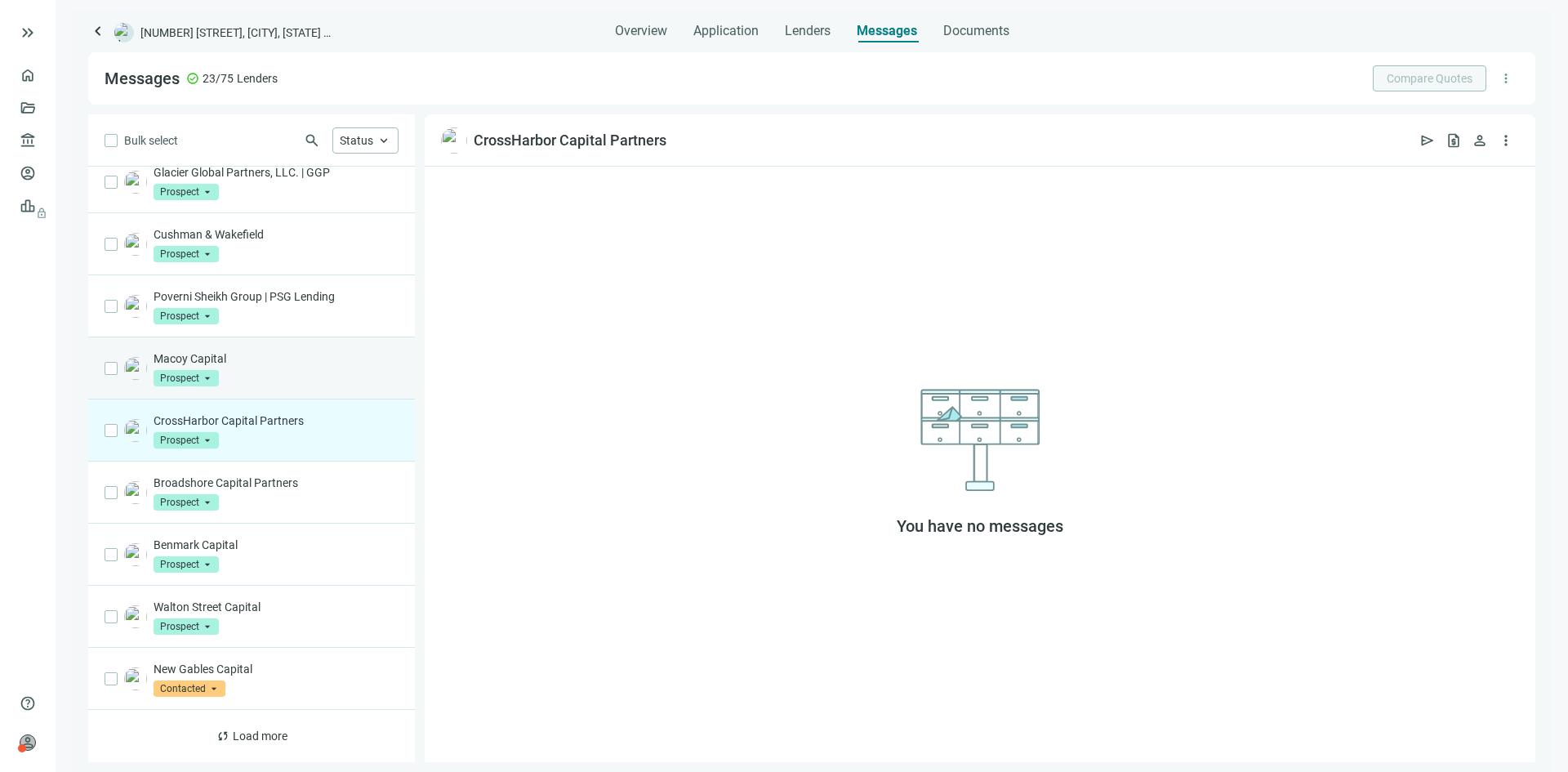 click on "Macoy Capital Prospect arrow_drop_down" at bounding box center [252, 368] 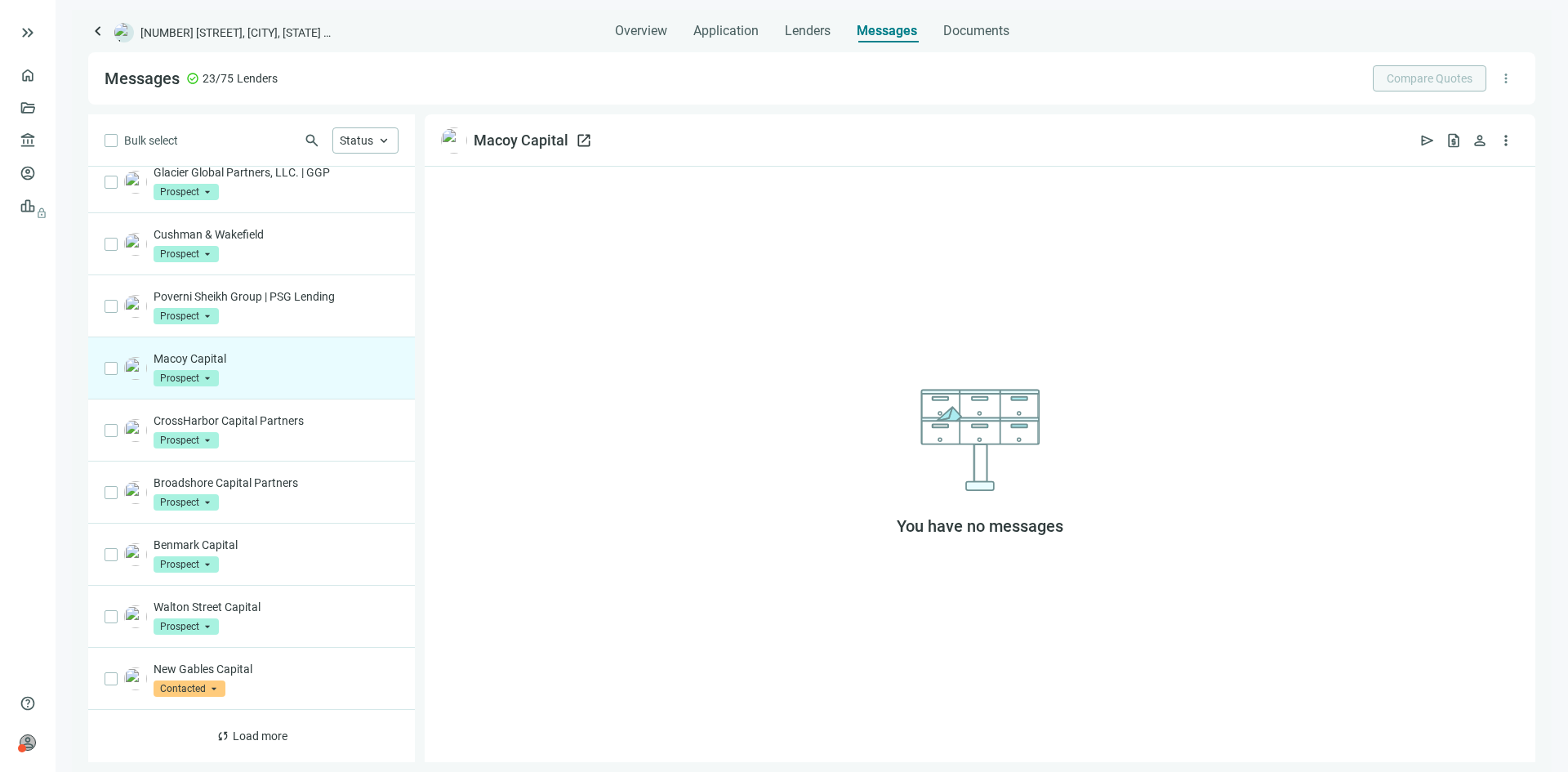 click on "open_in_new" at bounding box center (584, 141) 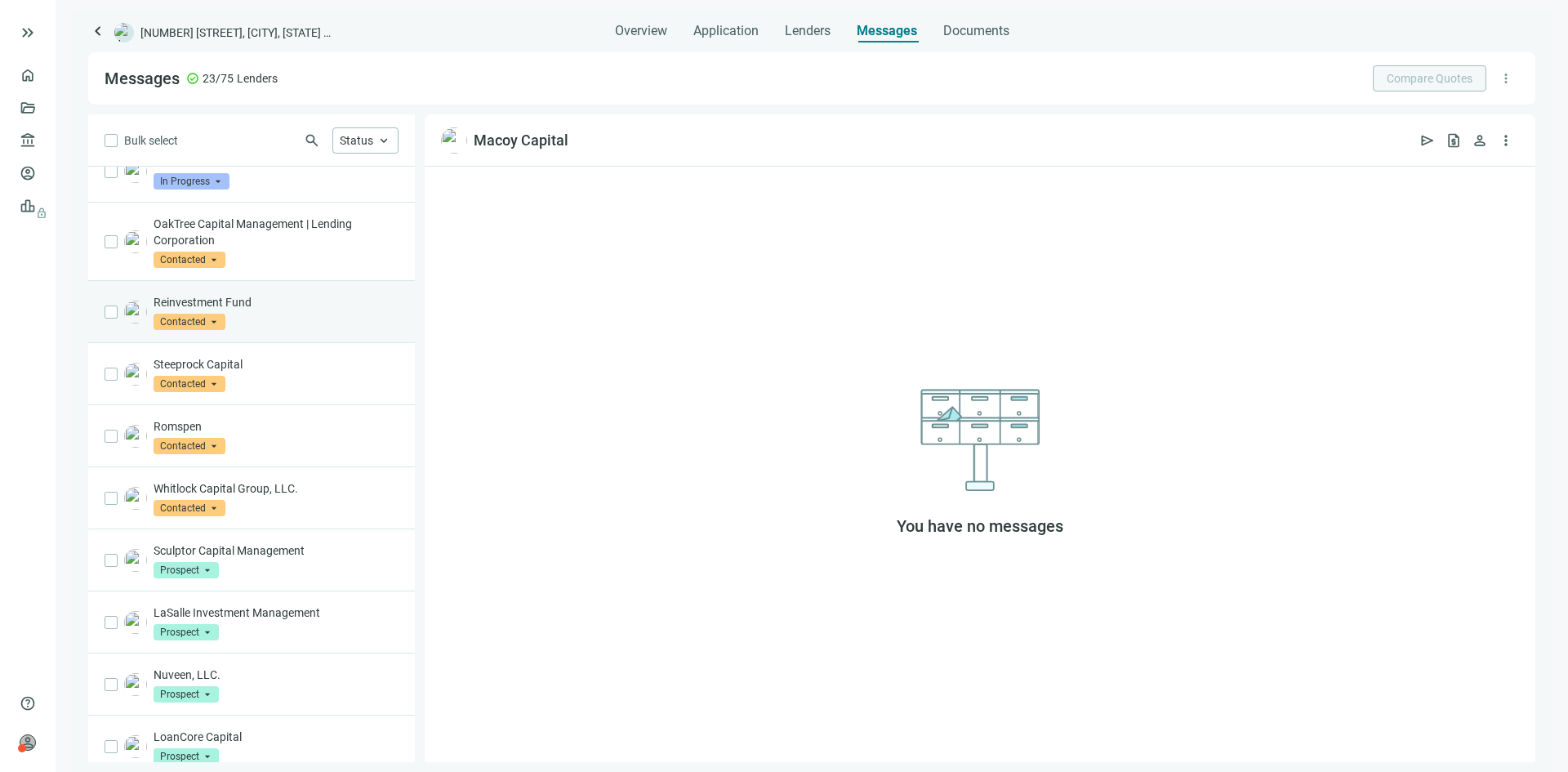 scroll, scrollTop: 0, scrollLeft: 0, axis: both 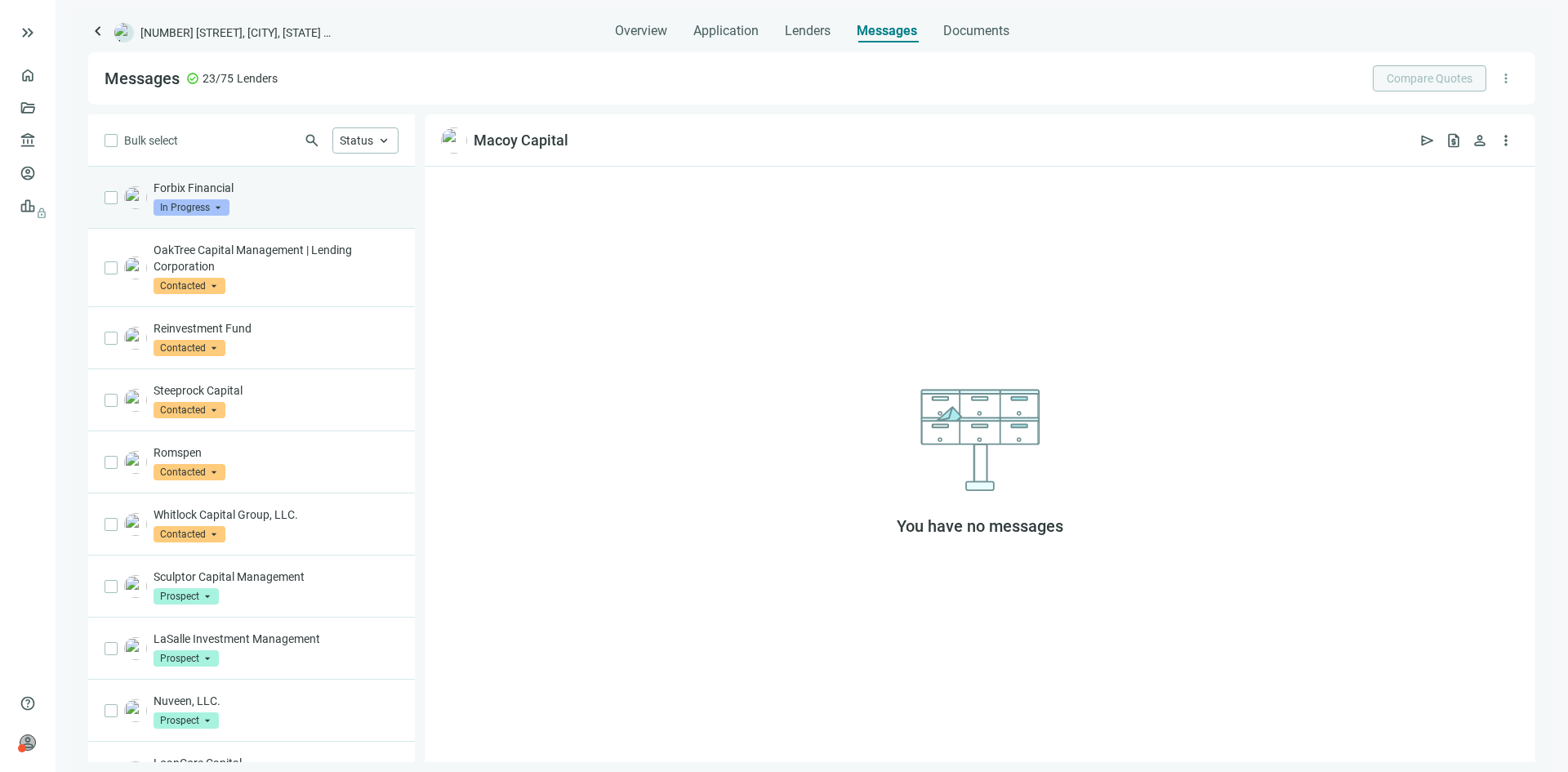 click on "Forbix Financial In Progress arrow_drop_down" at bounding box center [276, 198] 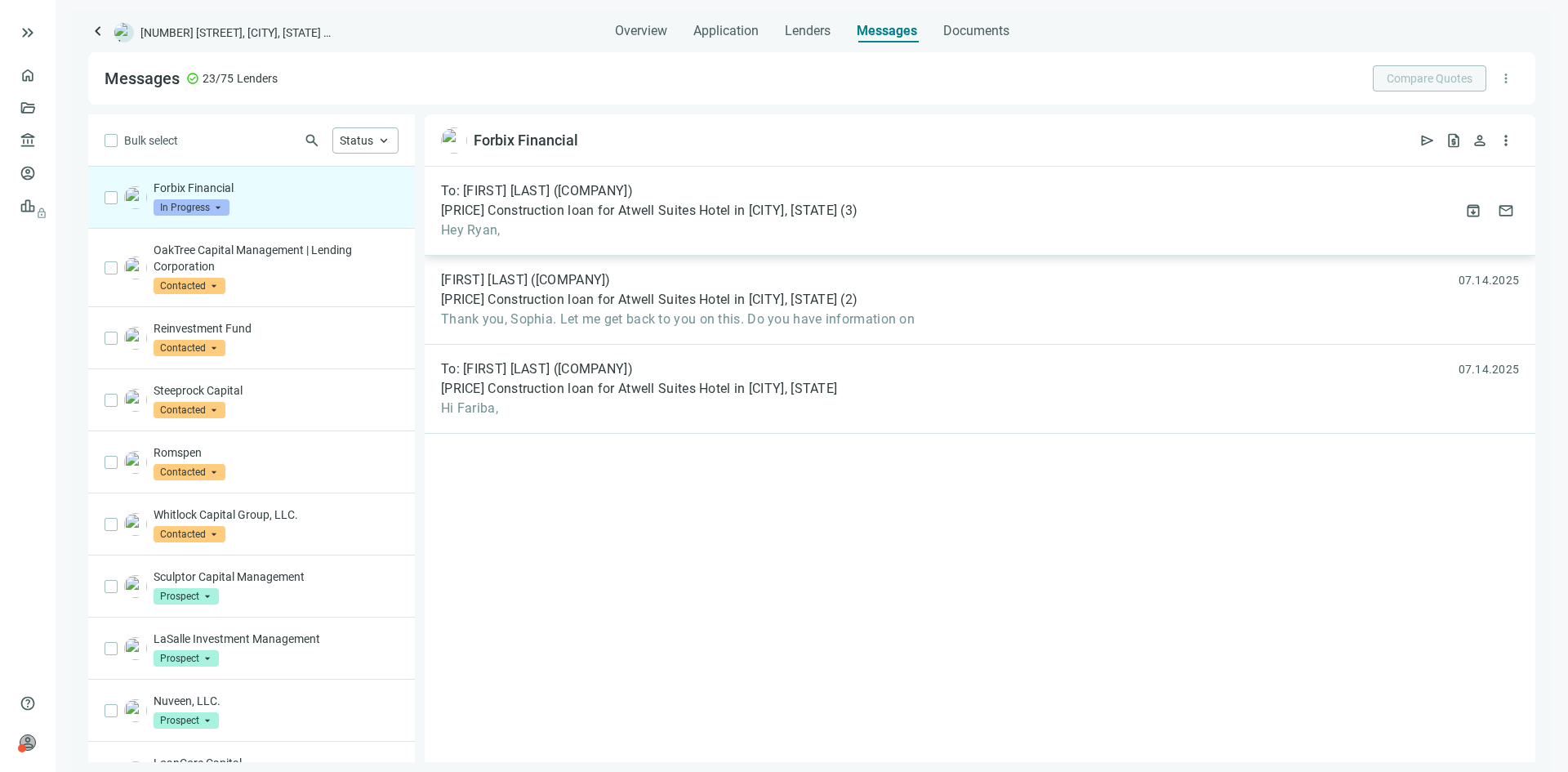 click on "To: Ryan Butler (Forbix Financial) Re: $24.5M Construction loan for Atwell Suites Hotel in New Orleans, LA ( 3 ) Hey Ryan, 07.15.2025 archive mail" at bounding box center [980, 211] 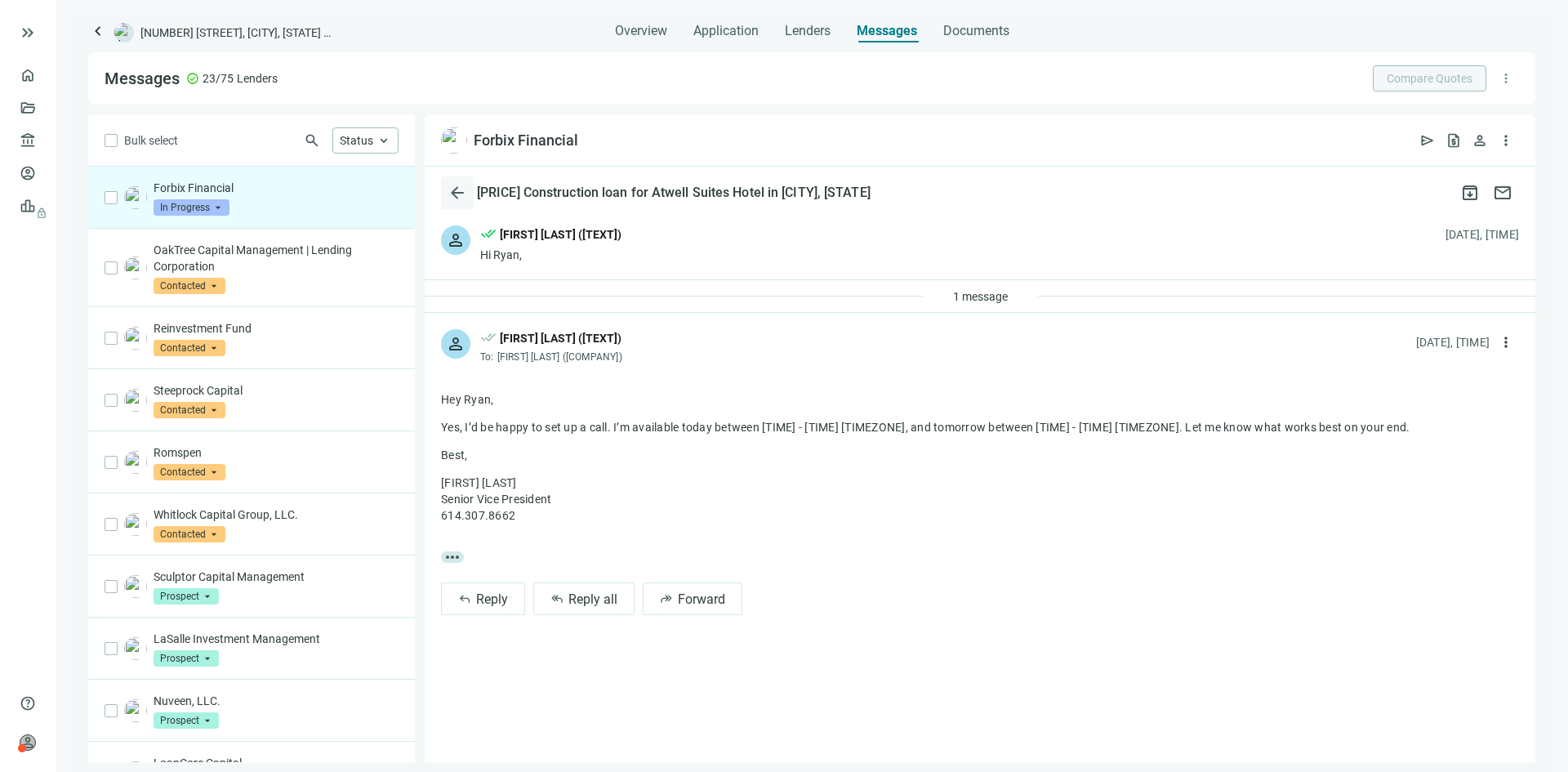 click on "arrow_back" at bounding box center [457, 193] 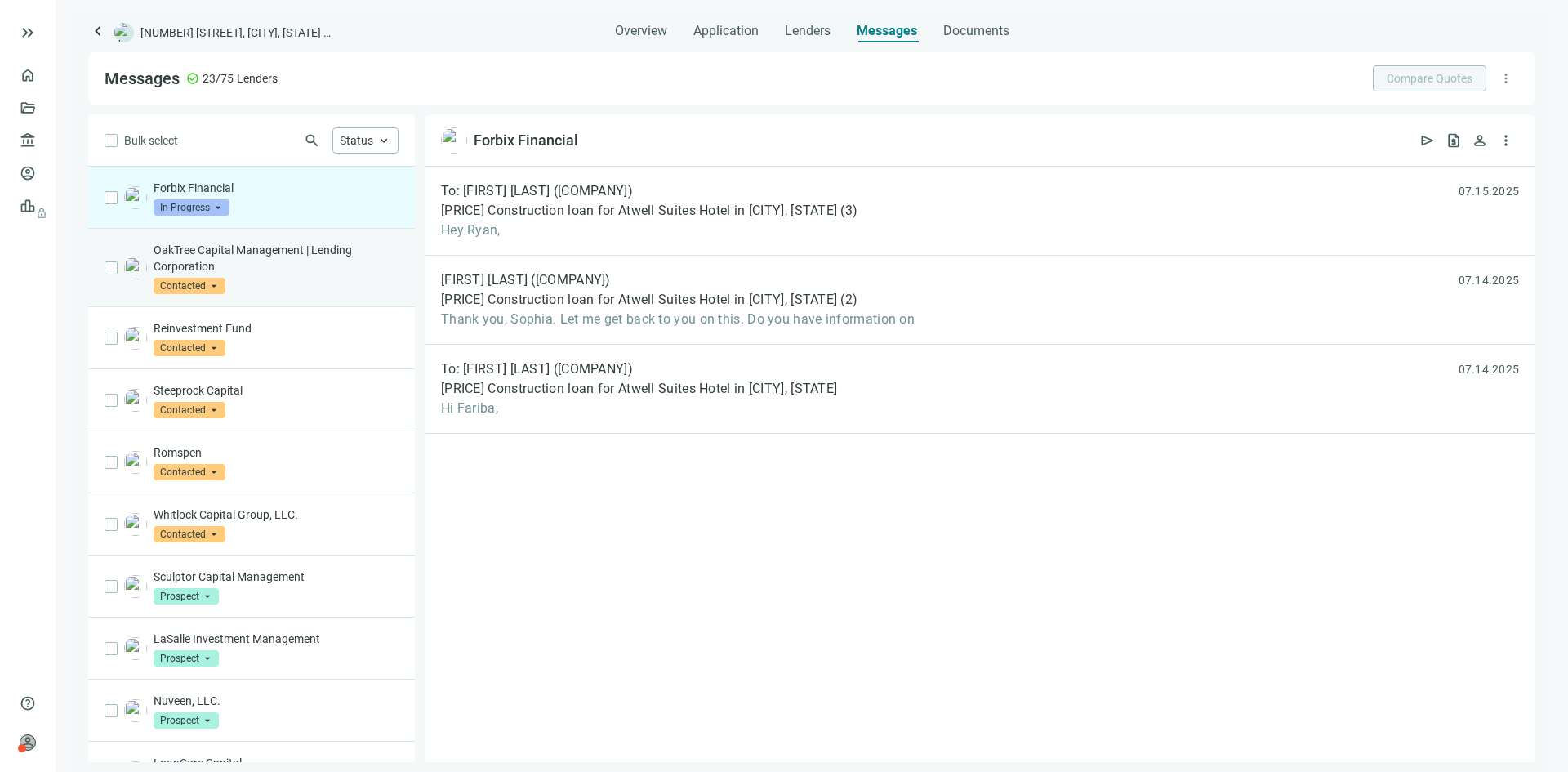 click on "OakTree Capital Management | Lending Corporation" at bounding box center [276, 258] 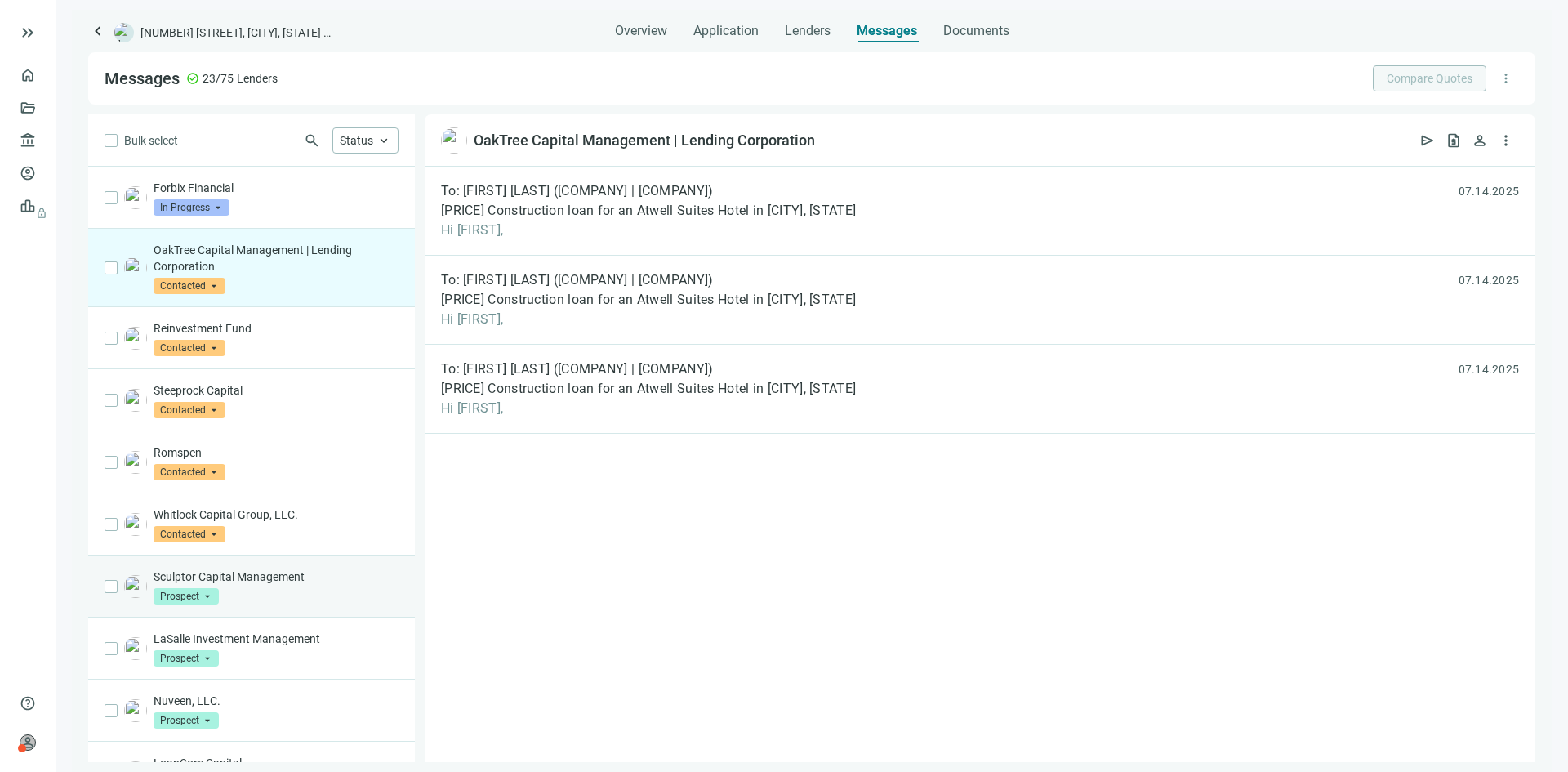 click on "Sculptor Capital Management" at bounding box center [276, 577] 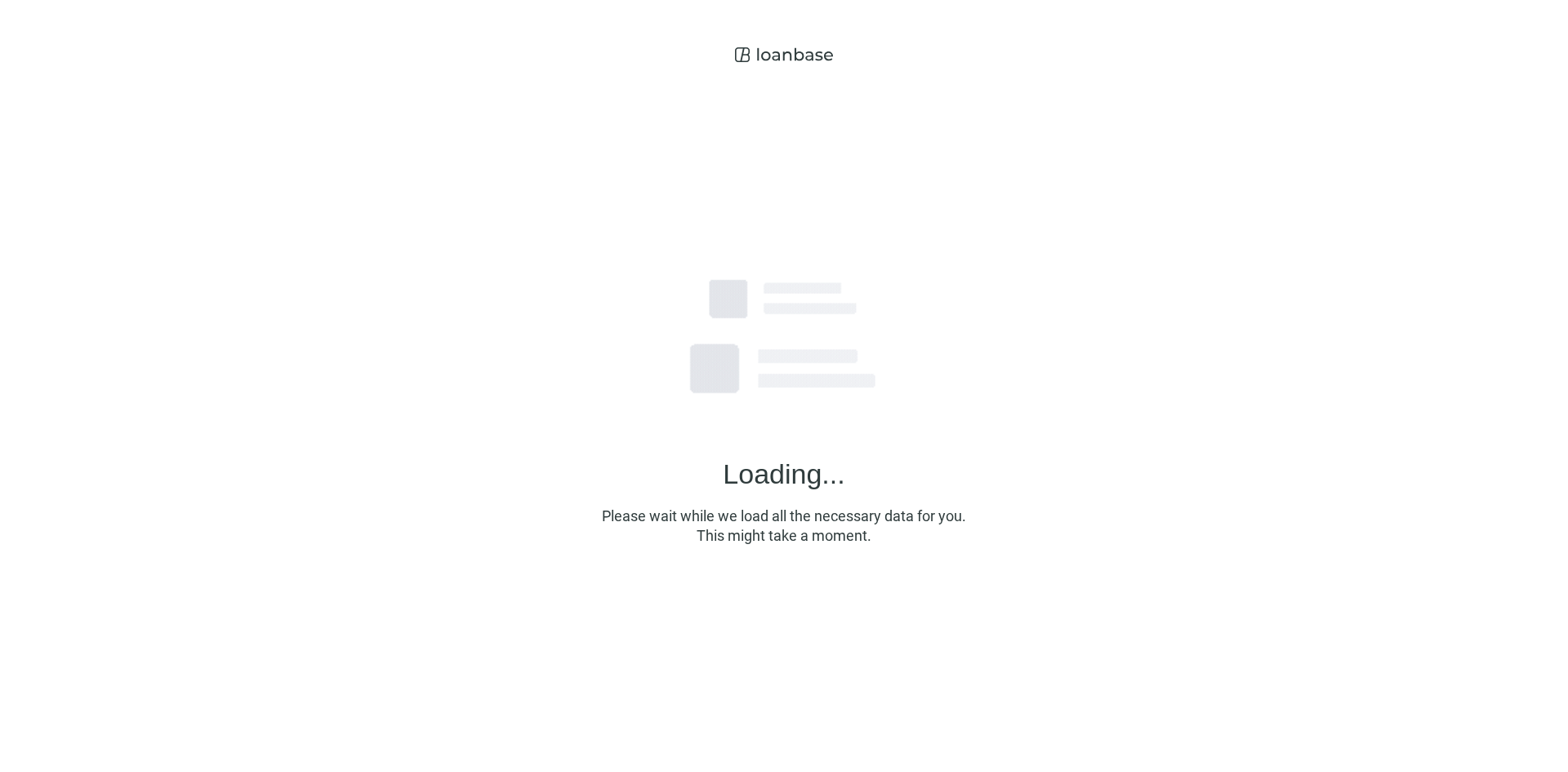 scroll, scrollTop: 0, scrollLeft: 0, axis: both 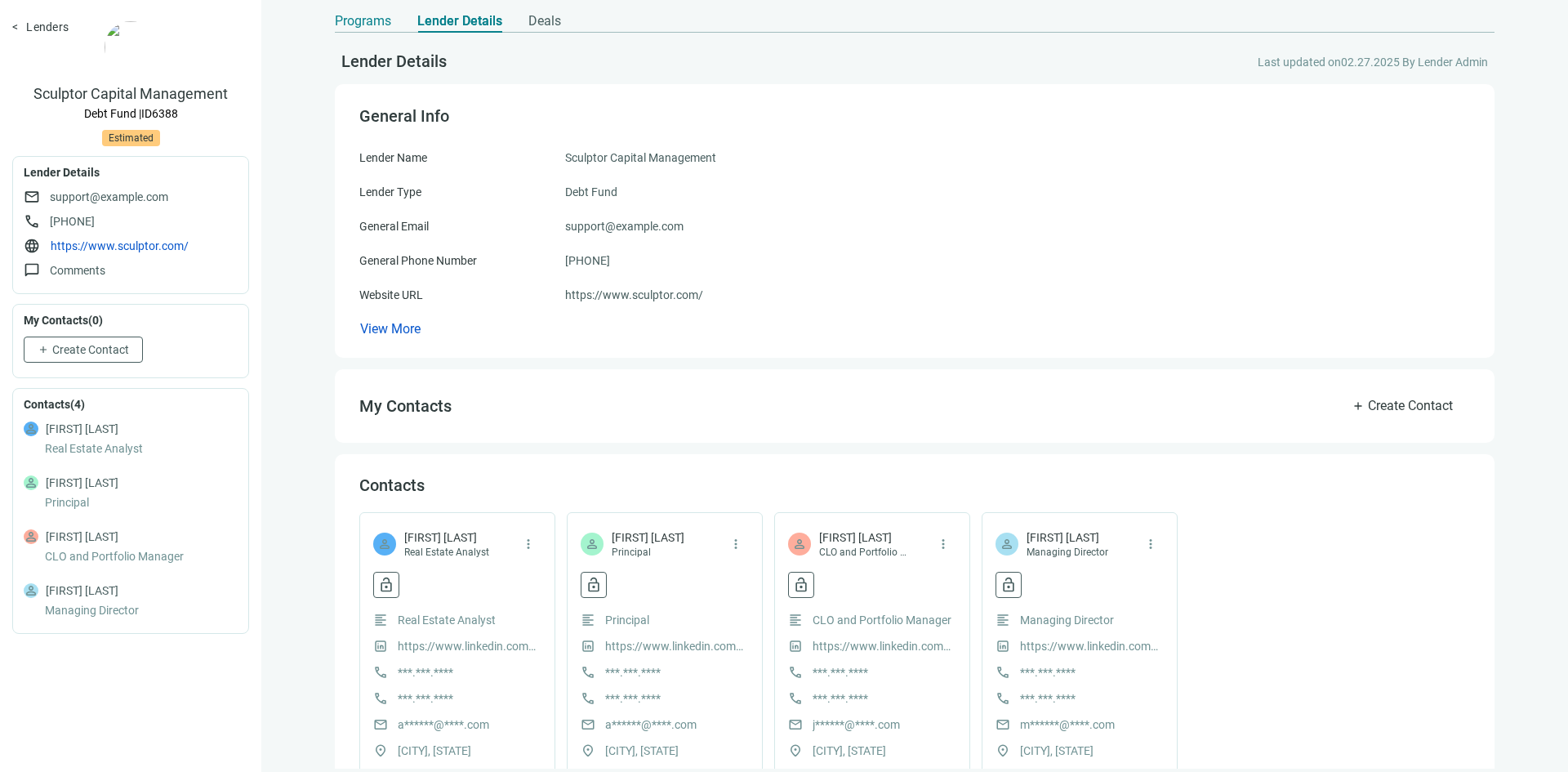 click on "Programs" at bounding box center [363, 21] 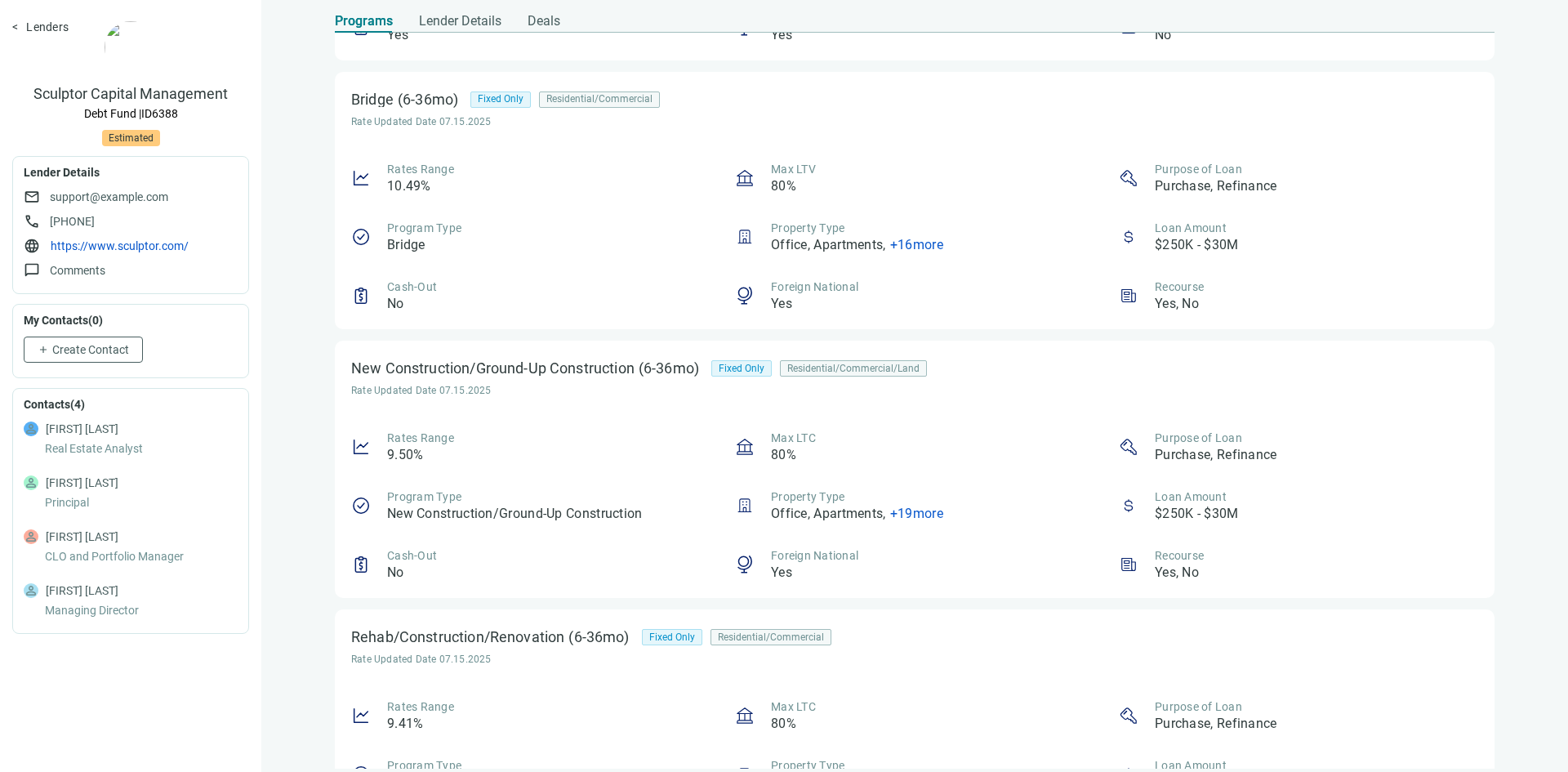 scroll, scrollTop: 572, scrollLeft: 0, axis: vertical 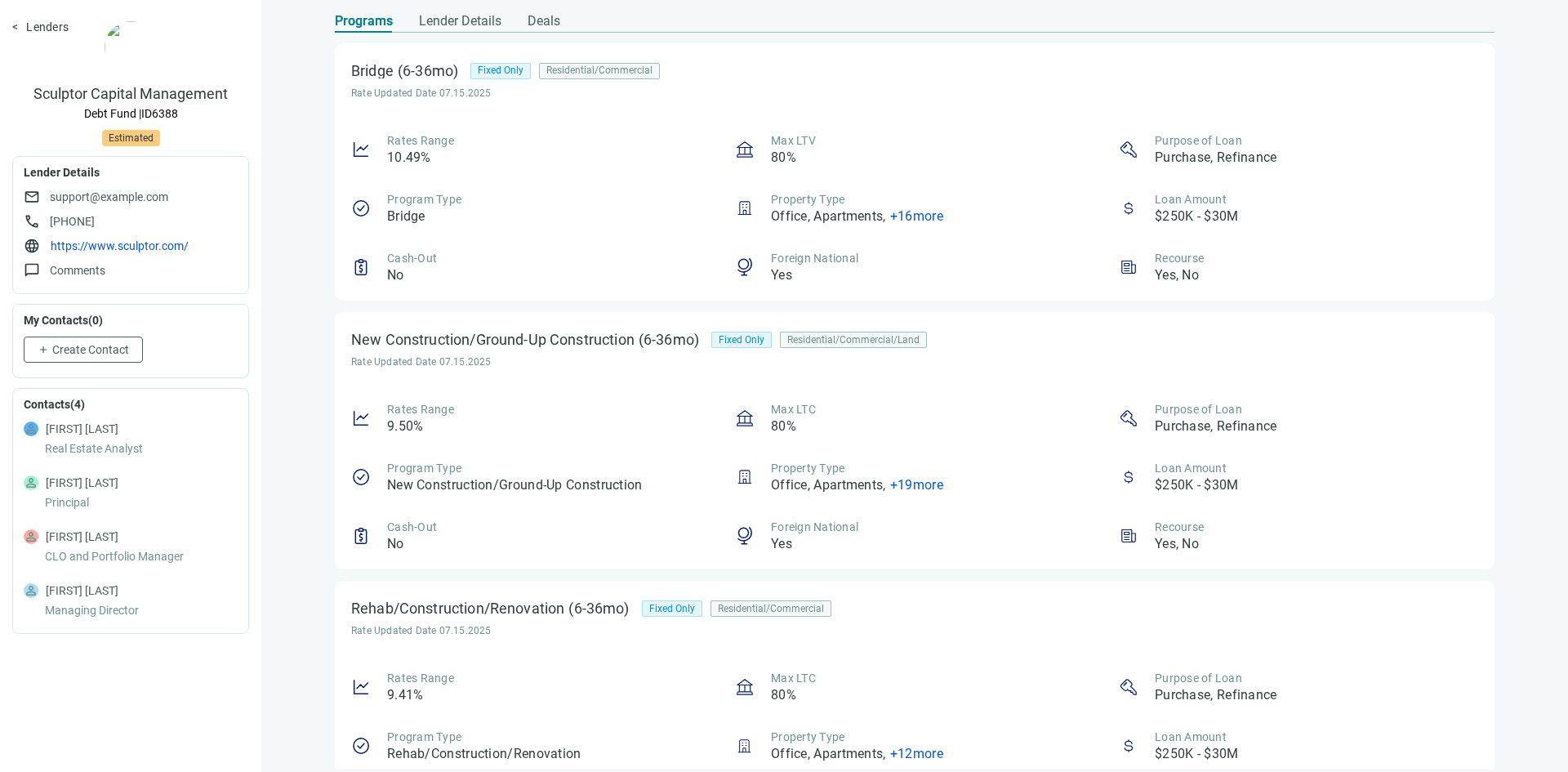 click on "+ 19  more" at bounding box center (916, 484) 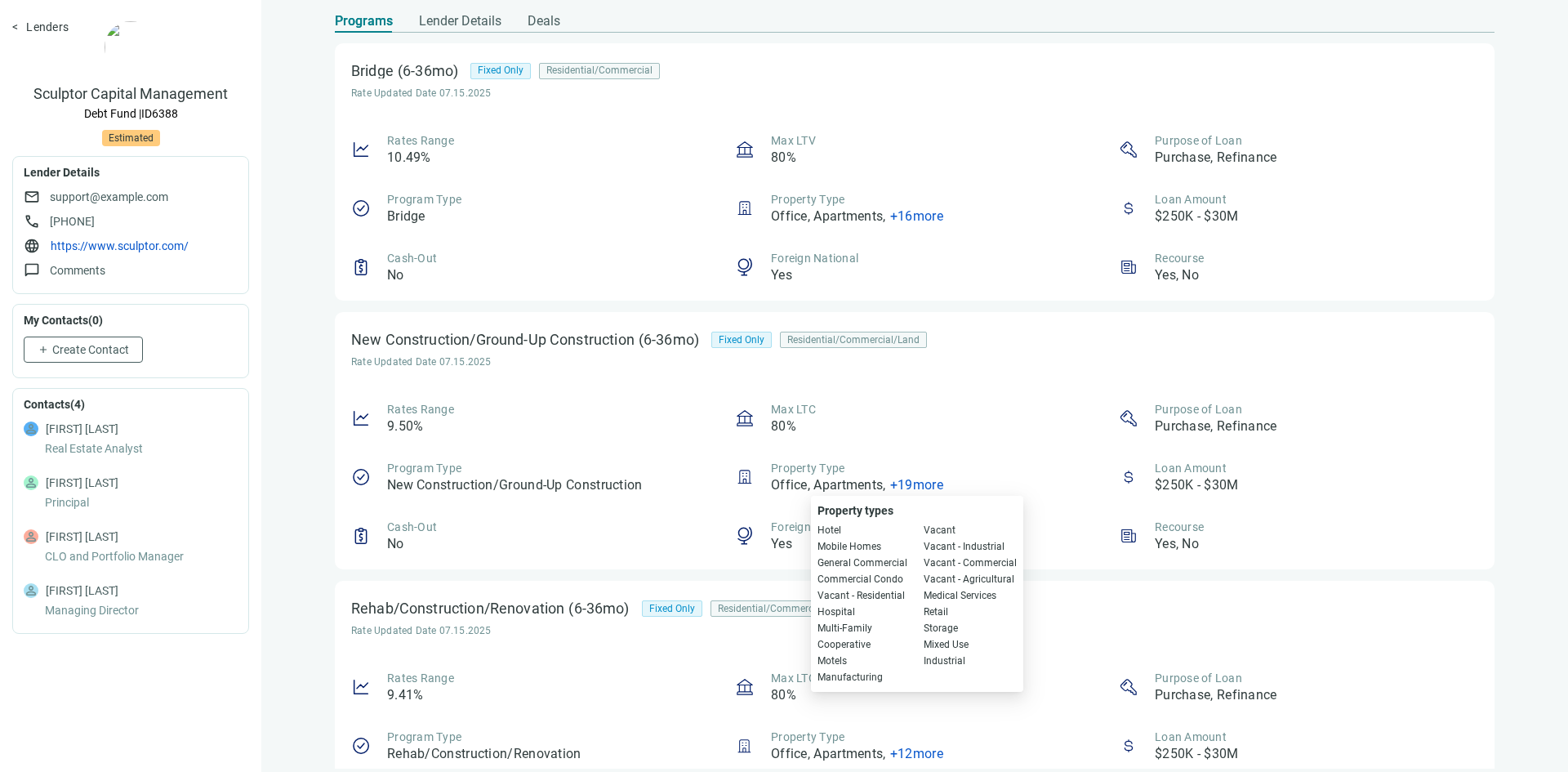 click on "Max LTC 80%" at bounding box center [915, 418] 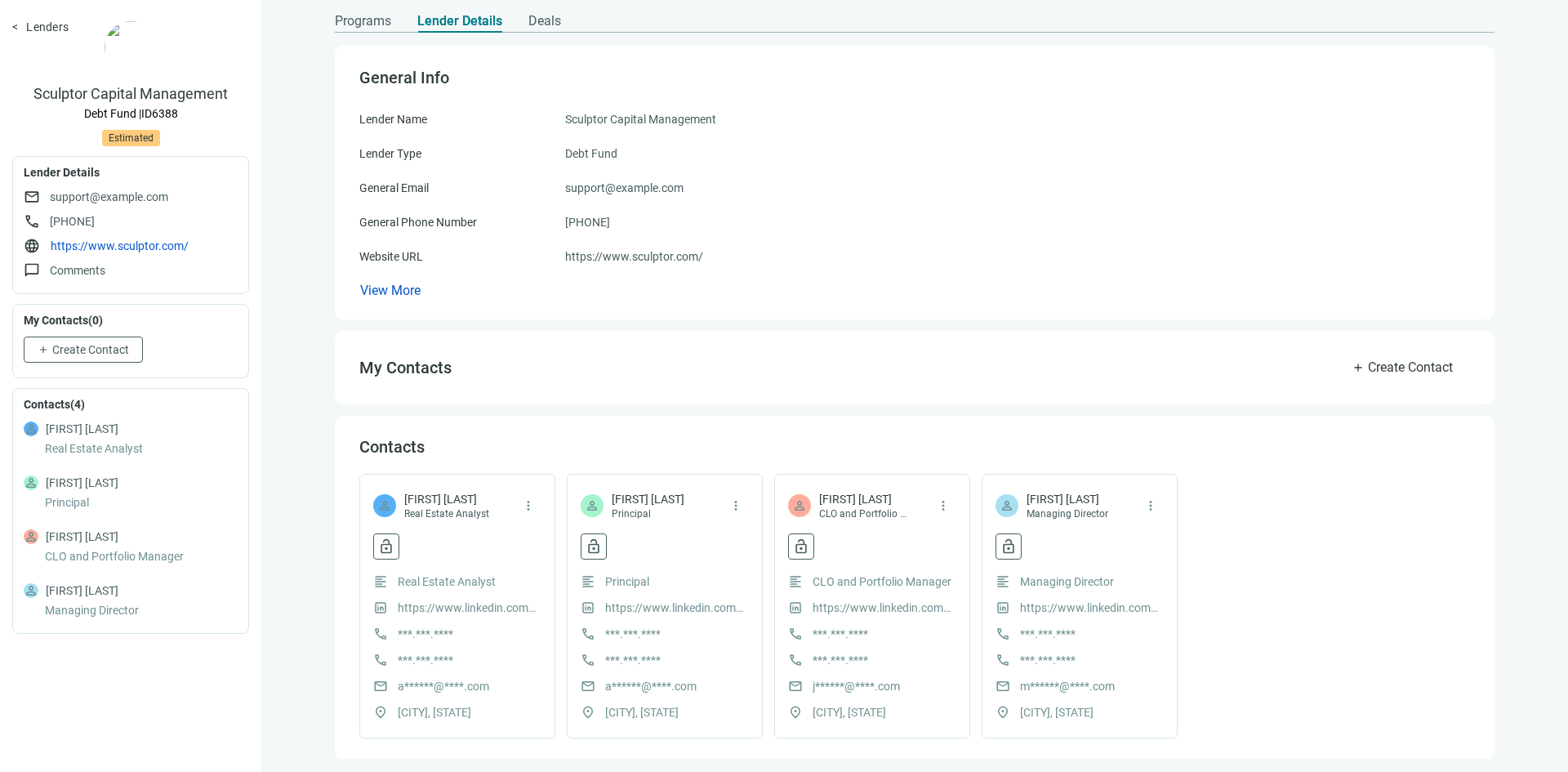 scroll, scrollTop: 0, scrollLeft: 0, axis: both 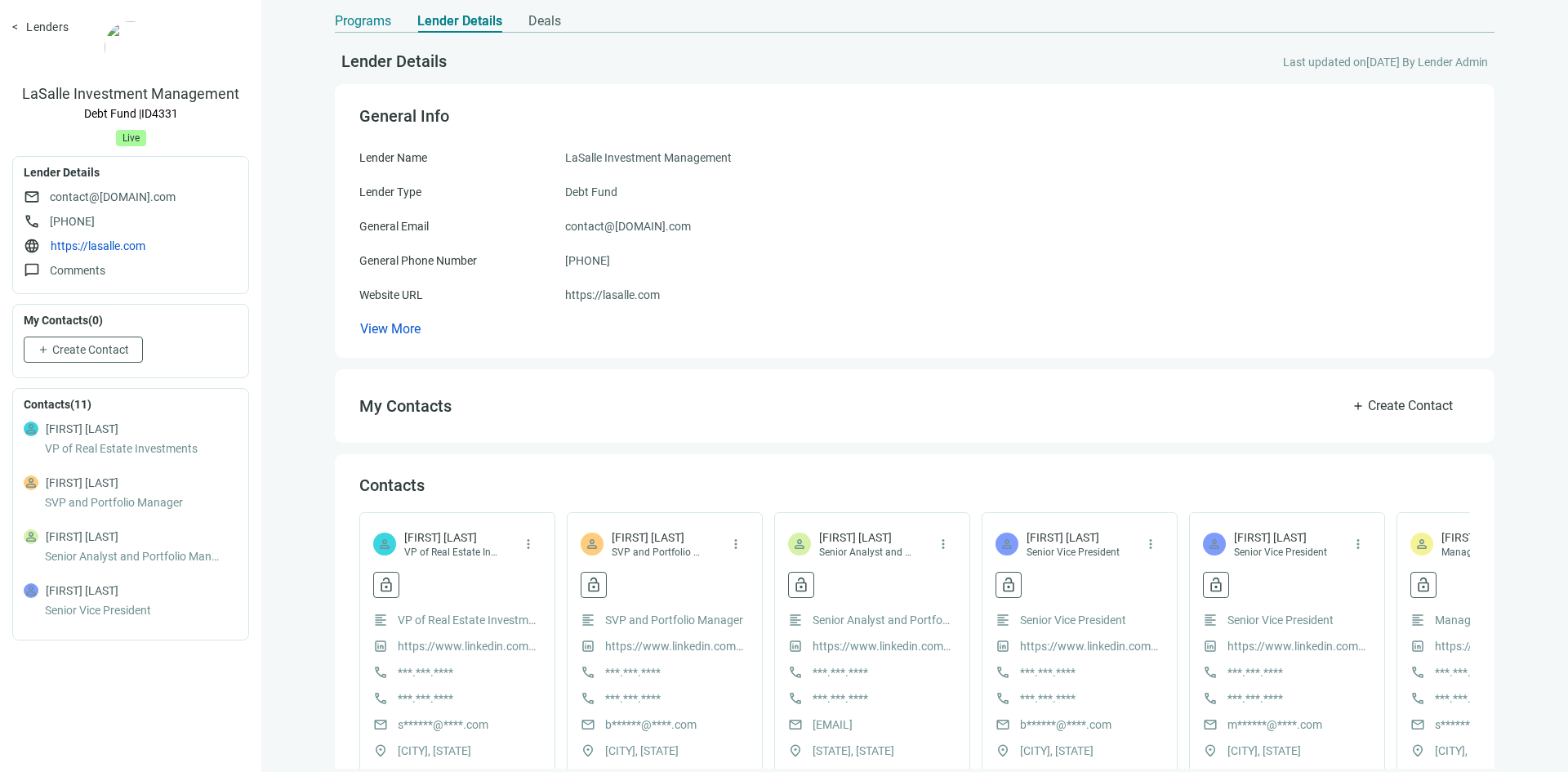 click on "Programs" at bounding box center (363, 21) 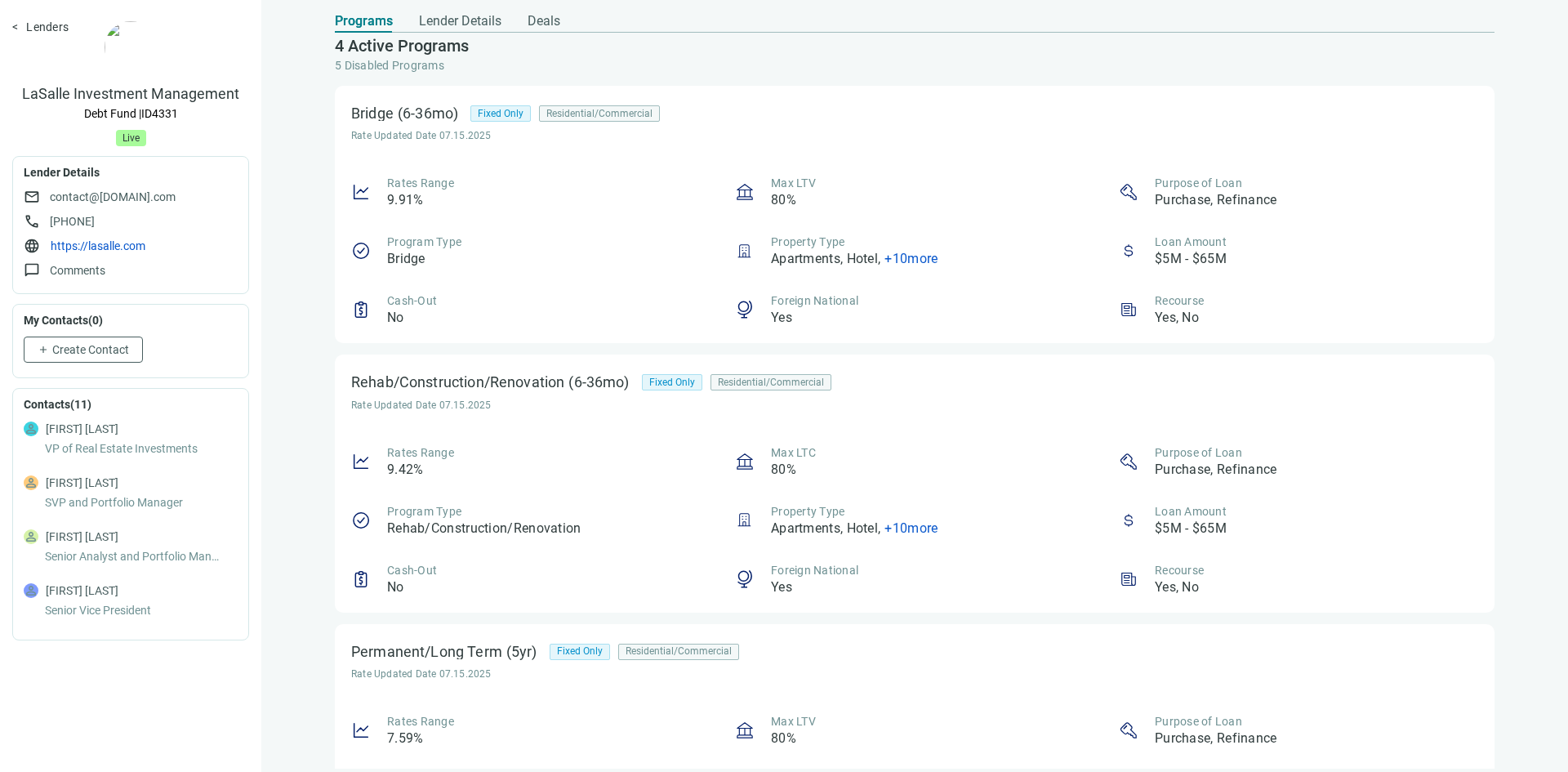 scroll, scrollTop: 0, scrollLeft: 0, axis: both 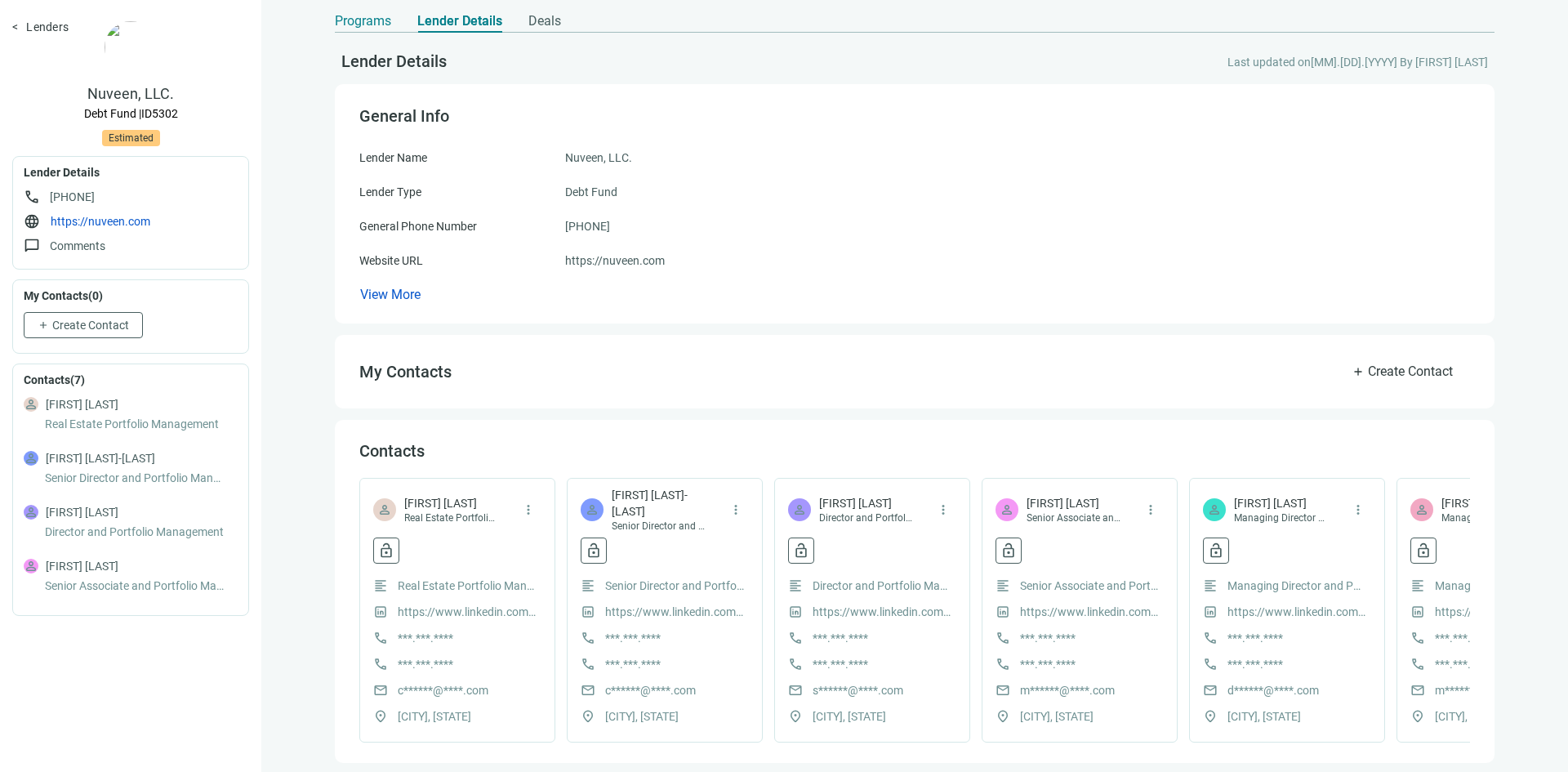 click on "Programs" at bounding box center (363, 21) 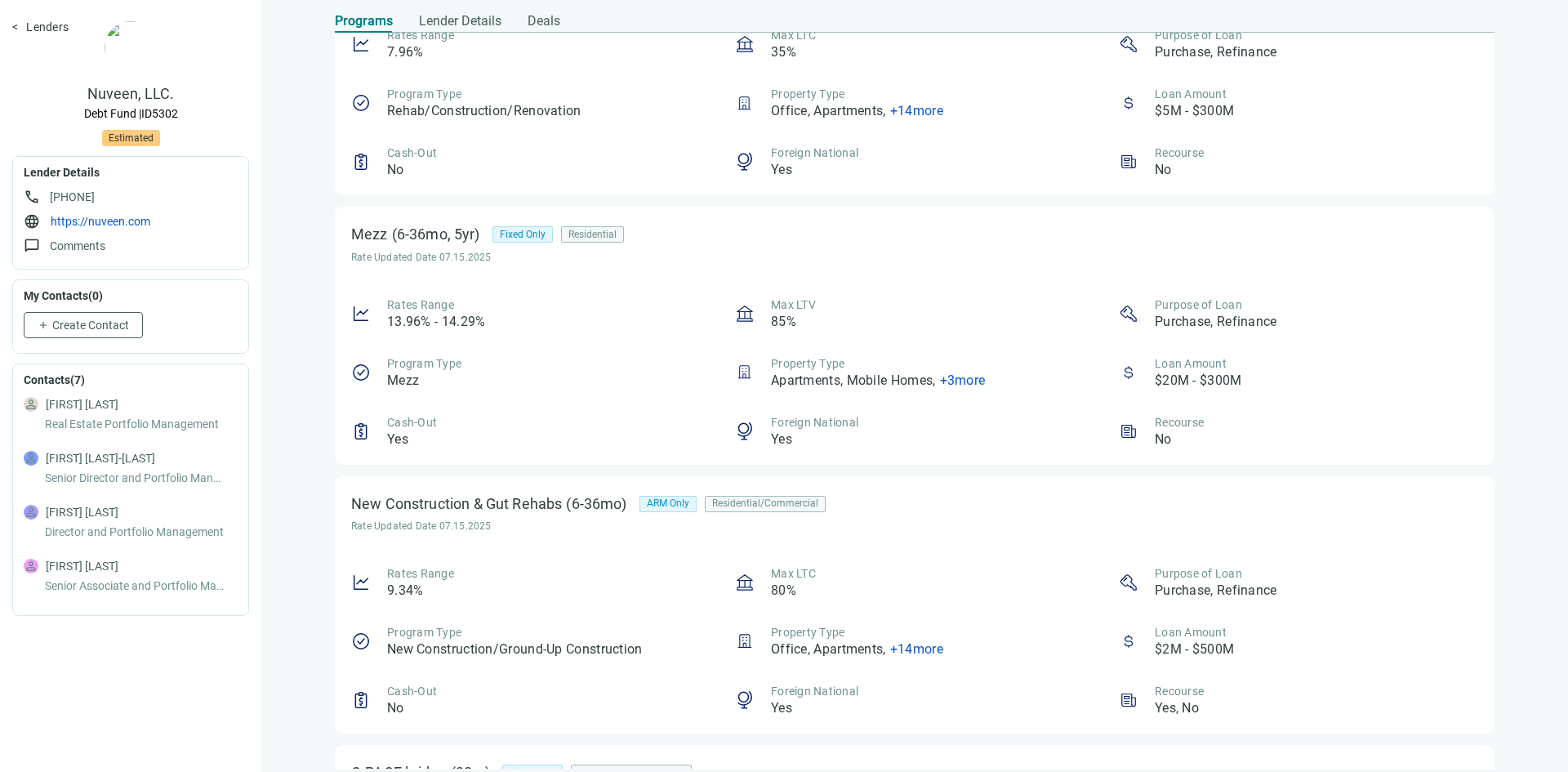 scroll, scrollTop: 0, scrollLeft: 0, axis: both 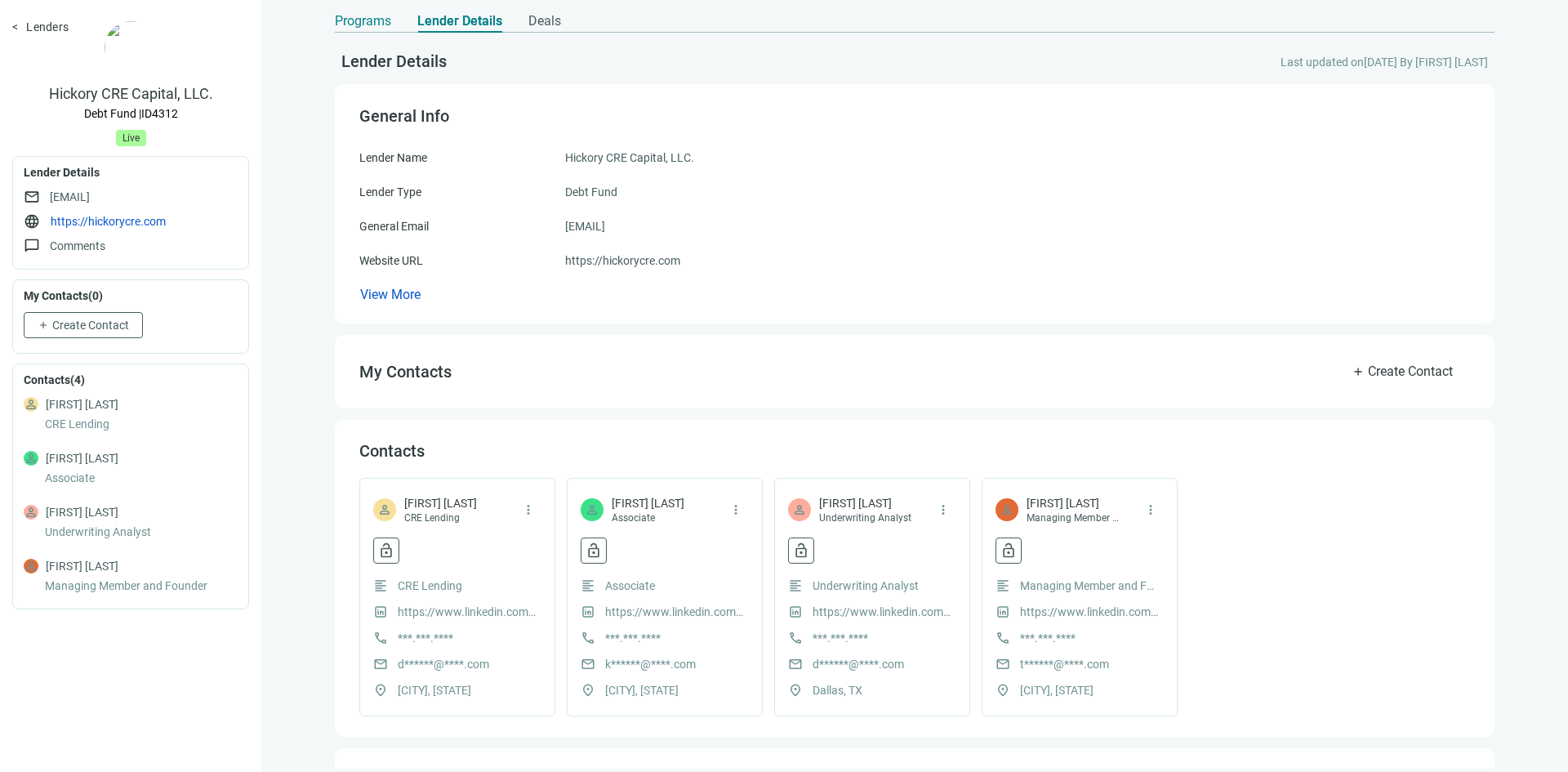 click on "Programs" at bounding box center (363, 21) 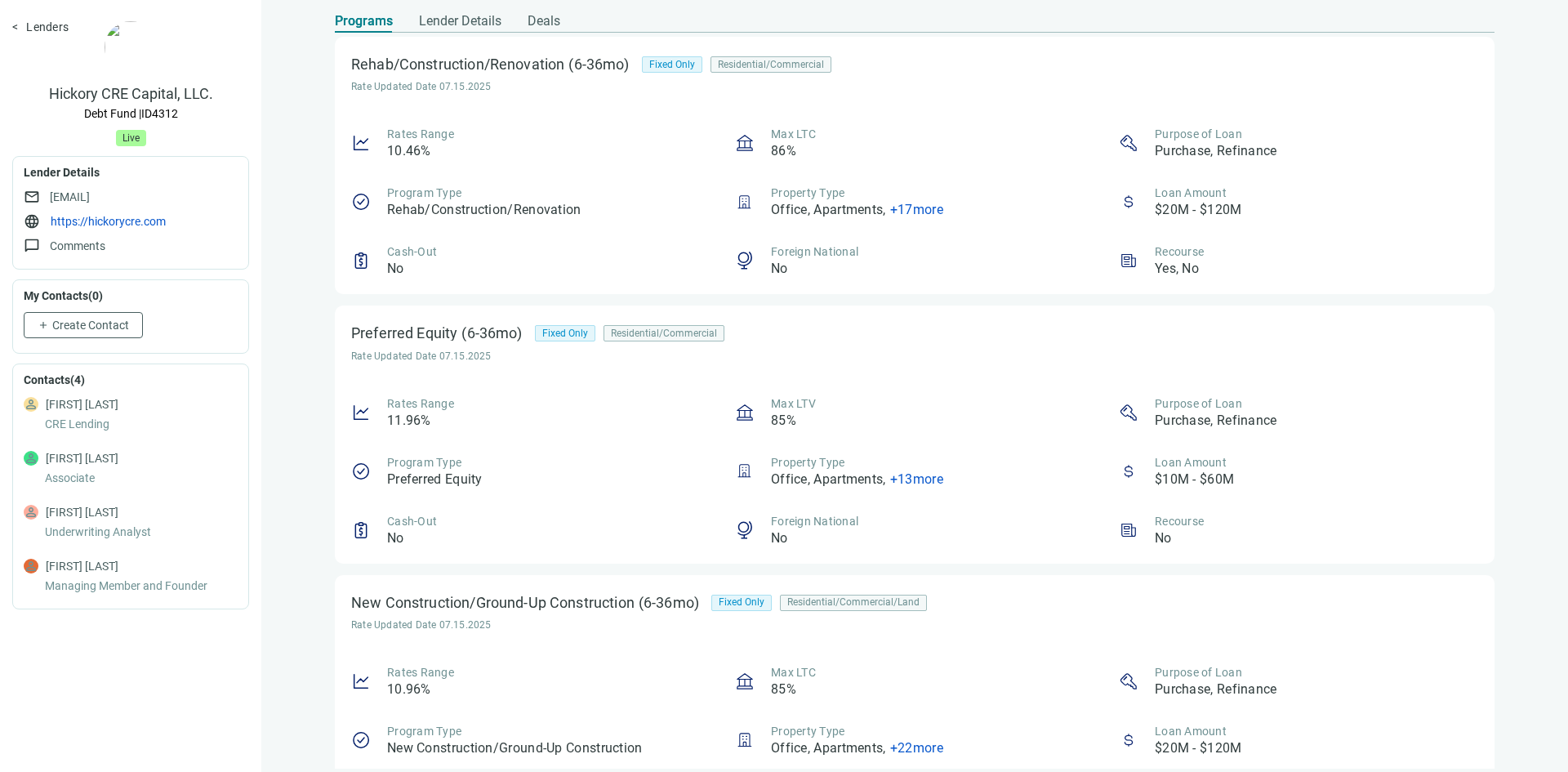 scroll, scrollTop: 0, scrollLeft: 0, axis: both 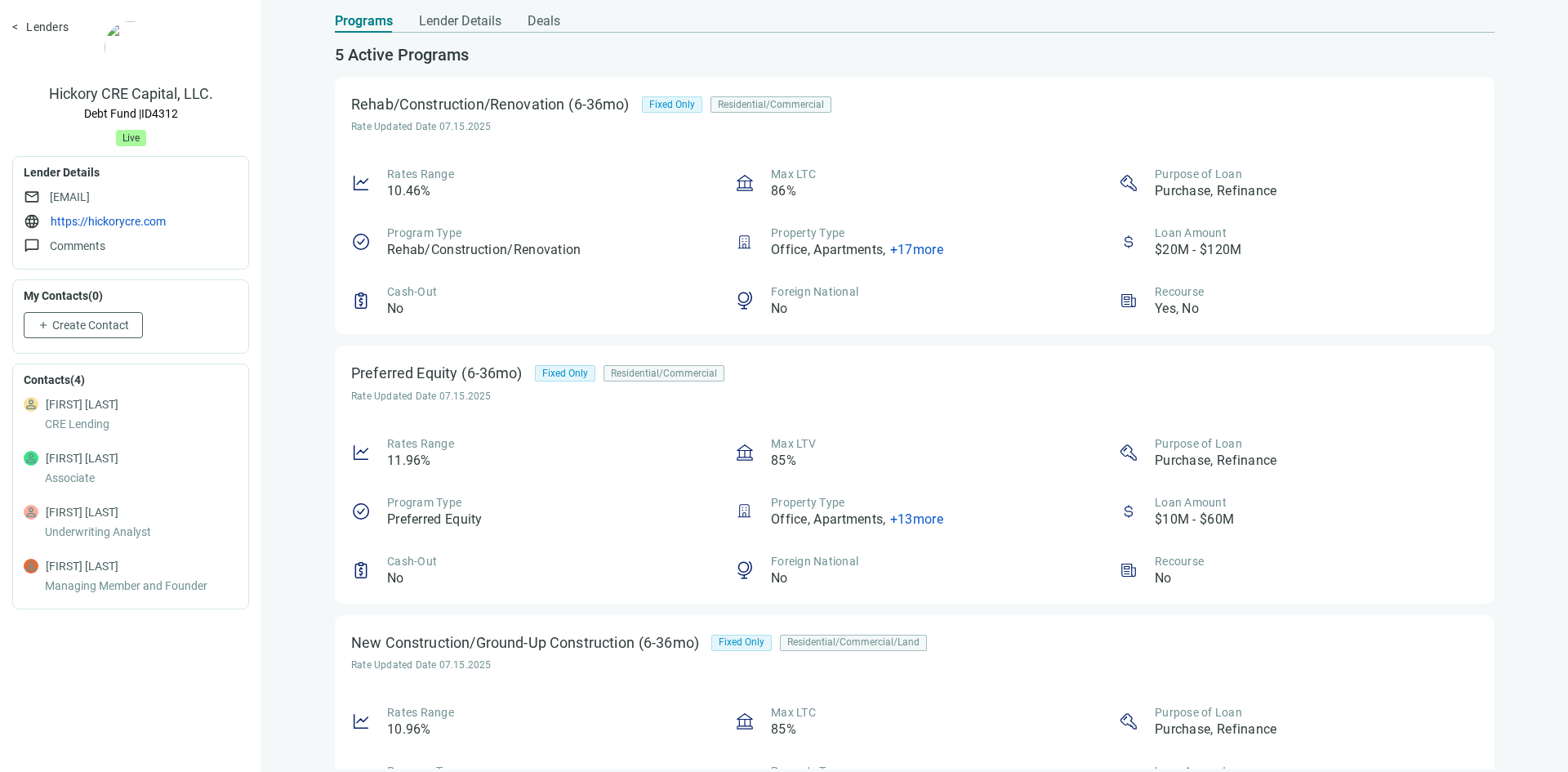click on "Lenders" at bounding box center [40, 27] 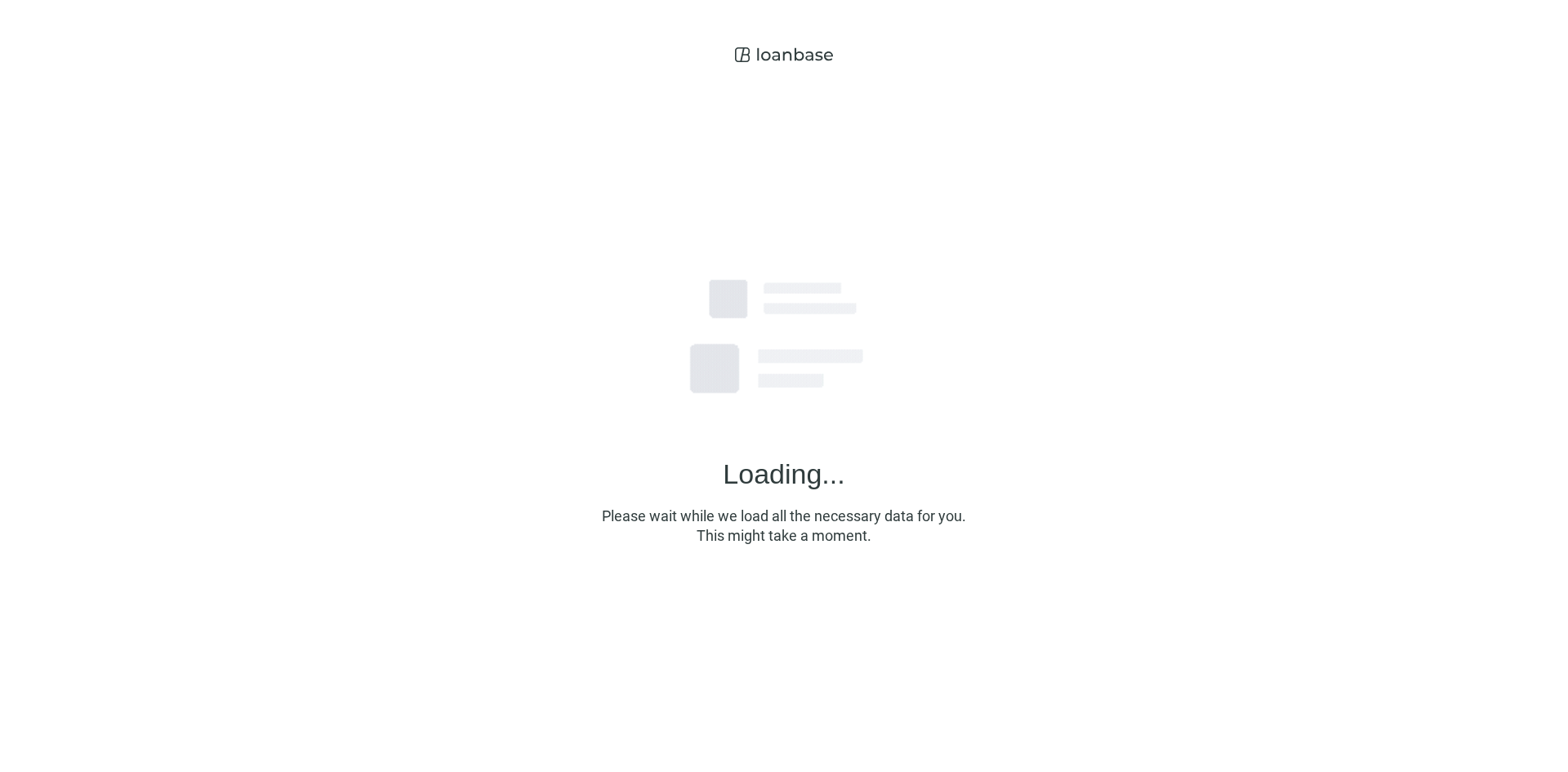 scroll, scrollTop: 0, scrollLeft: 0, axis: both 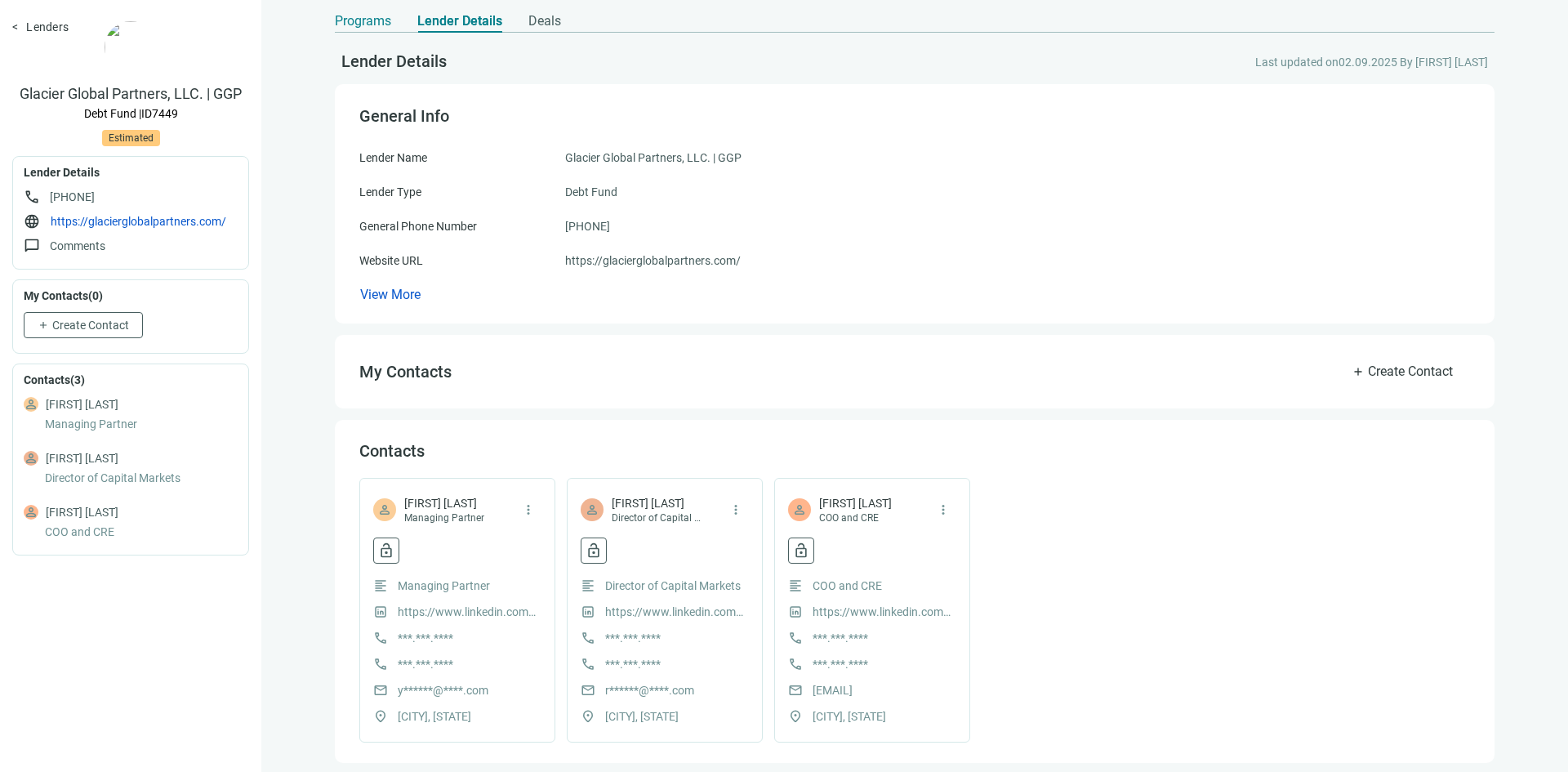 click on "Programs" at bounding box center [363, 21] 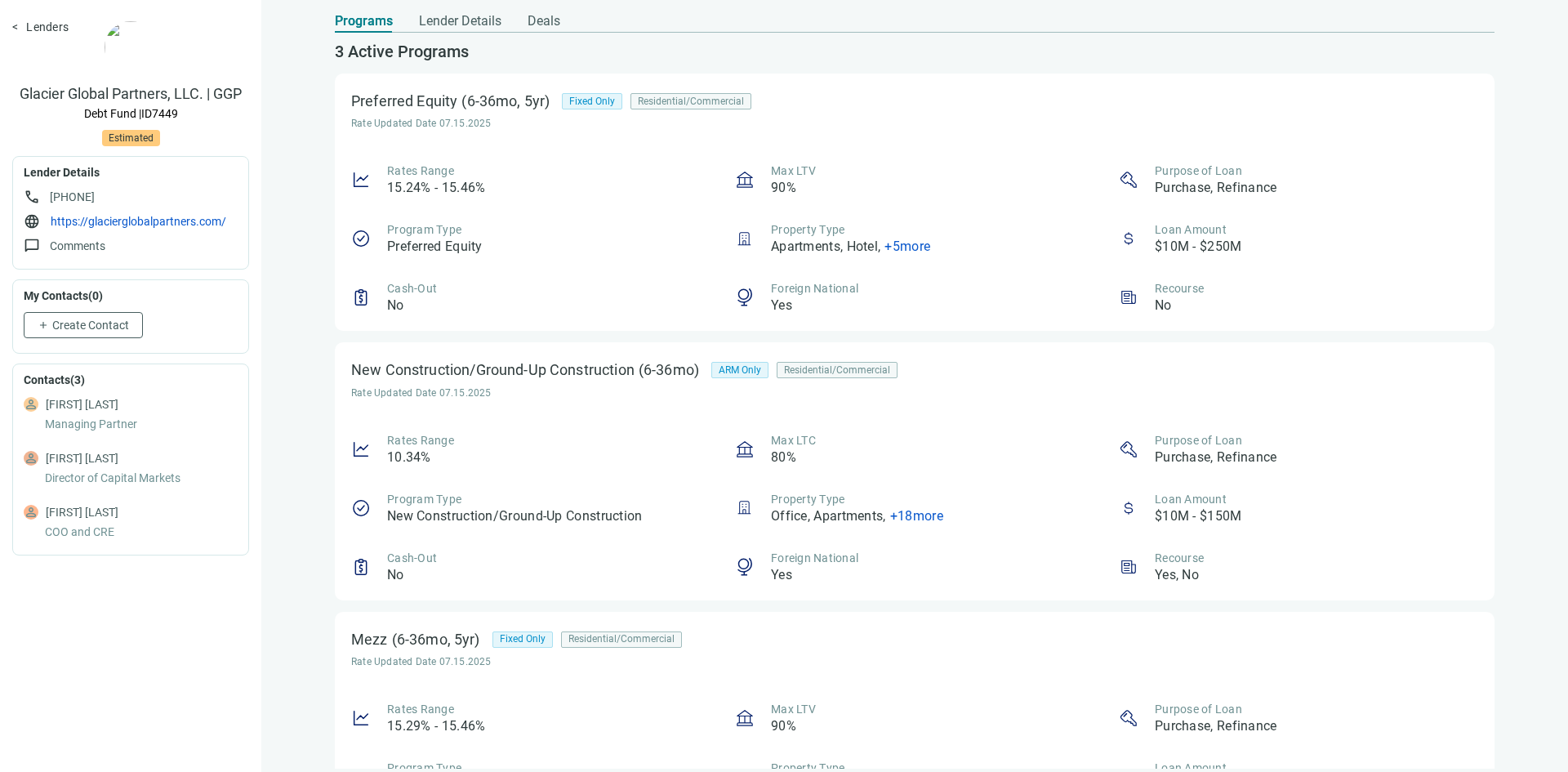 scroll, scrollTop: 0, scrollLeft: 0, axis: both 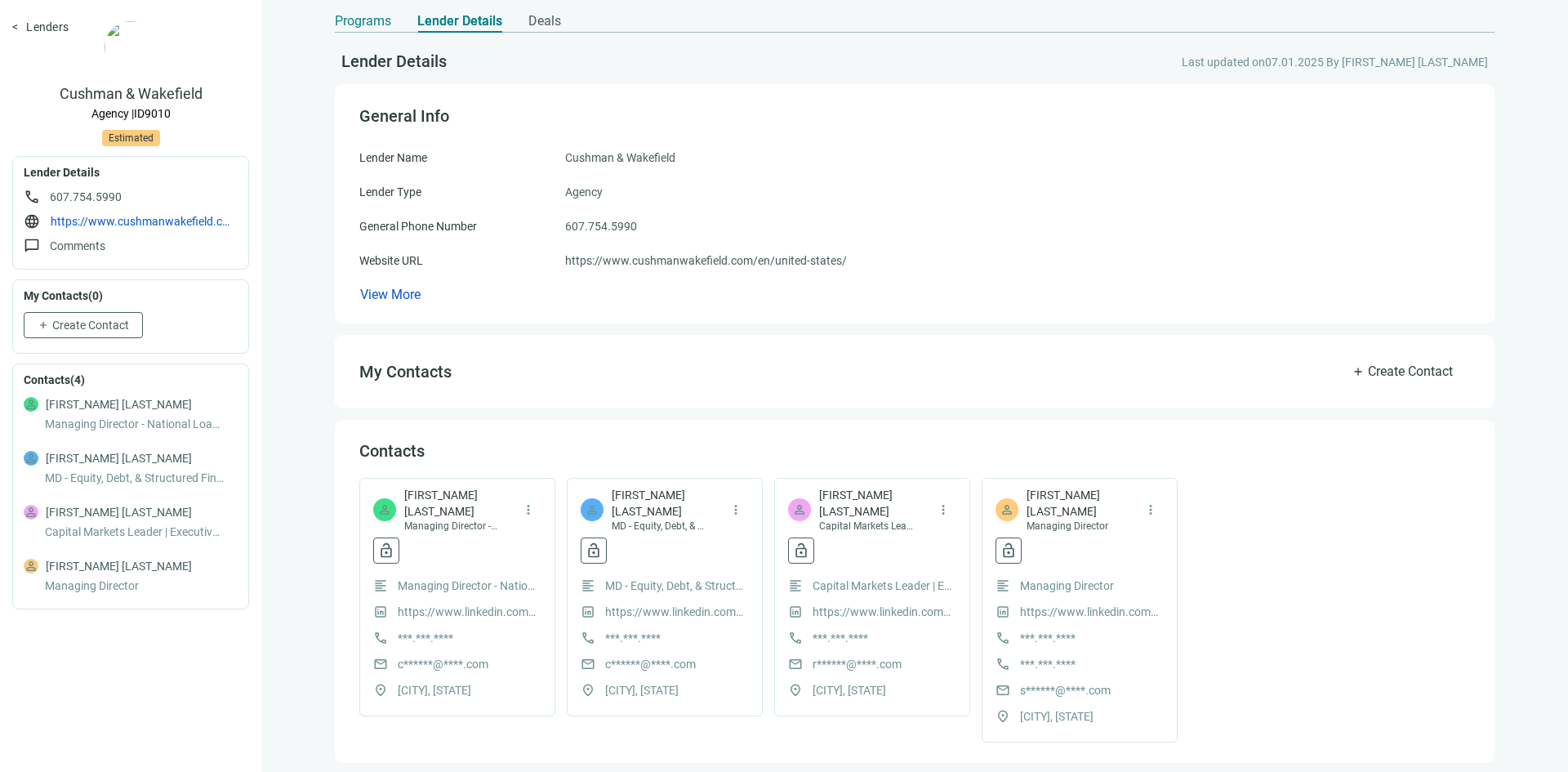 click on "Programs" at bounding box center (363, 21) 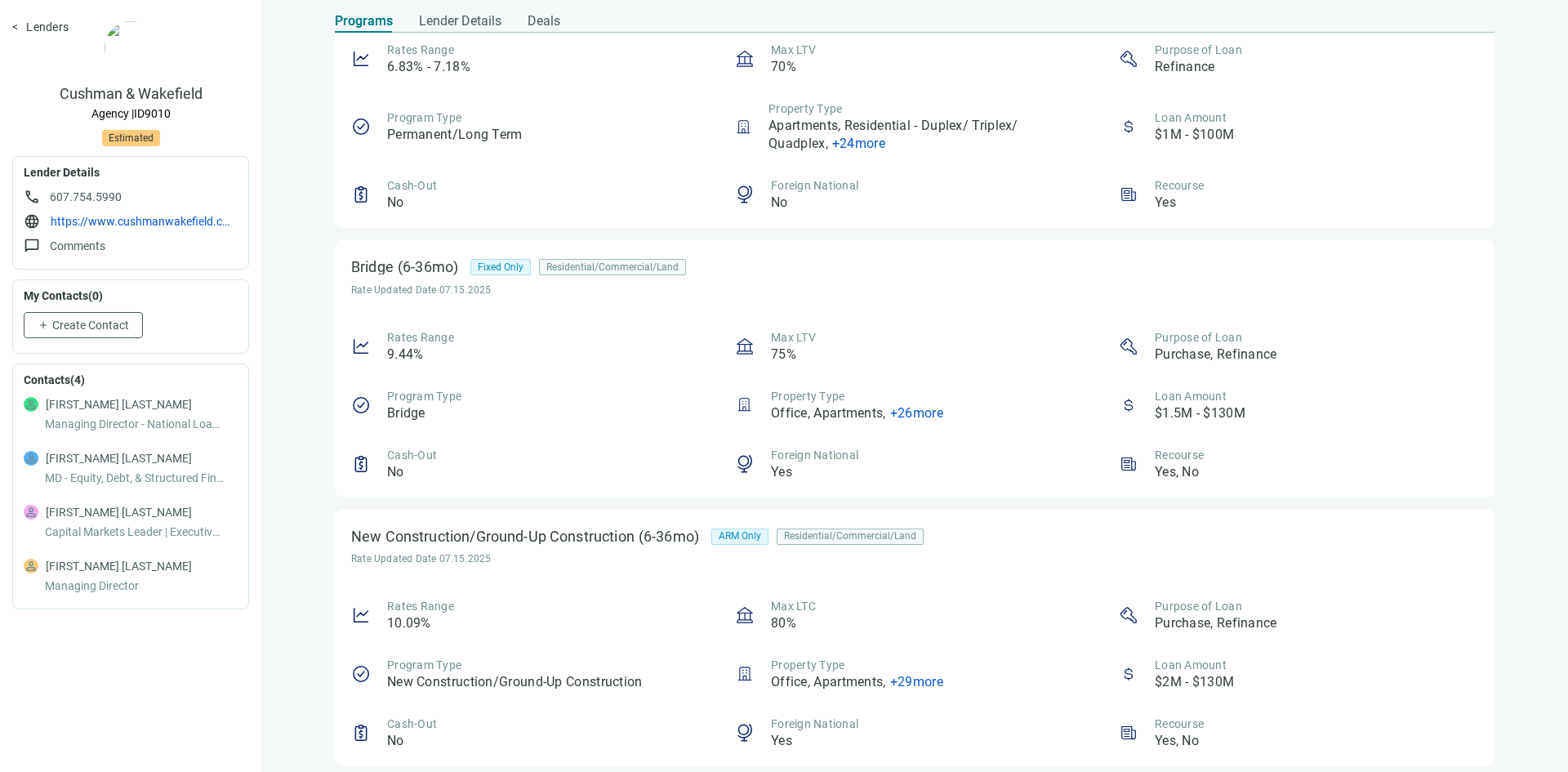 scroll, scrollTop: 0, scrollLeft: 0, axis: both 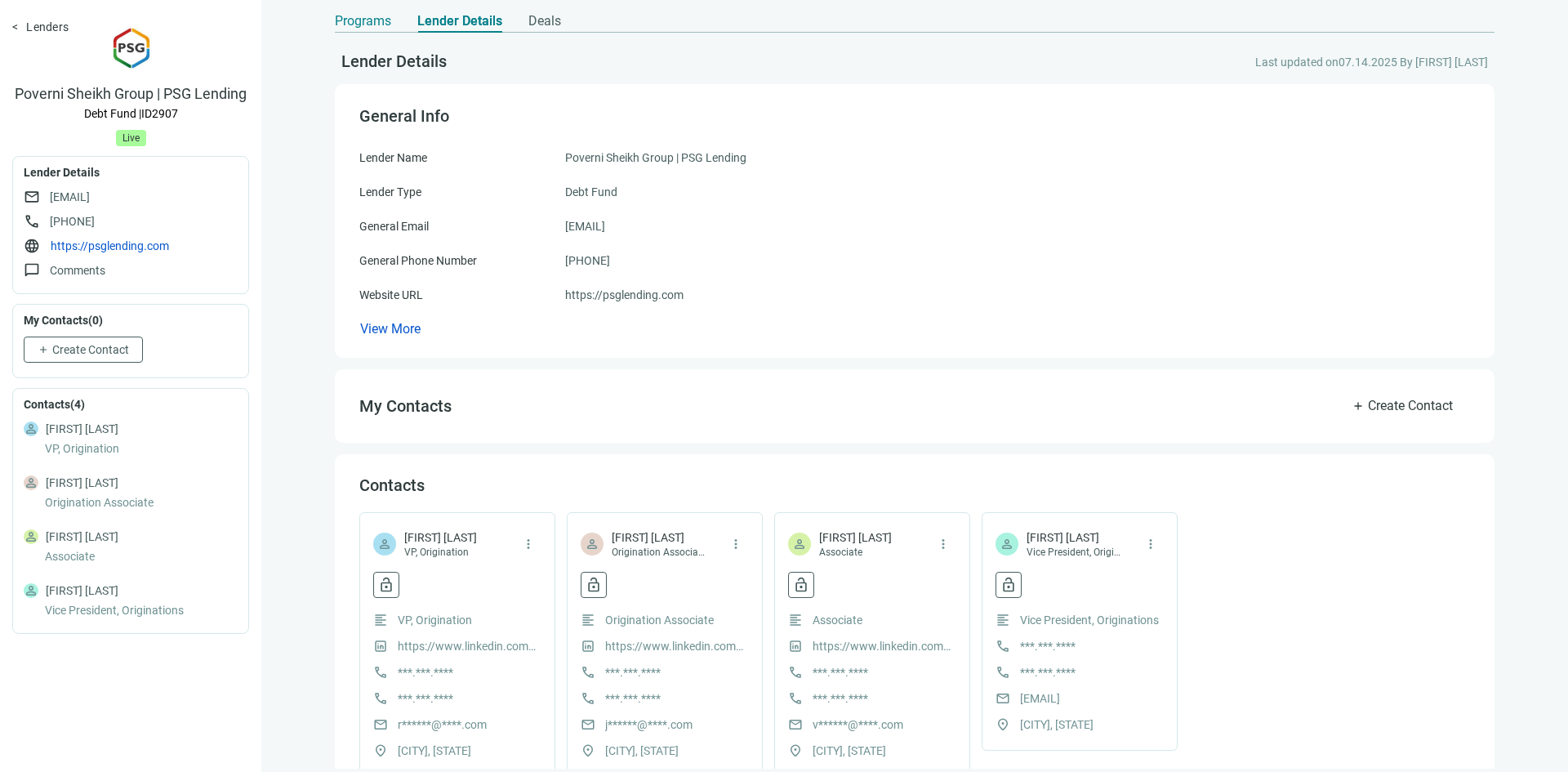 click on "Programs" at bounding box center [363, 21] 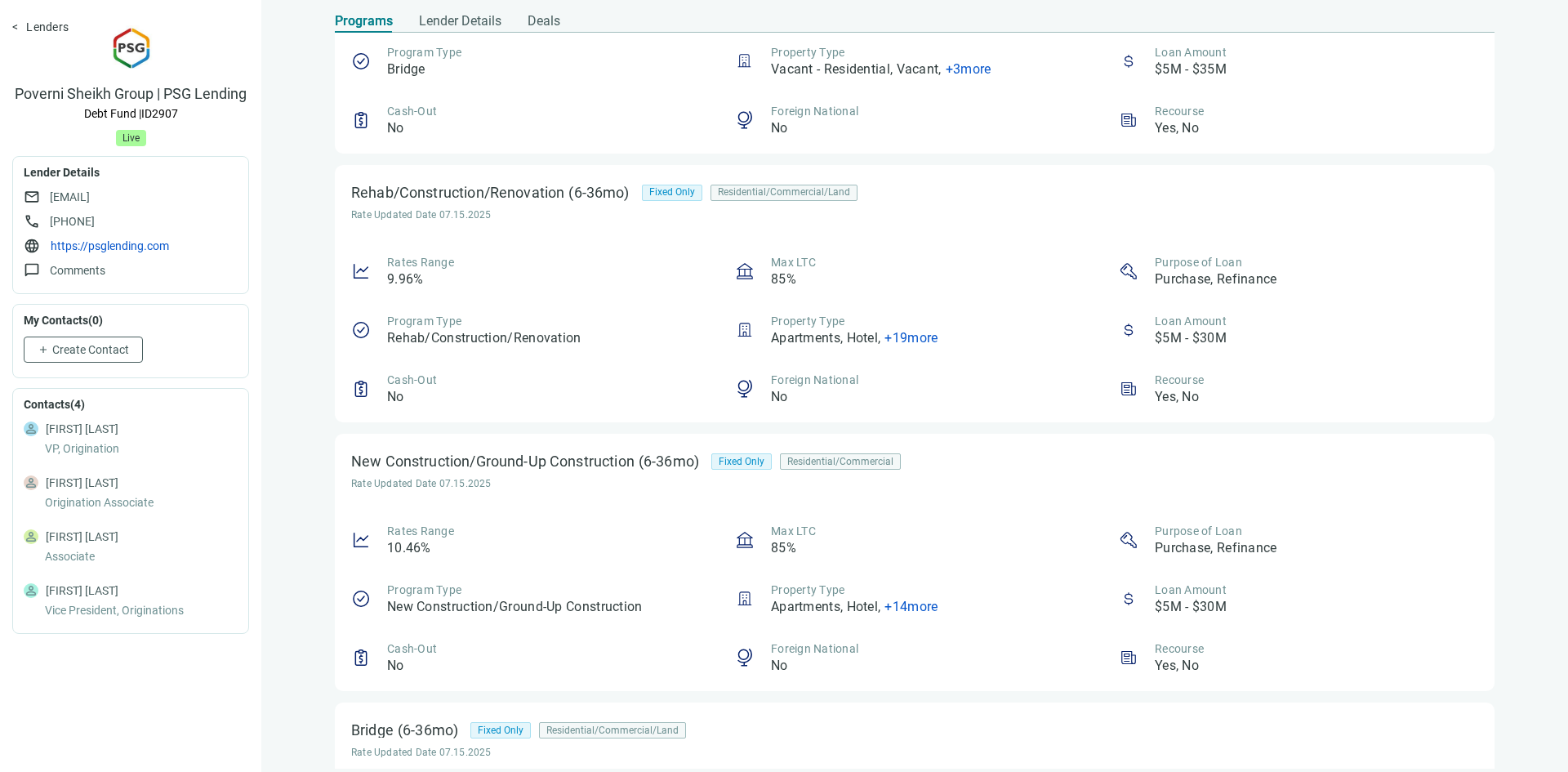 scroll, scrollTop: 572, scrollLeft: 0, axis: vertical 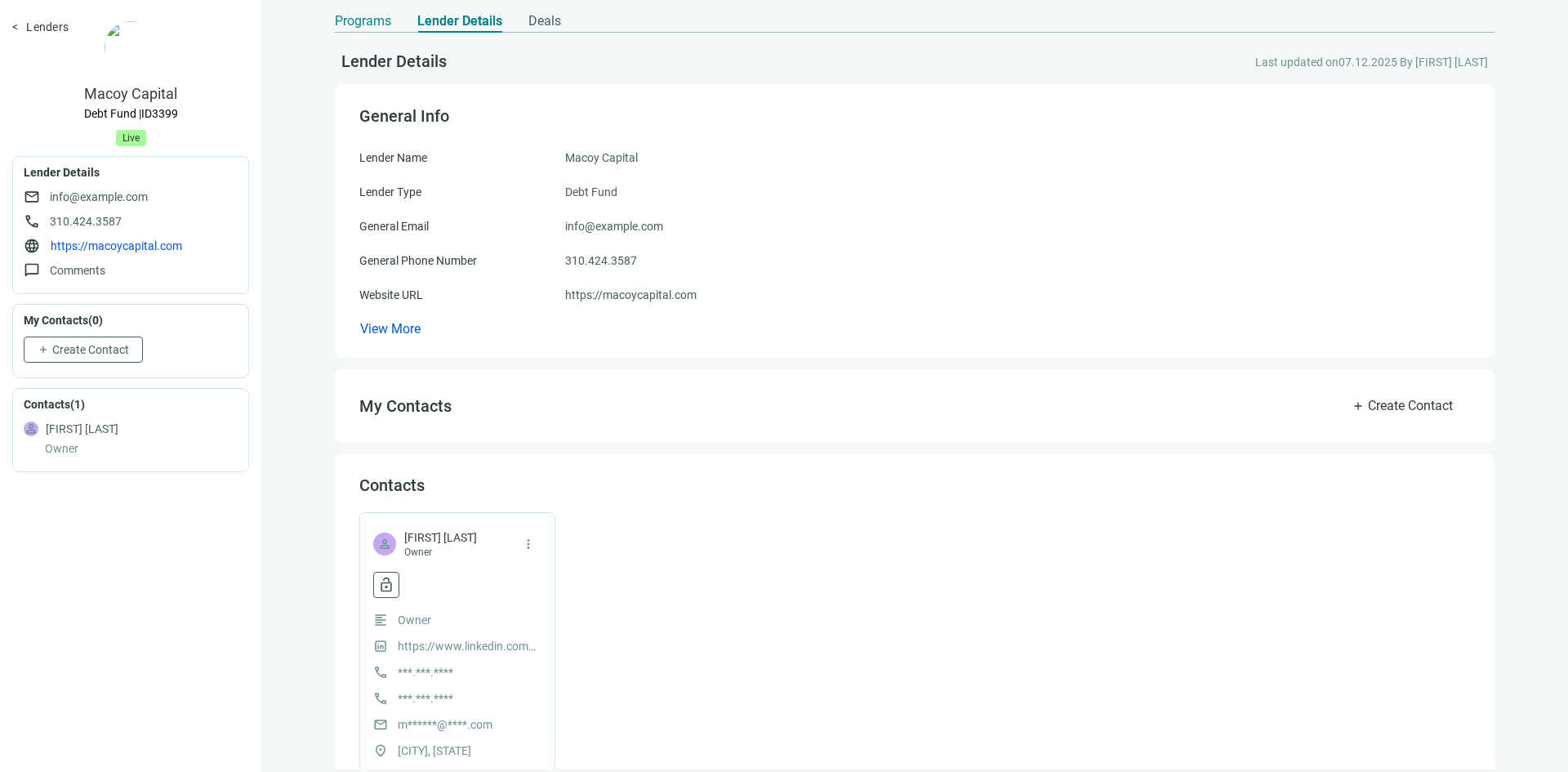 click on "Programs" at bounding box center [363, 21] 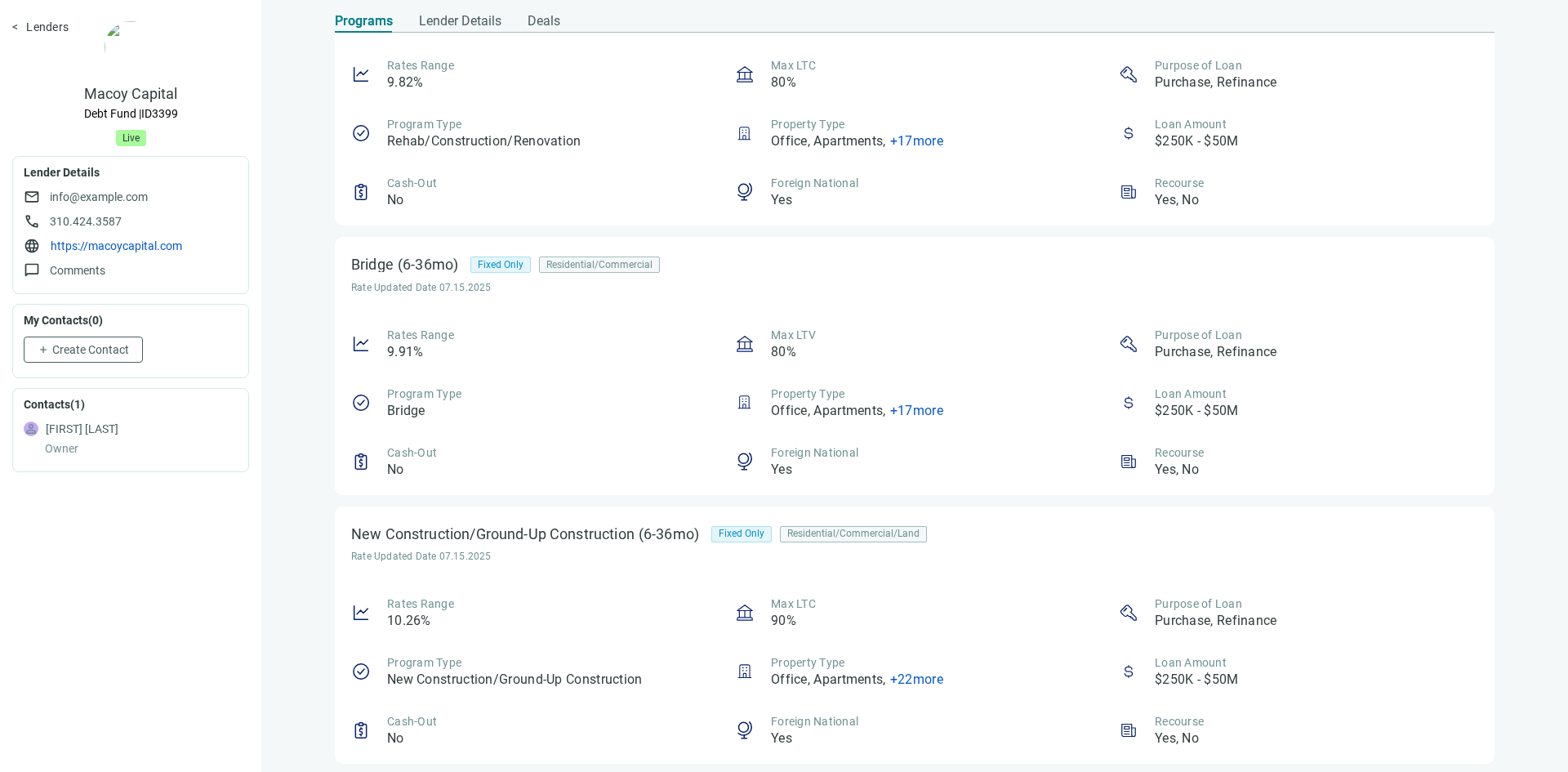 scroll, scrollTop: 120, scrollLeft: 0, axis: vertical 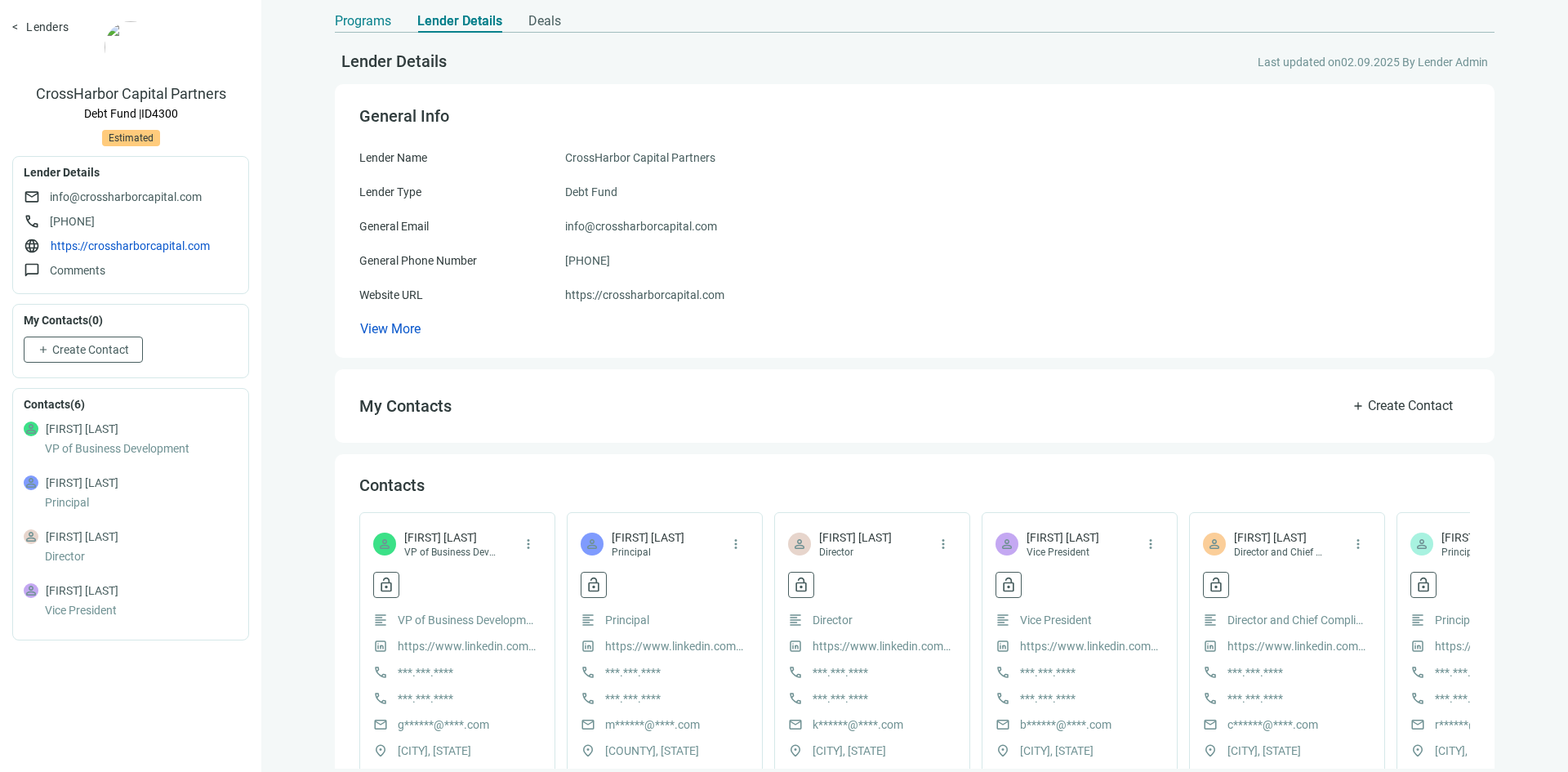 click on "Programs" at bounding box center [363, 21] 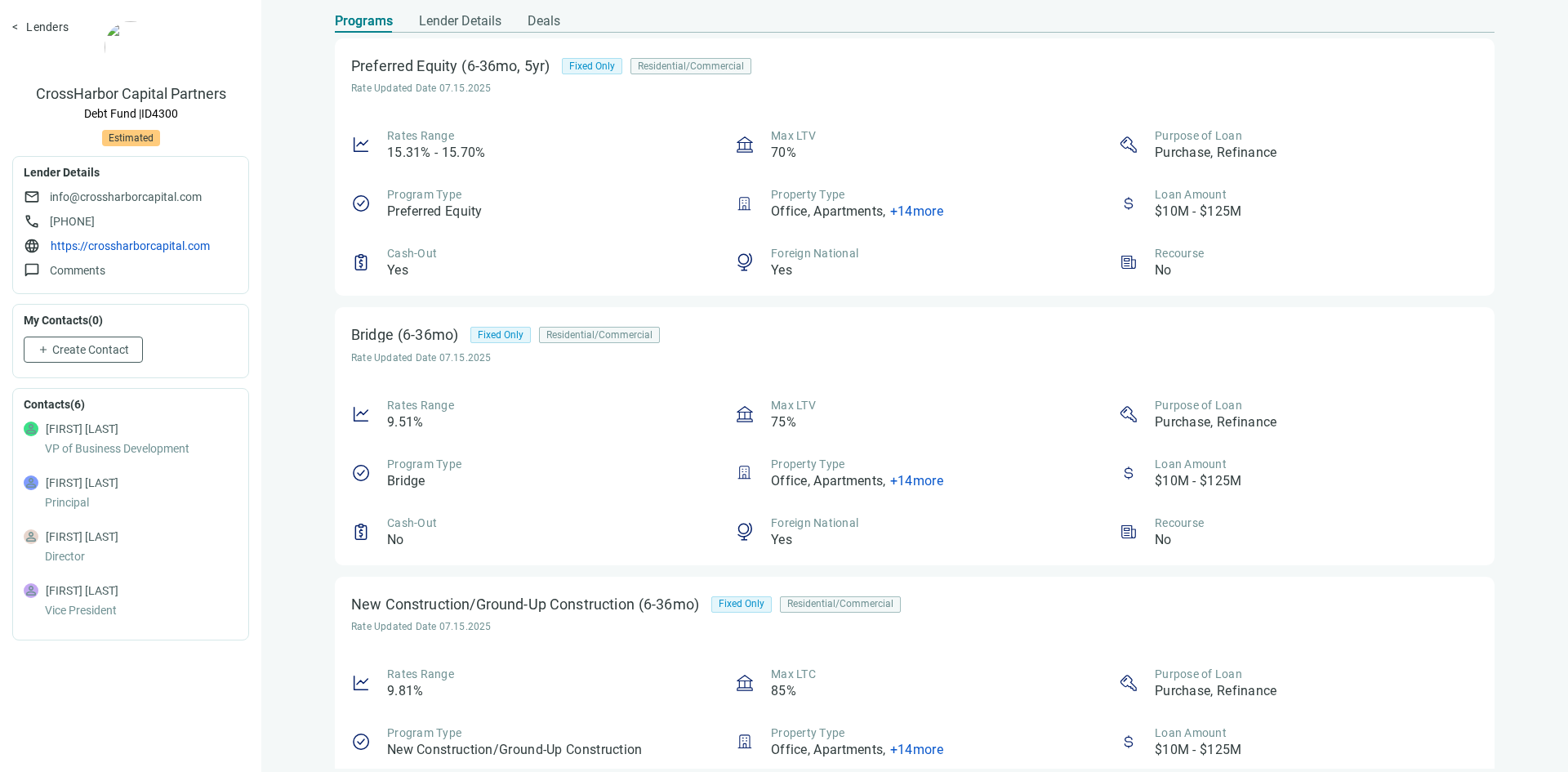 scroll, scrollTop: 0, scrollLeft: 0, axis: both 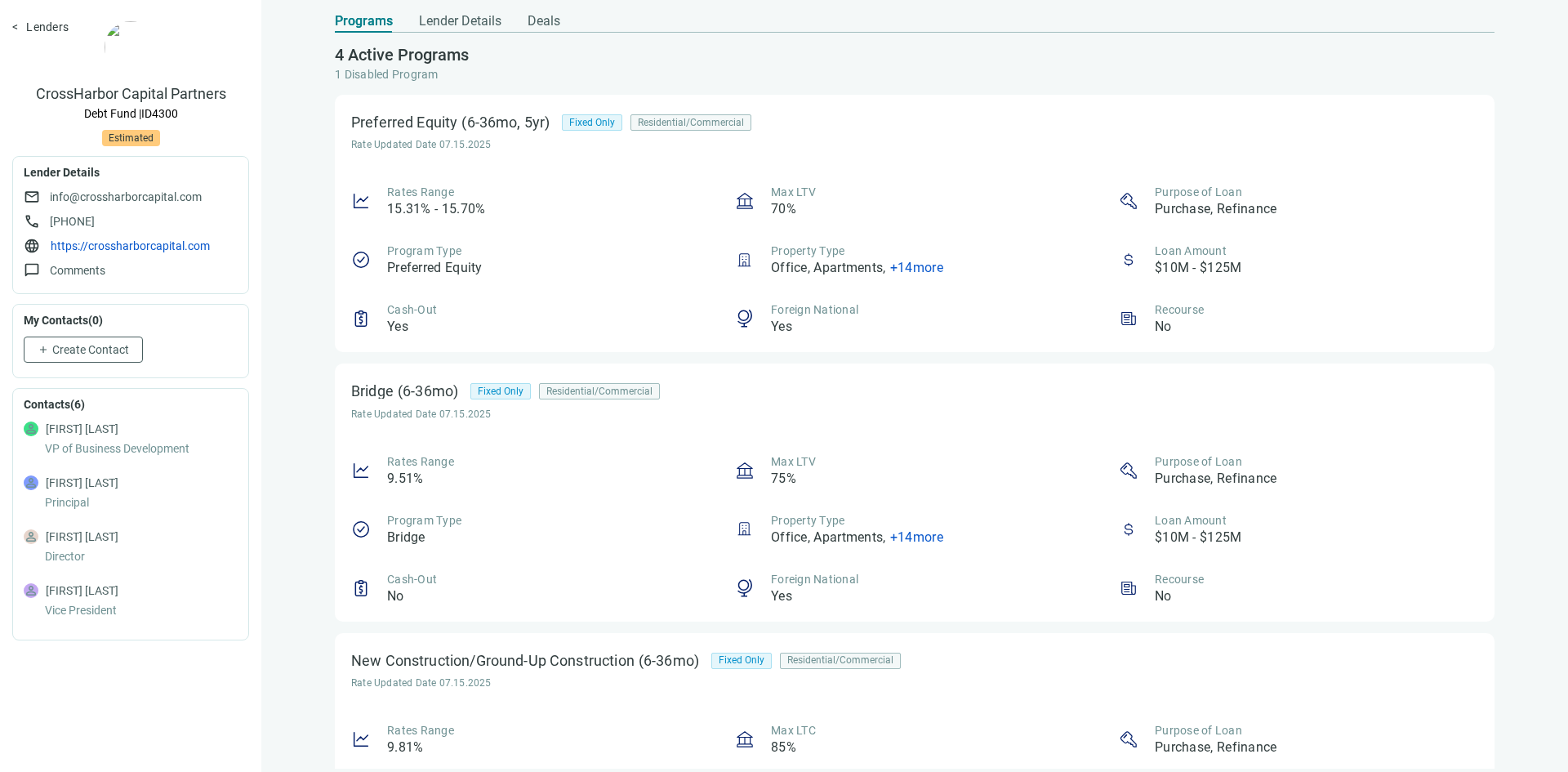 click on "Lenders CrossHarbor Capital Partners Debt Fund |  ID  4300 Estimated Lender Details mail info@crossharborcapital.com call 617.624.8317  language https://crossharborcapital.com chat_bubble Comments My Contacts  ( 0 ) add Create Contact Contacts  ( 6 ) person George Fraser VP of Business Development person Matt Kidd Principal person Kevin Stone Director person Brendan Barbagallo Vice President person Courtney Williams Director and Chief Compliance Officer person Robin Ibbetson Principal Programs Lender Details Deals 4 Active Programs 1 Disabled Program Preferred Equity (6-36mo, 5yr) Fixed Only Residential/Commercial Rate Updated Date 07.15.2025 Rates Range 15.31% - 15.70% Max LTV 70% Purpose of Loan Purchase, Refinance Program Type Preferred Equity Property Type Office, Apartments , + 14  more Loan Amount $10M - $125M Cash-Out Yes Foreign National Yes Recourse No Bridge (6-36mo) Fixed Only Residential/Commercial Rate Updated Date 07.15.2025 Rates Range 9.51% Max LTV 75% Purpose of Loan Purchase, Refinance , + ," at bounding box center [784, 386] 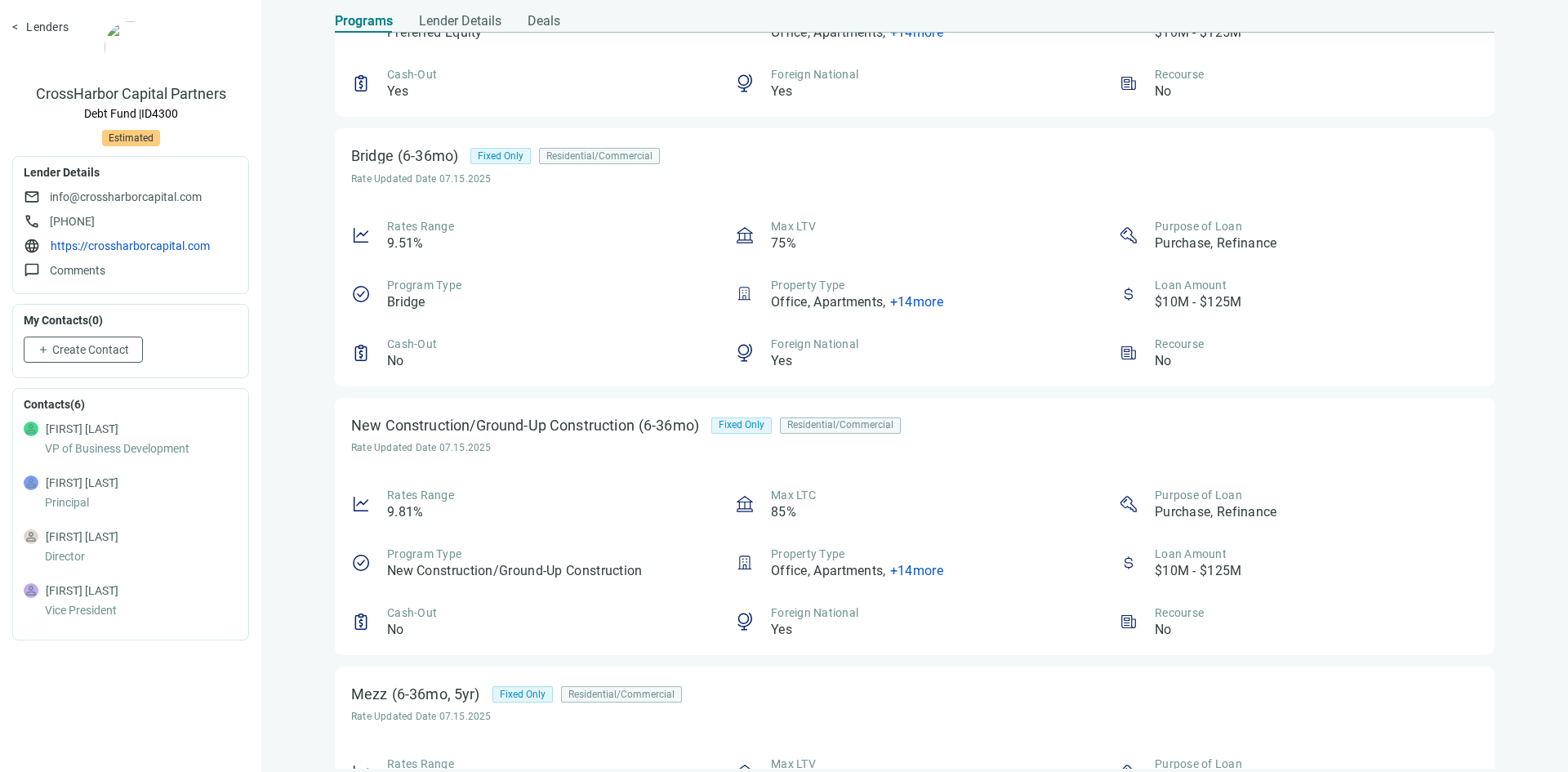 scroll, scrollTop: 245, scrollLeft: 0, axis: vertical 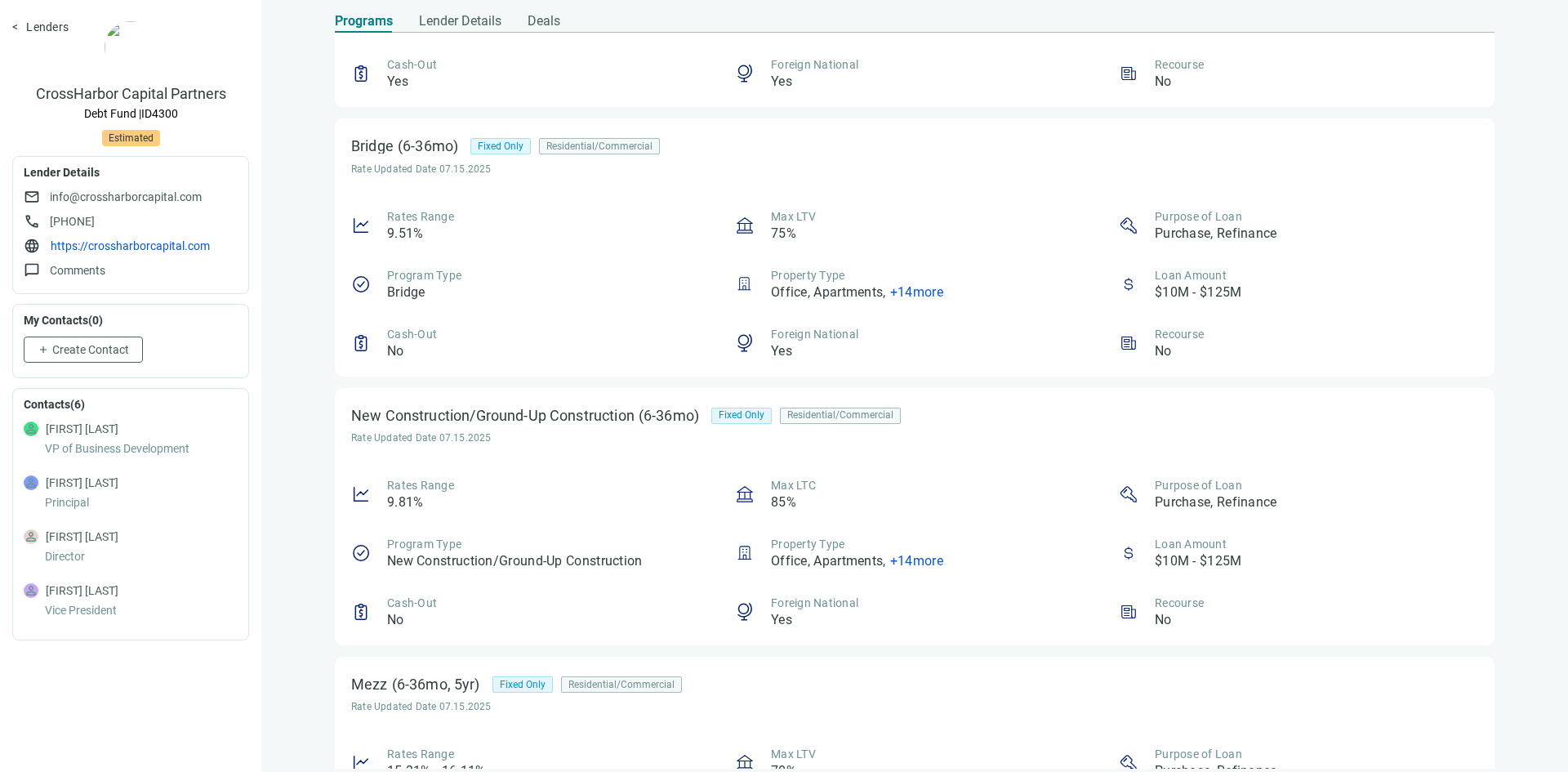 click on "+ 14  more" at bounding box center [916, 560] 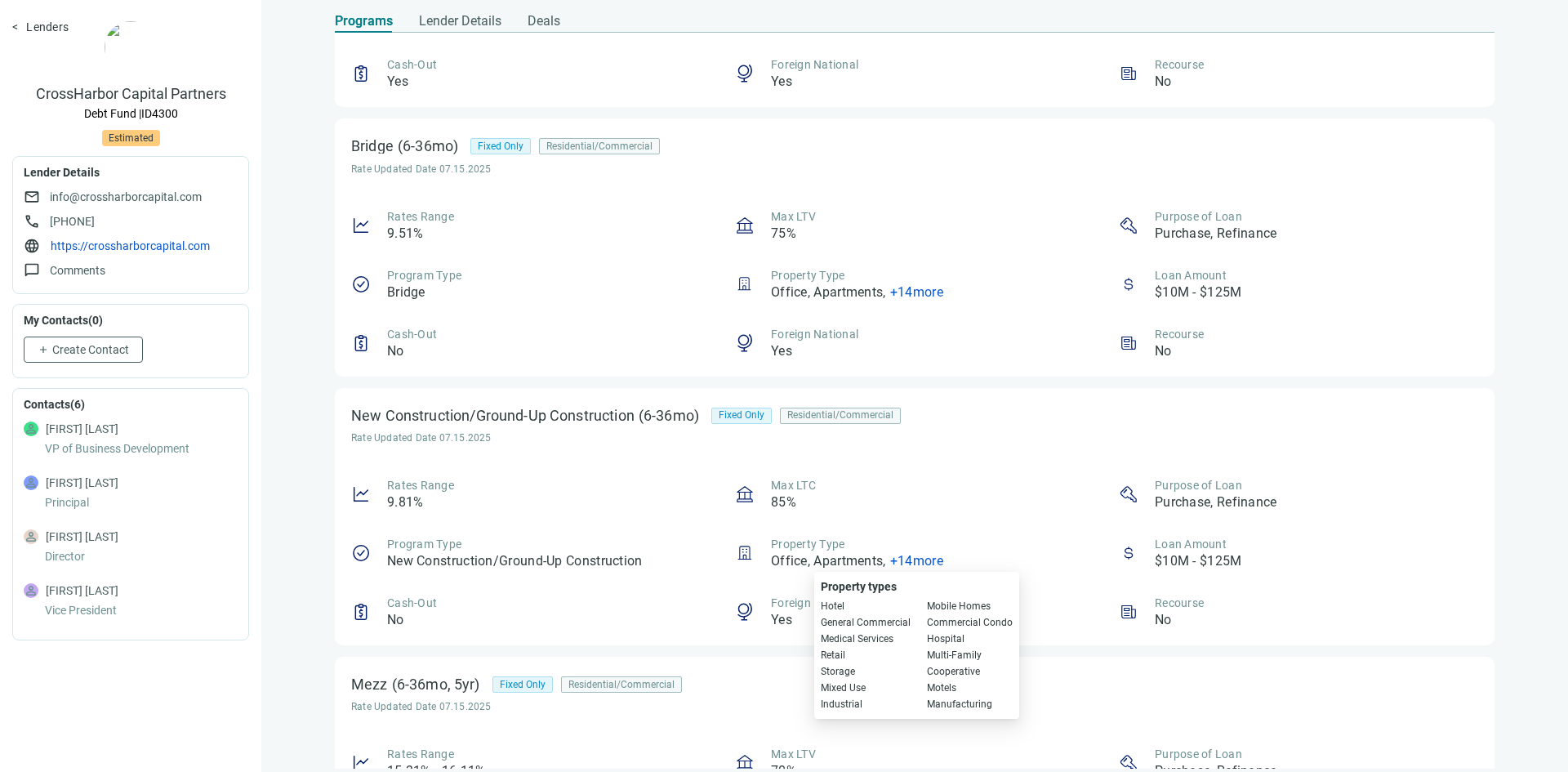 click on "Max LTC 85%" at bounding box center [915, 494] 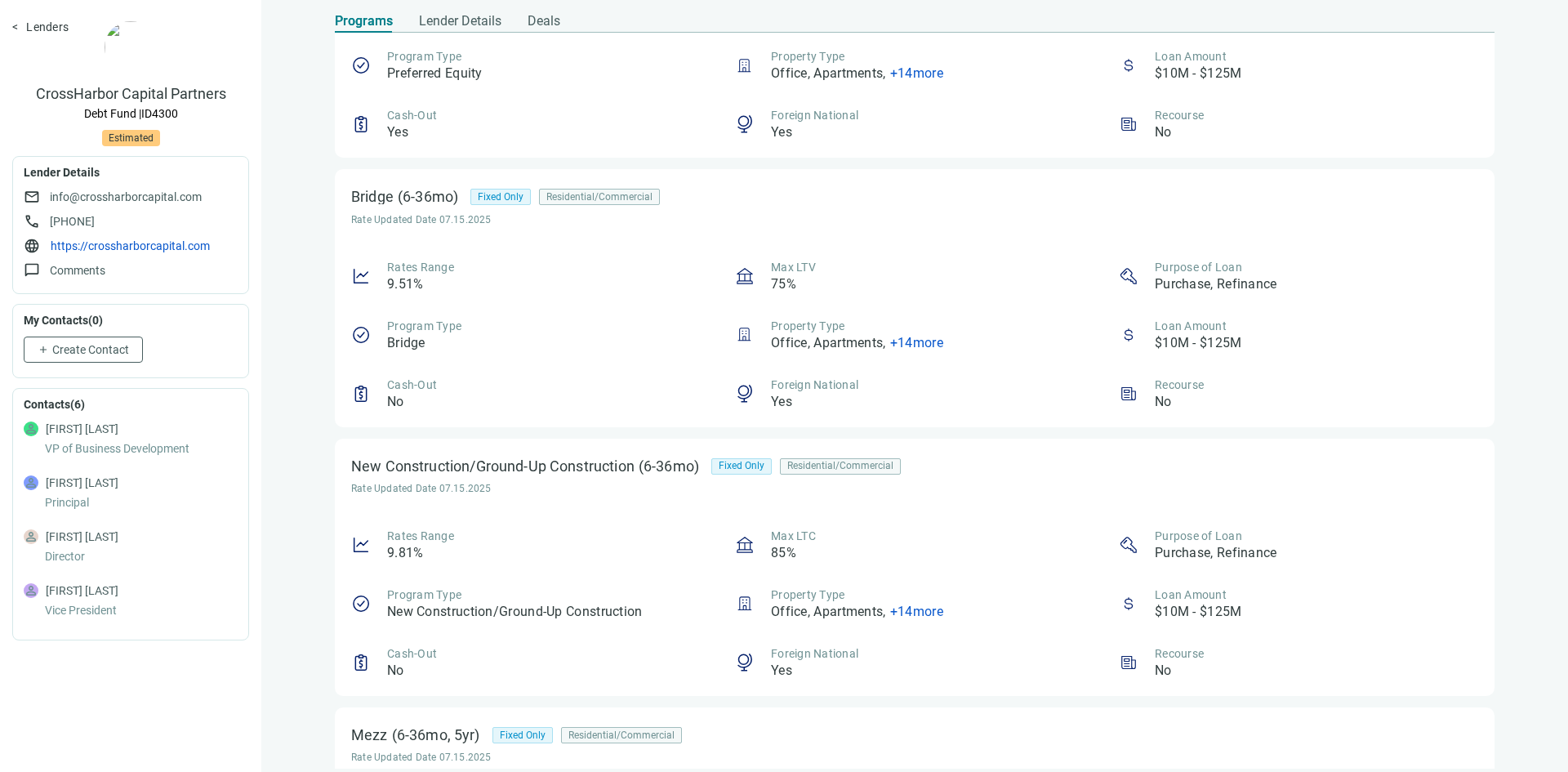 scroll, scrollTop: 519, scrollLeft: 0, axis: vertical 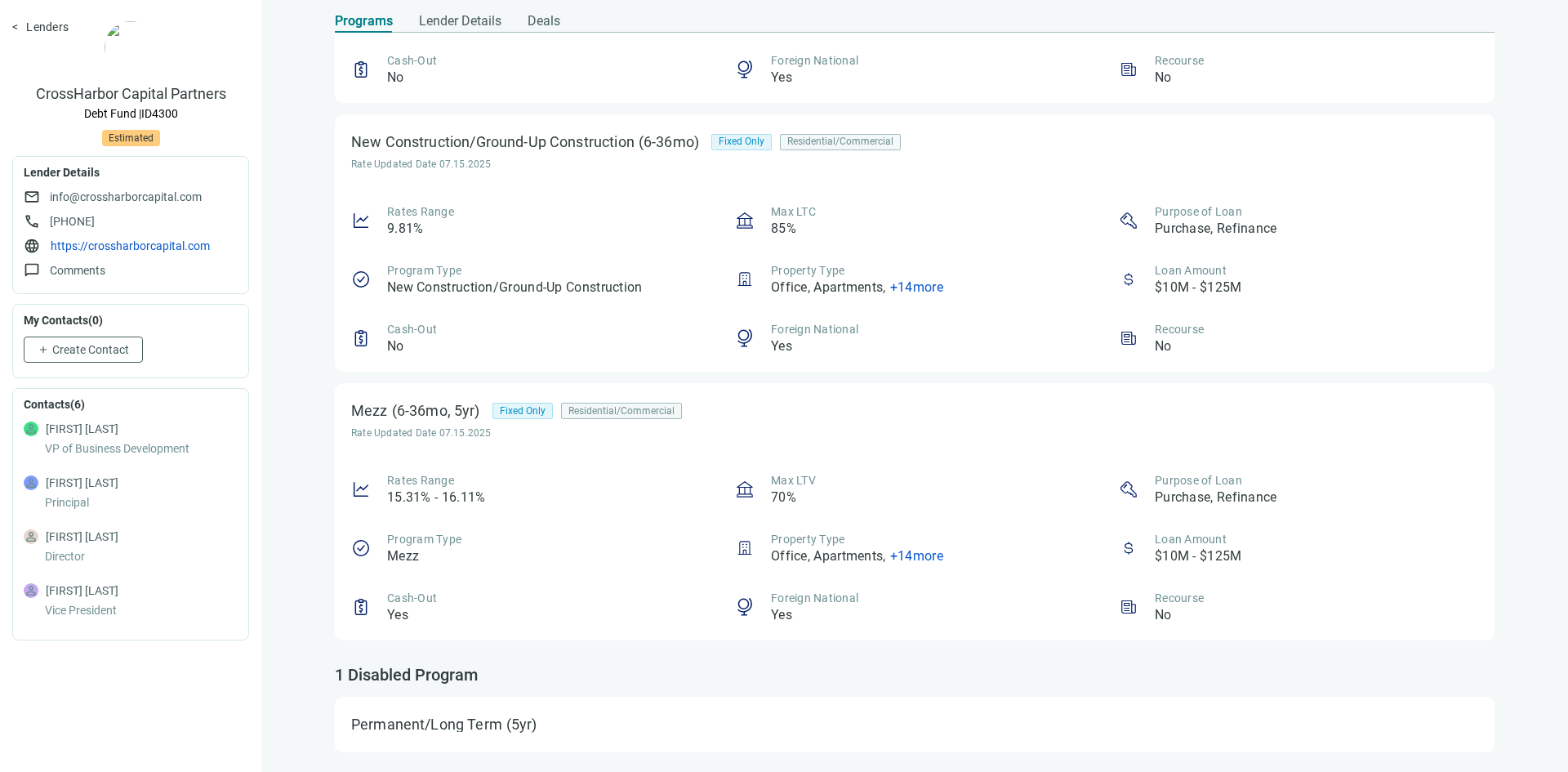 click on "Permanent/Long Term (5yr)" at bounding box center [462, 725] 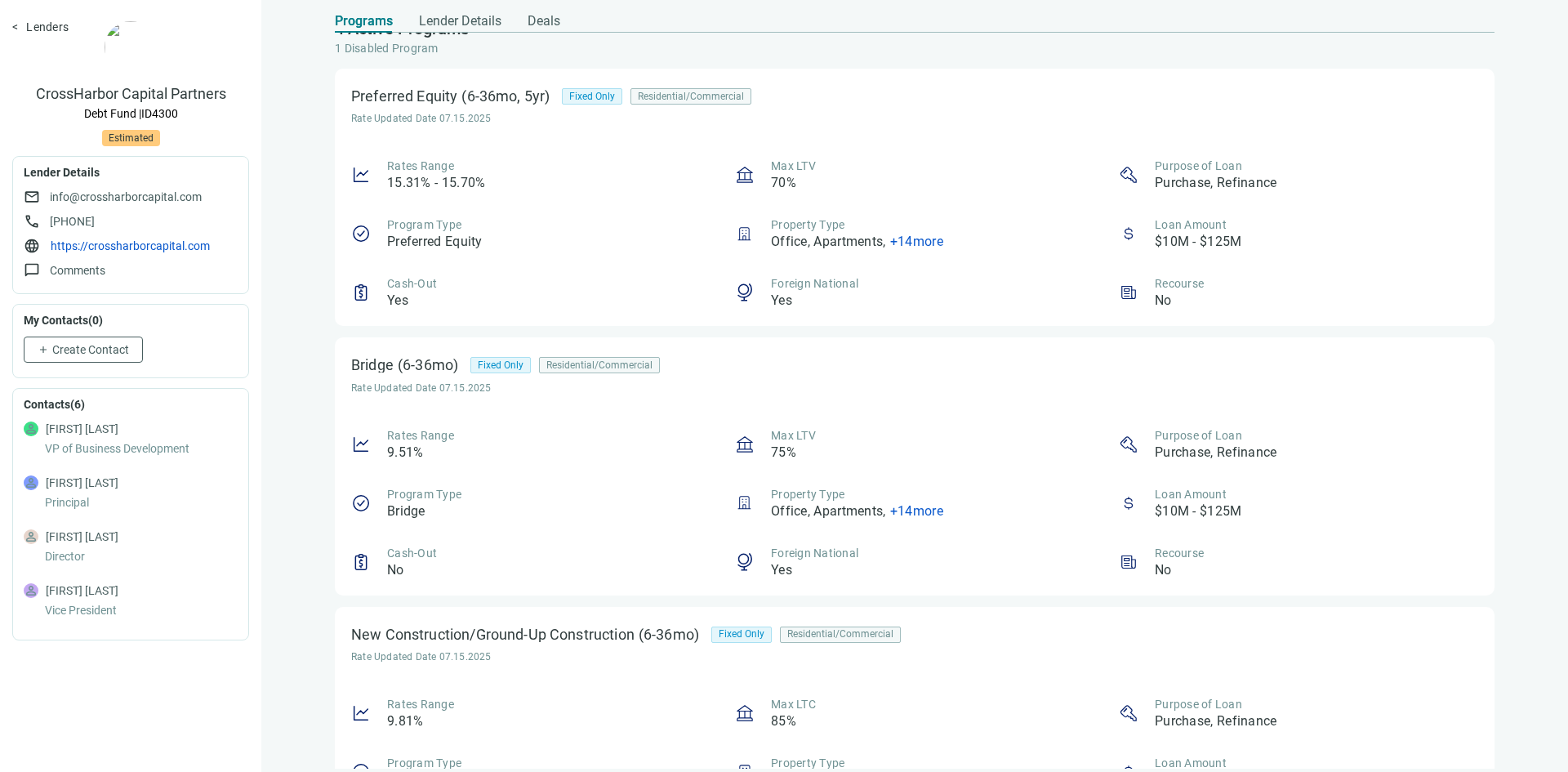 scroll, scrollTop: 0, scrollLeft: 0, axis: both 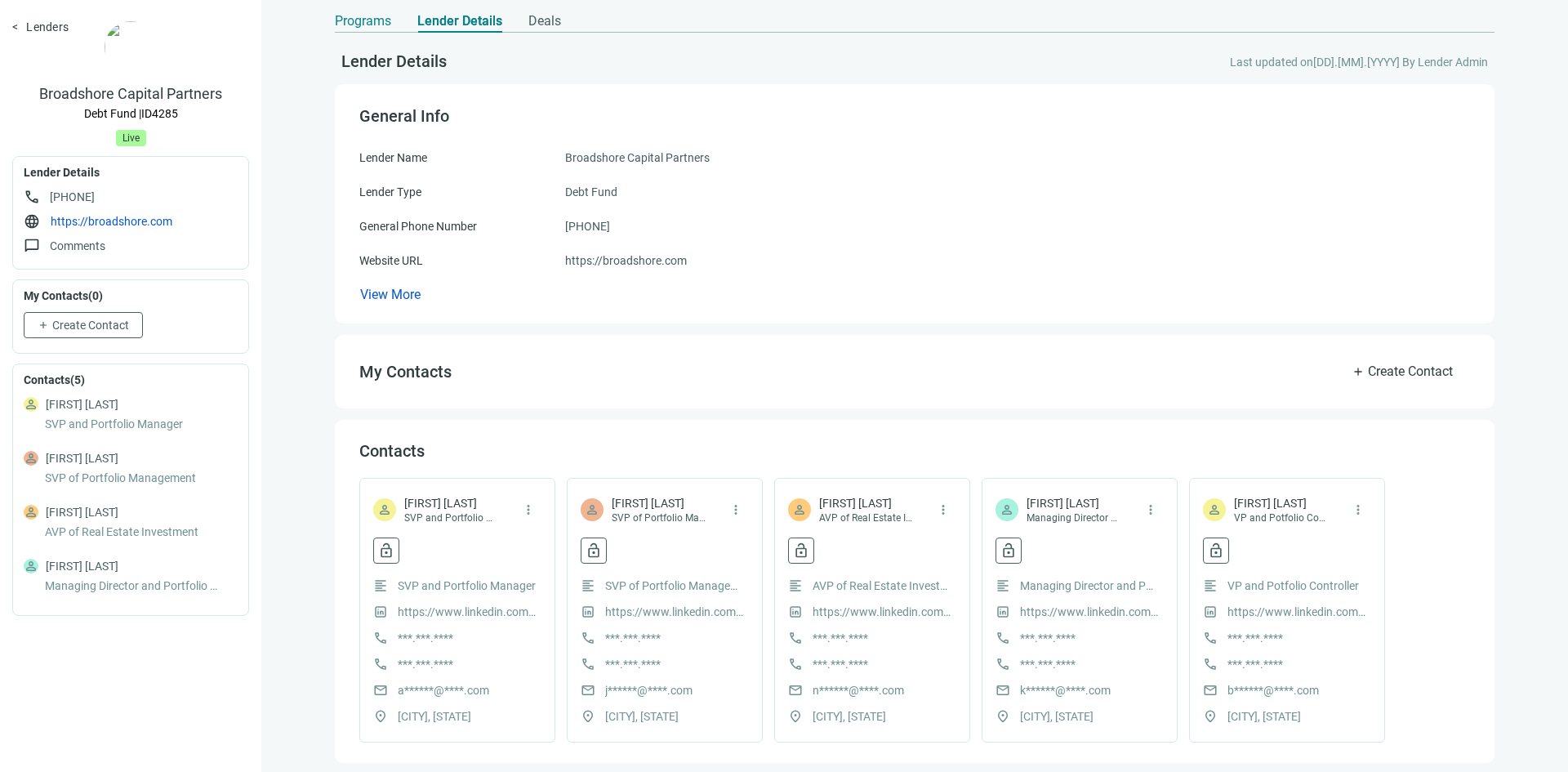 click on "Programs" at bounding box center (363, 16) 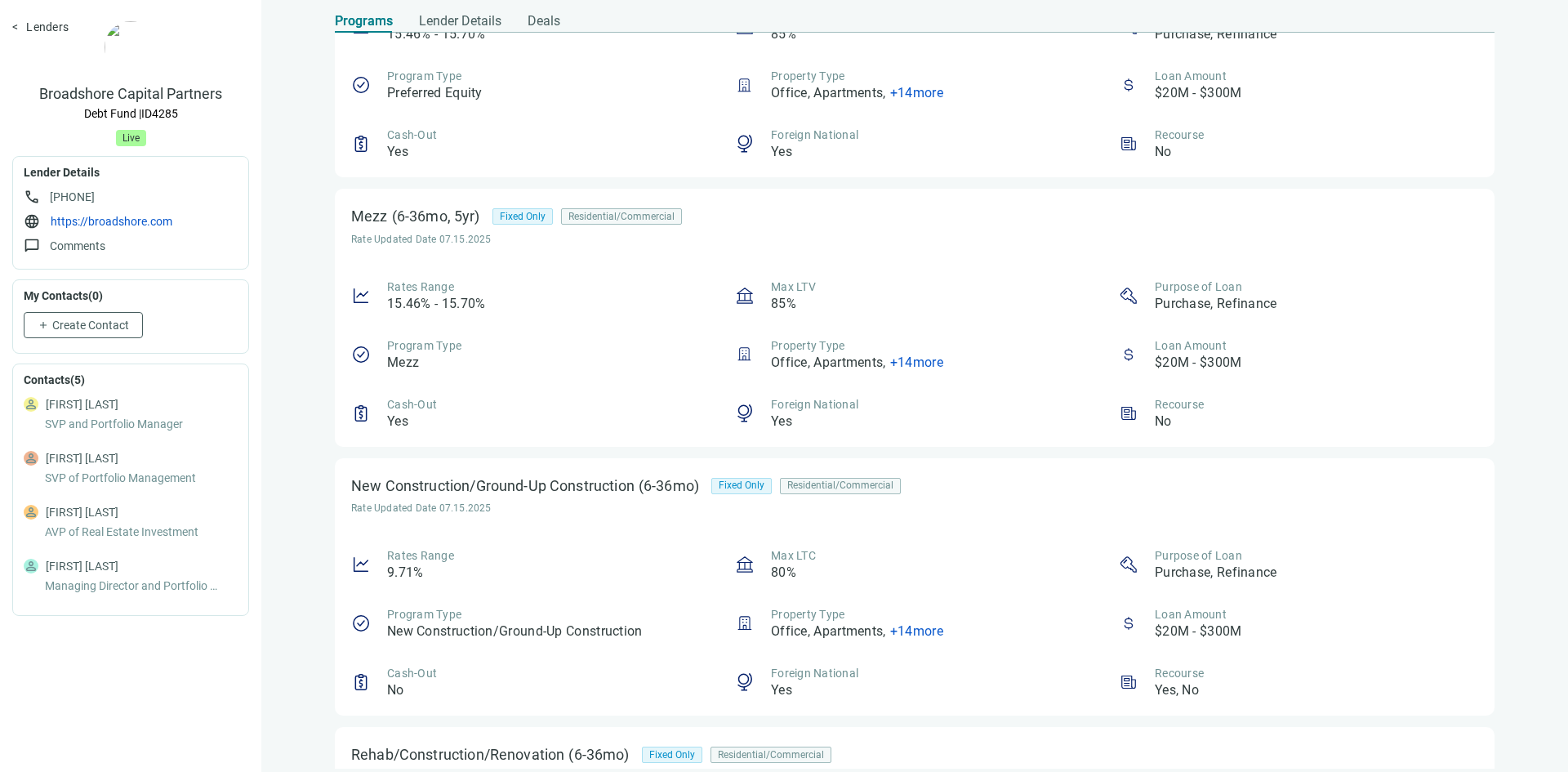 scroll, scrollTop: 163, scrollLeft: 0, axis: vertical 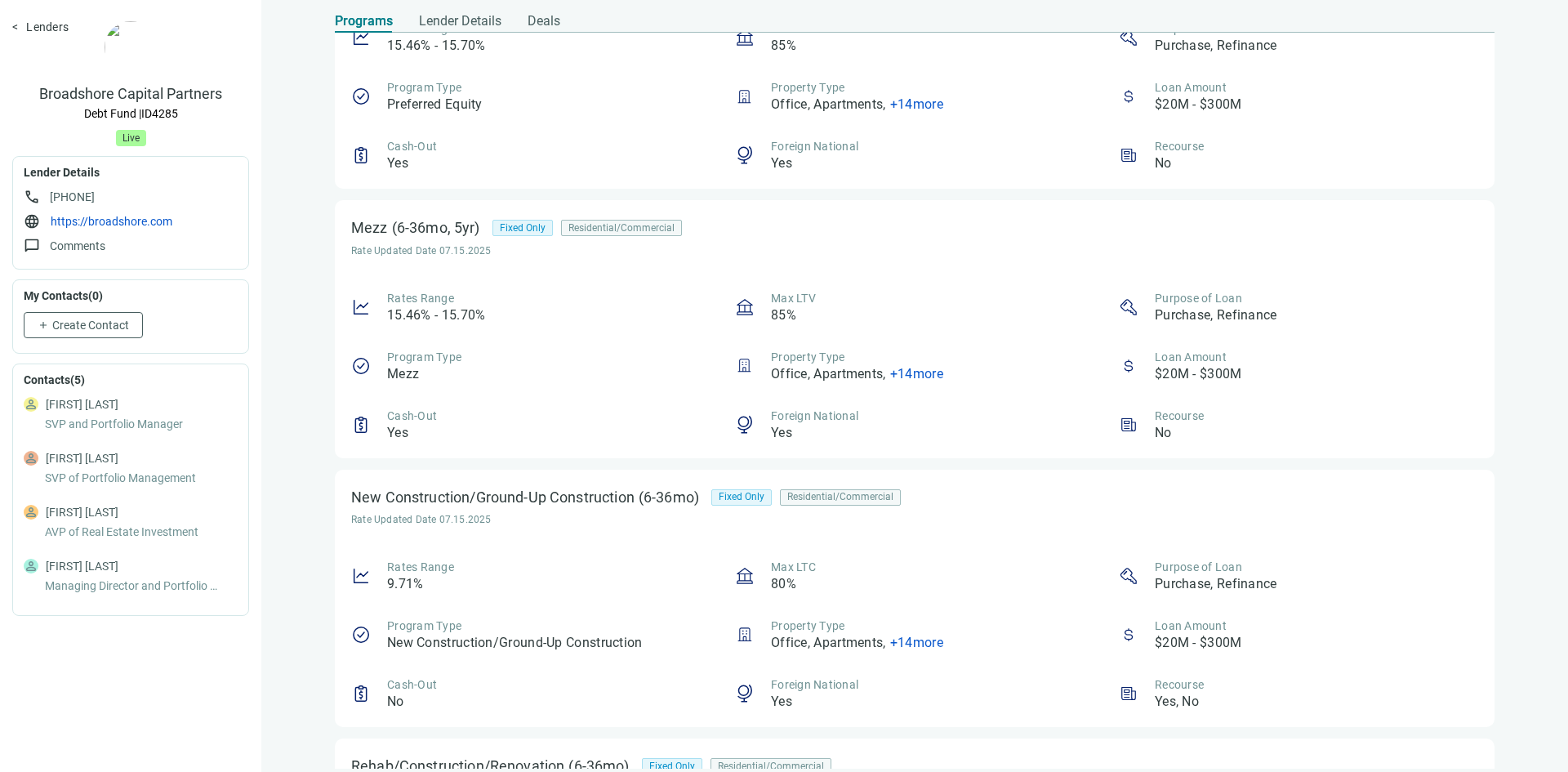 click on "+ 14  more" at bounding box center [916, 642] 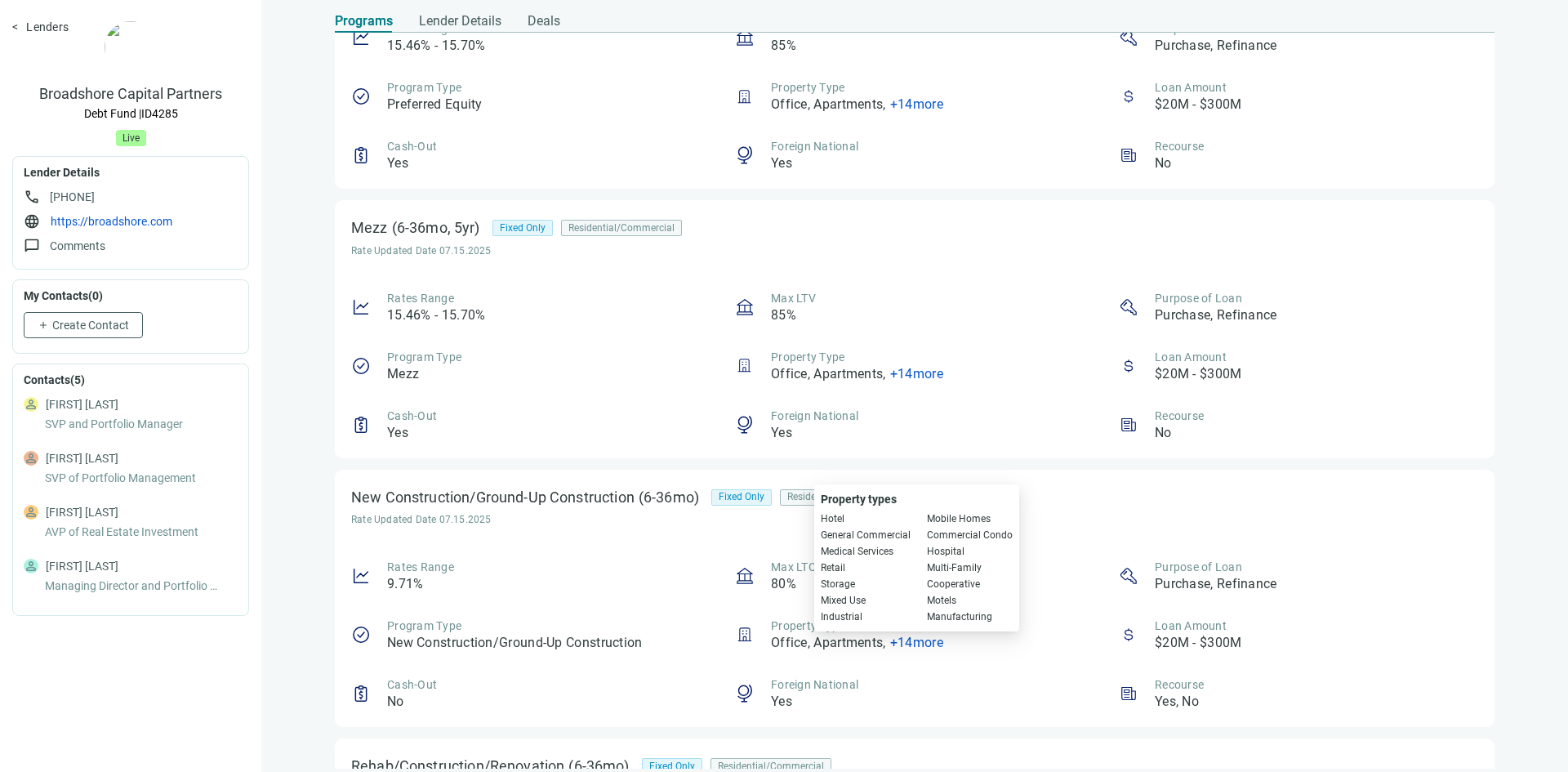 click on "+ 14  more" at bounding box center [916, 642] 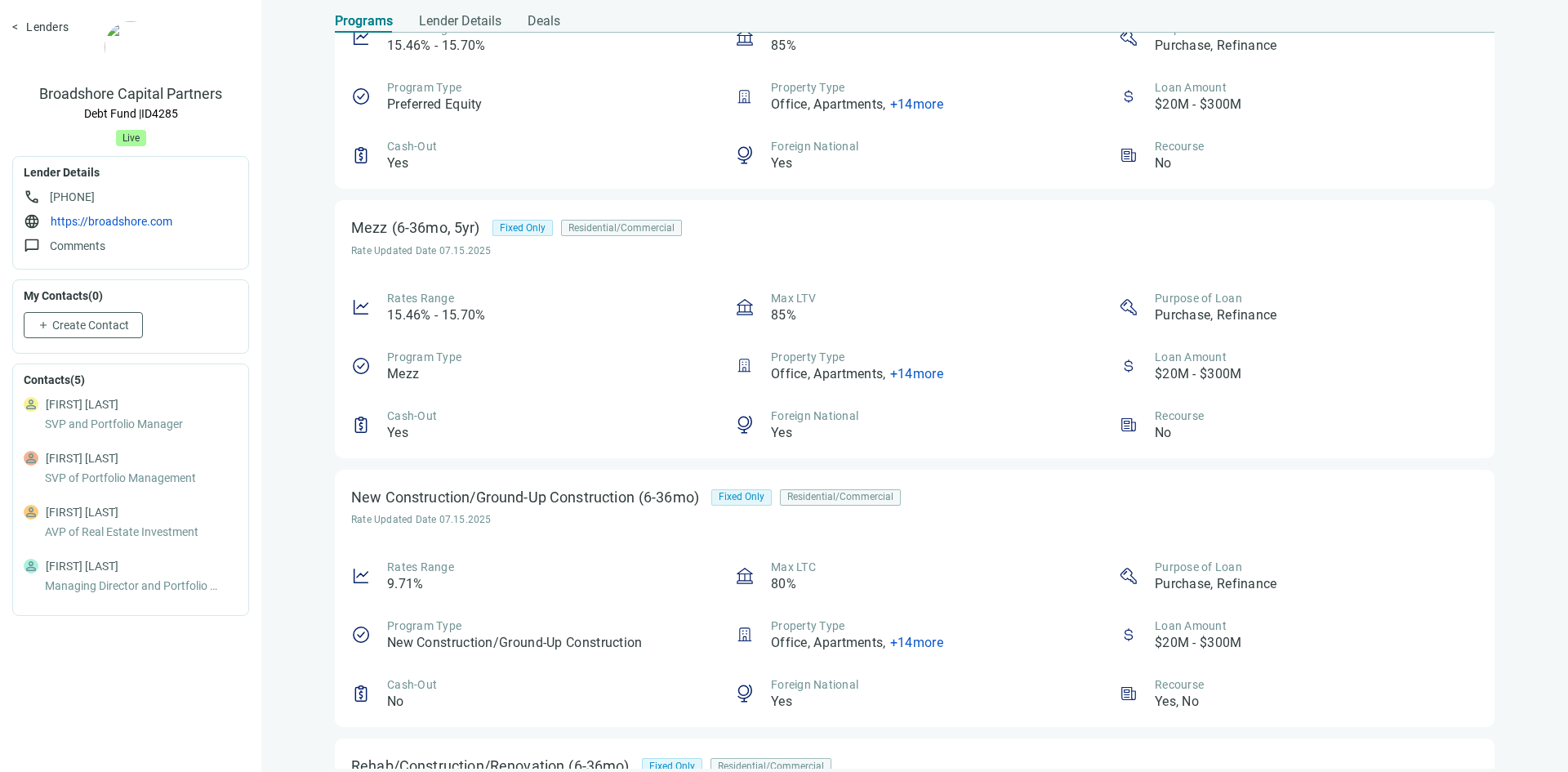 click on "+ 14  more" at bounding box center (916, 642) 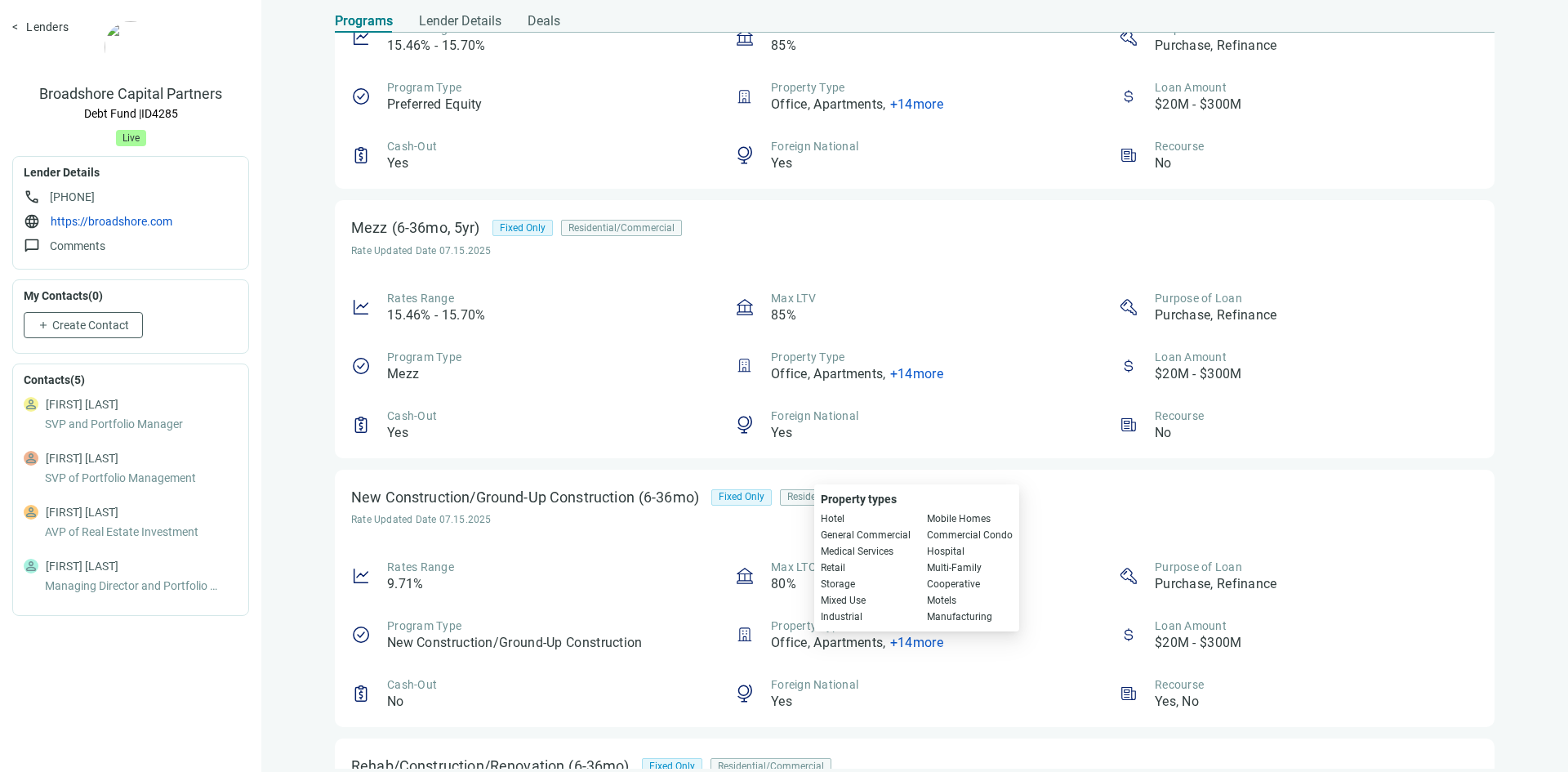 click on "Property Type Office, Apartments , + 14  more" at bounding box center [857, 635] 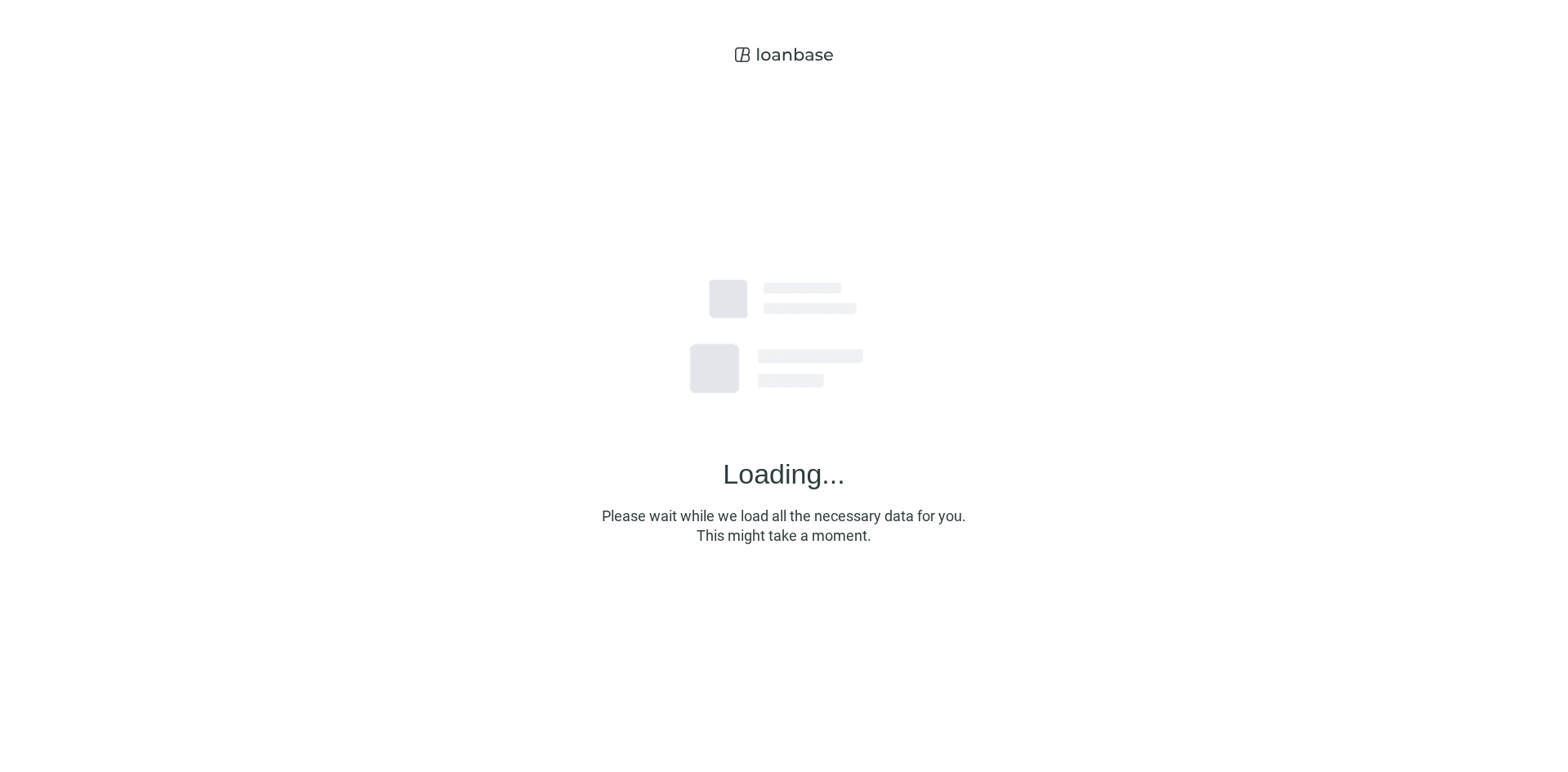 scroll, scrollTop: 0, scrollLeft: 0, axis: both 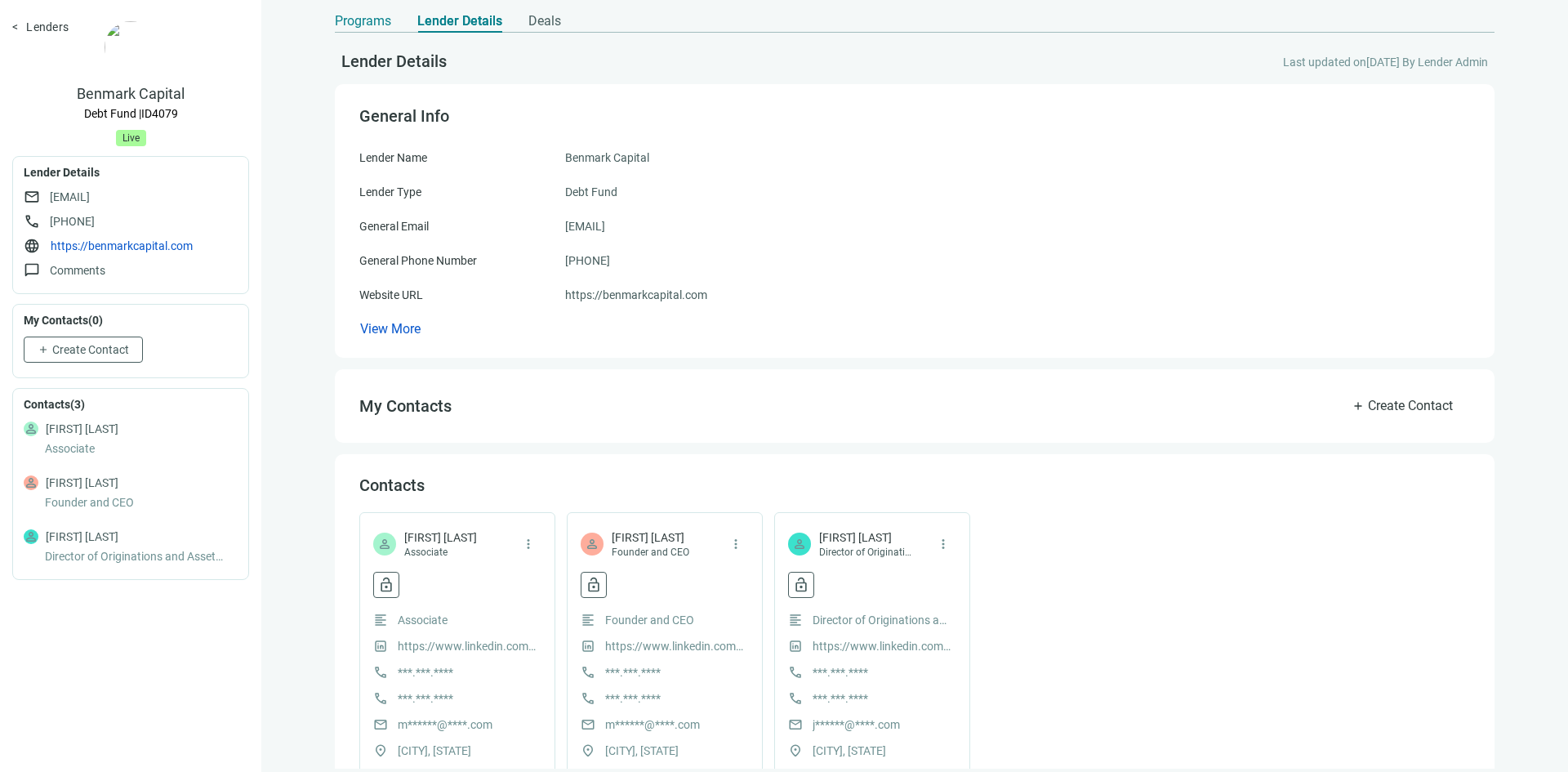 click on "Programs" at bounding box center [363, 21] 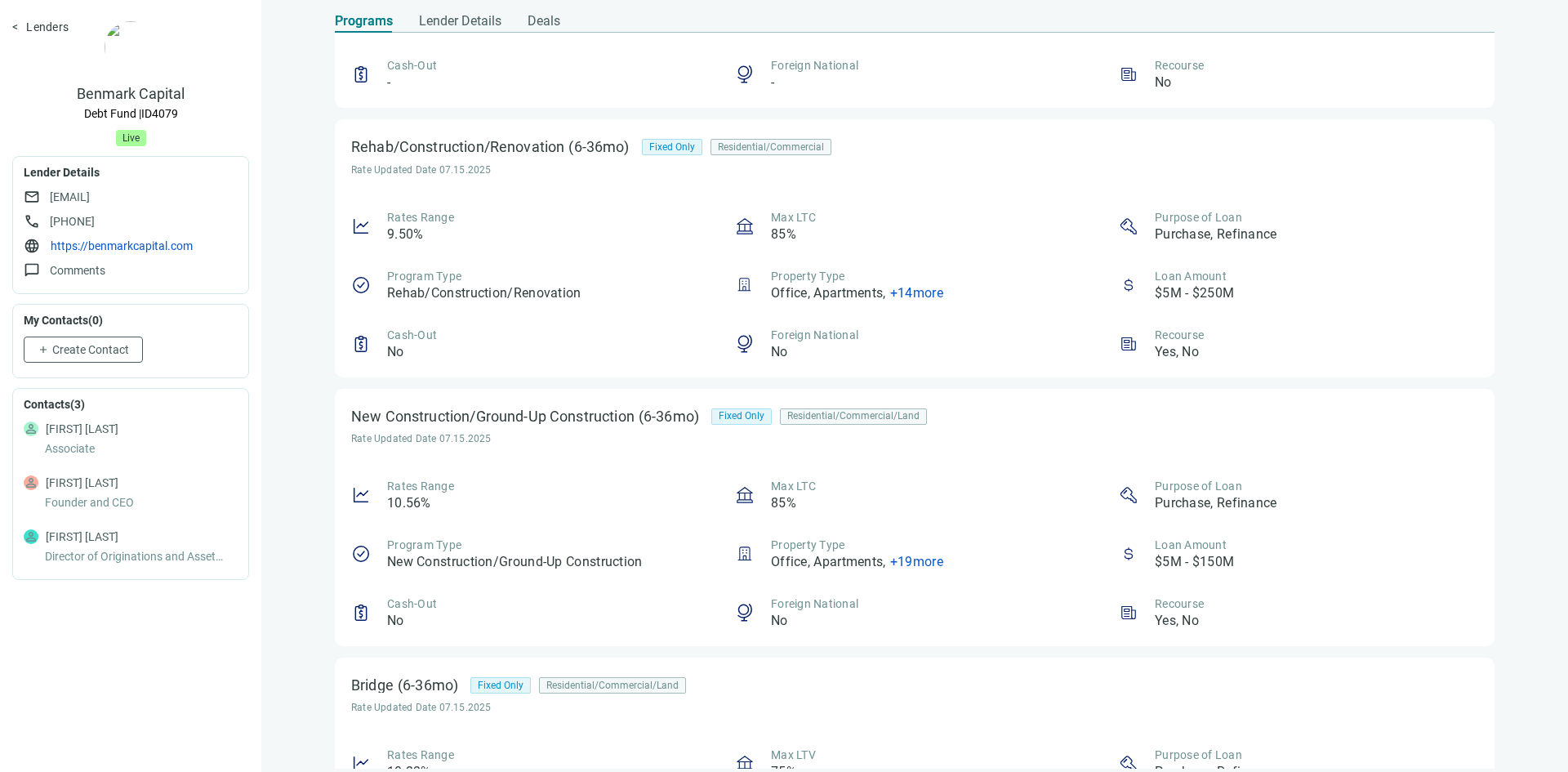 scroll, scrollTop: 245, scrollLeft: 0, axis: vertical 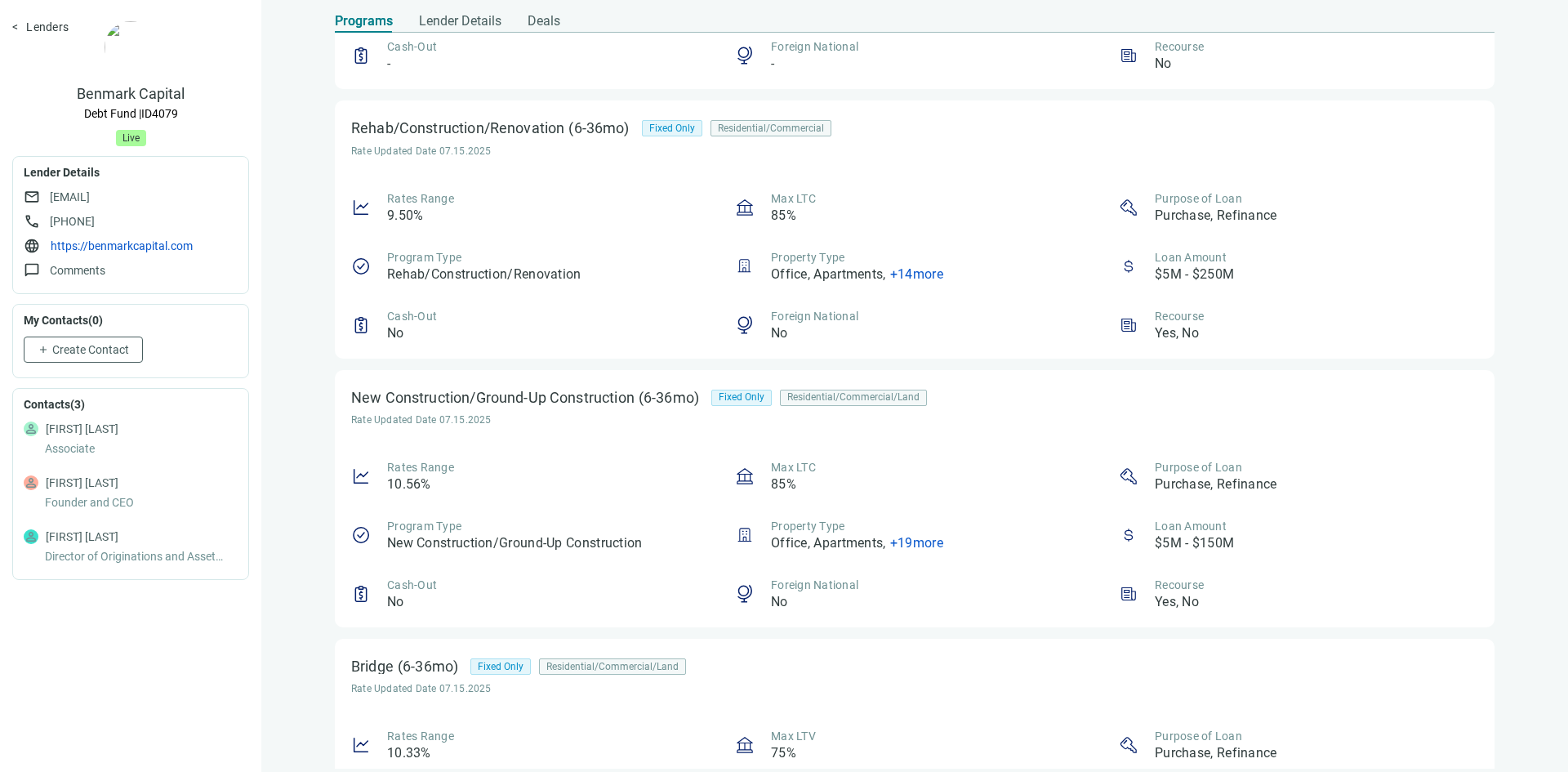 click on "+ 19  more" at bounding box center [916, 542] 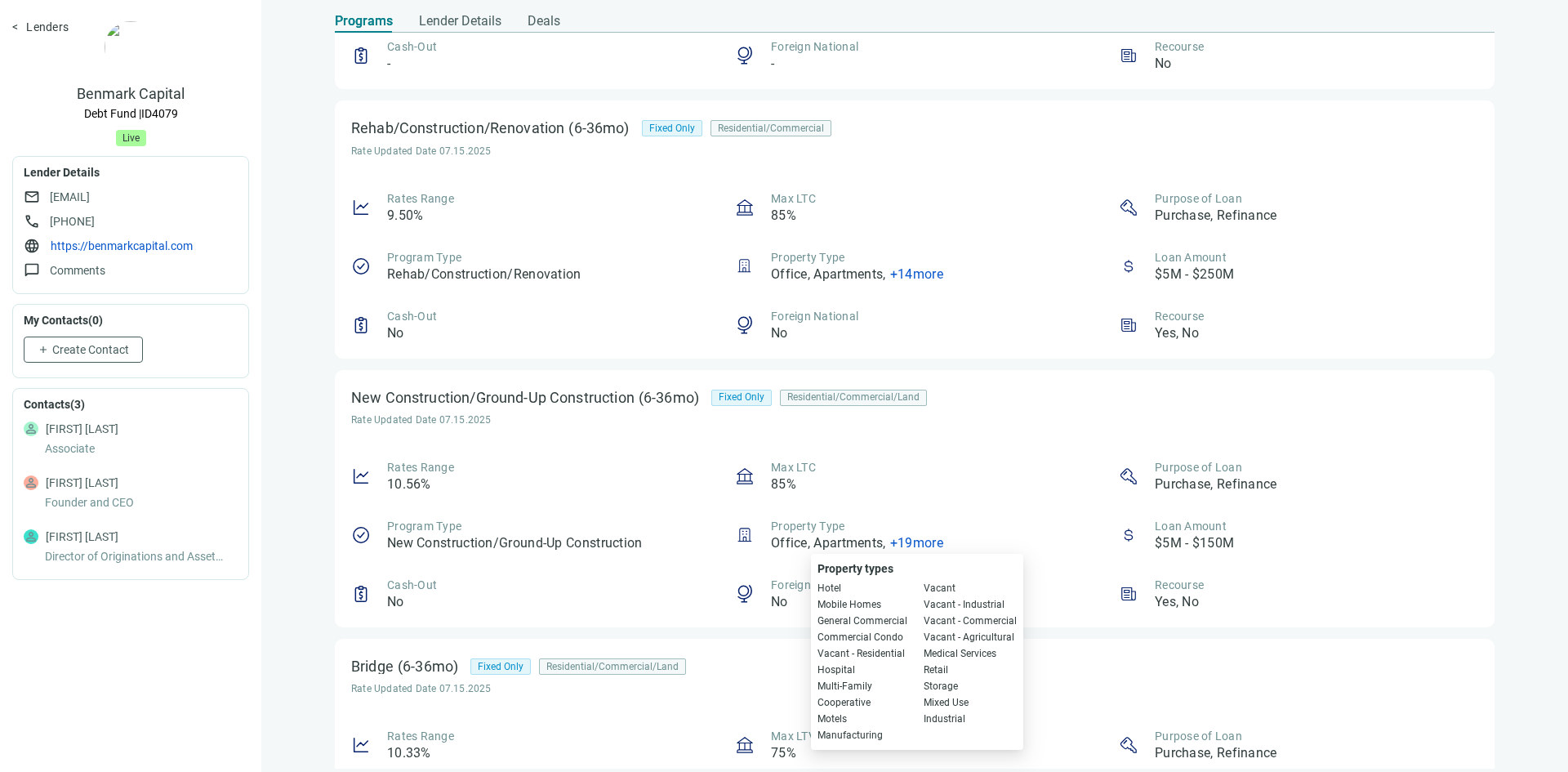 click on "Rates Range 10.56% Max LTC 85% Purpose of Loan Purchase, Refinance Program Type New Construction/Ground-Up Construction Property Type Office, Apartments , + 19  more Loan Amount $5M - $150M Cash-Out No Foreign National No Recourse Yes, No" at bounding box center [915, 535] 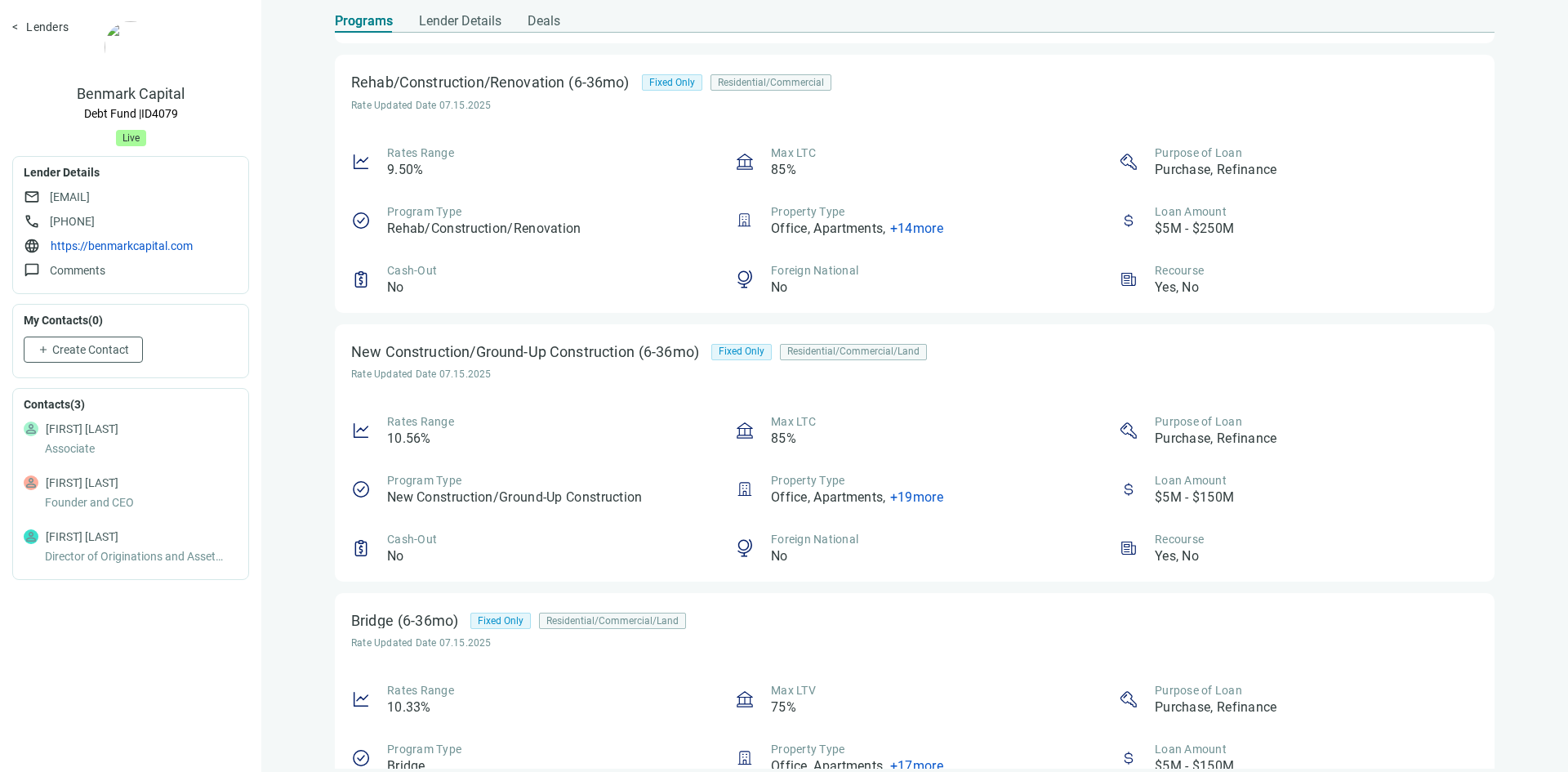 scroll, scrollTop: 327, scrollLeft: 0, axis: vertical 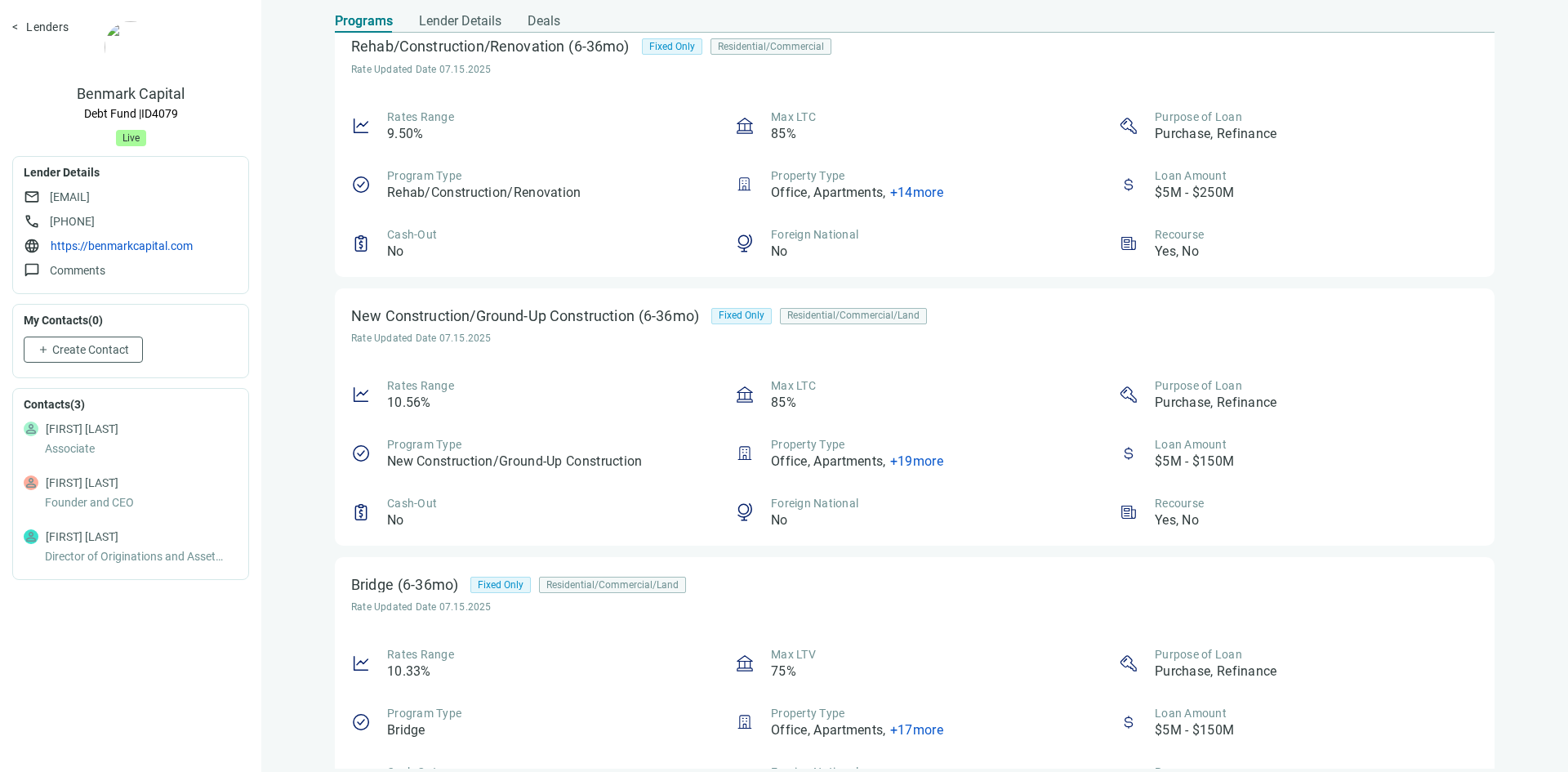 click on "Rates Range 10.56%" at bounding box center [531, 395] 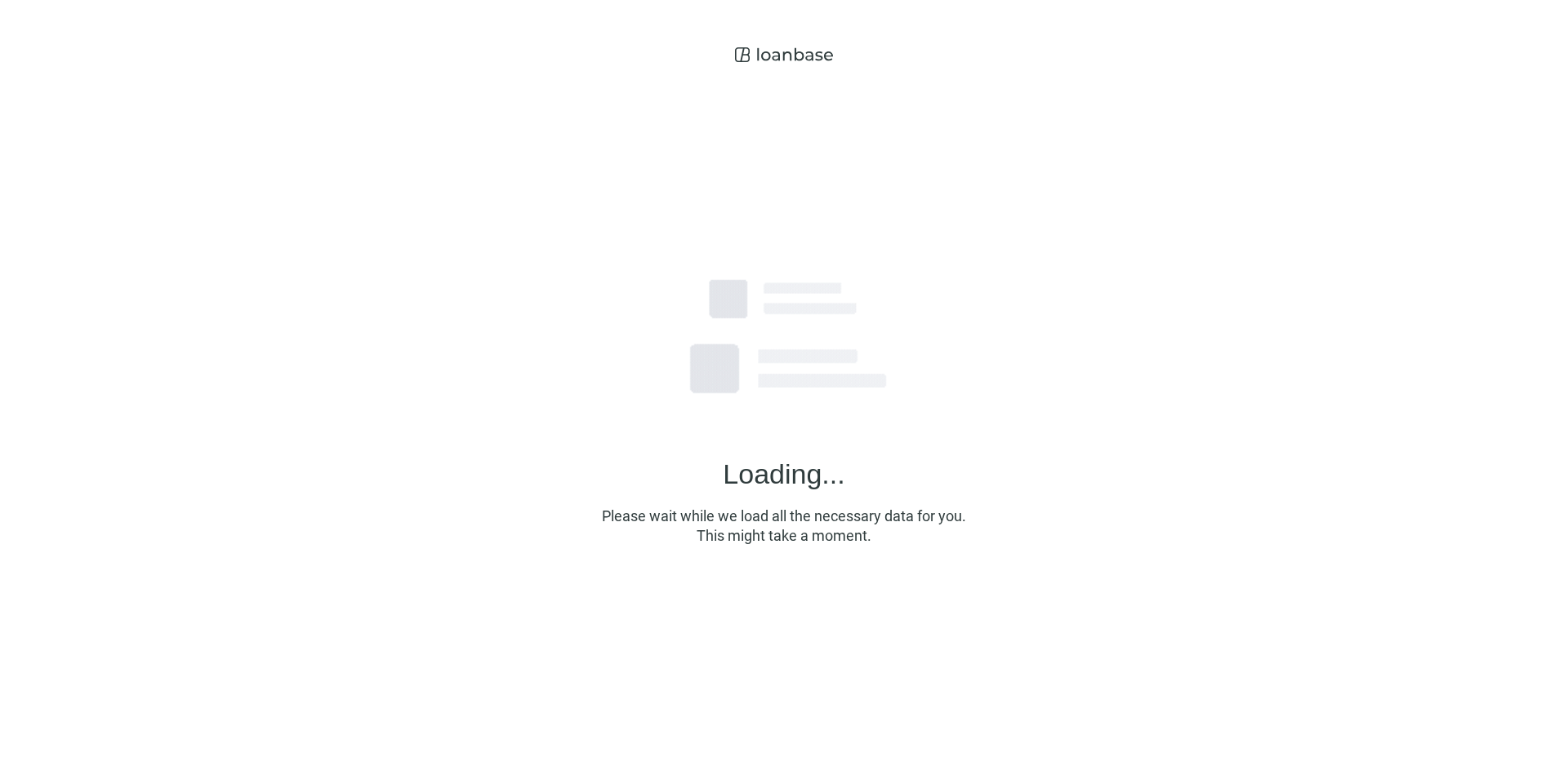 scroll, scrollTop: 0, scrollLeft: 0, axis: both 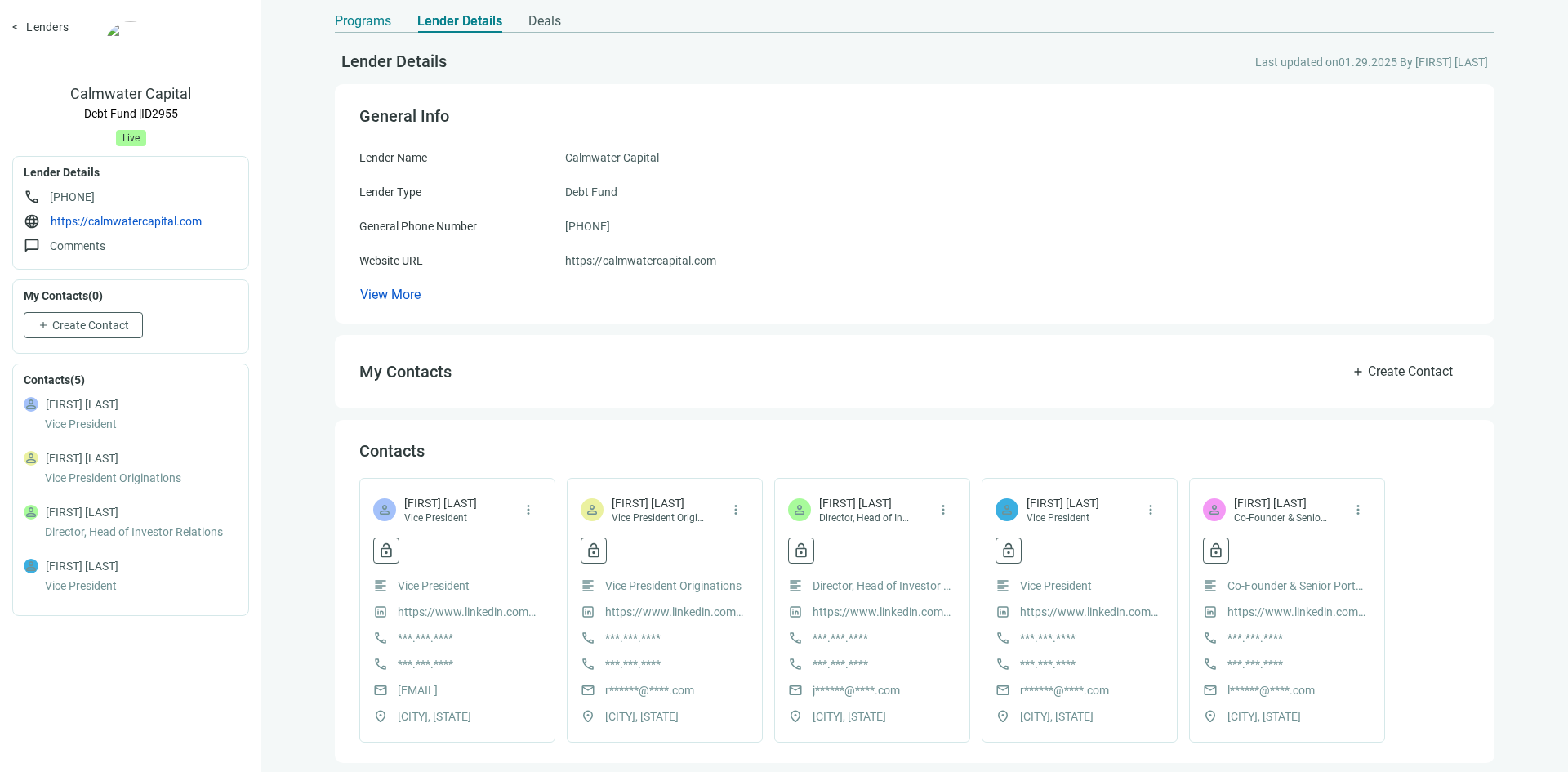 click on "Programs" at bounding box center [363, 21] 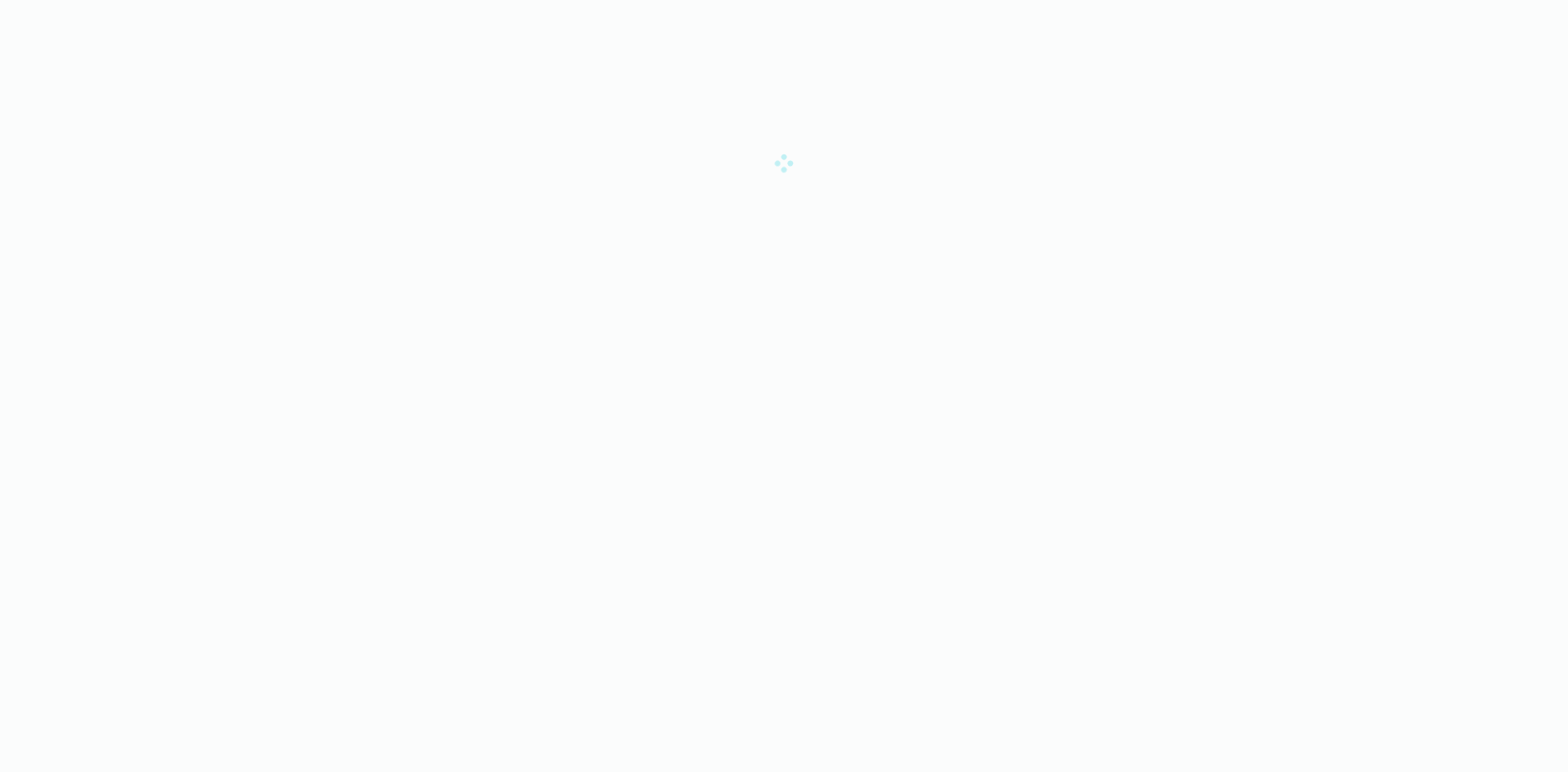 scroll, scrollTop: 0, scrollLeft: 0, axis: both 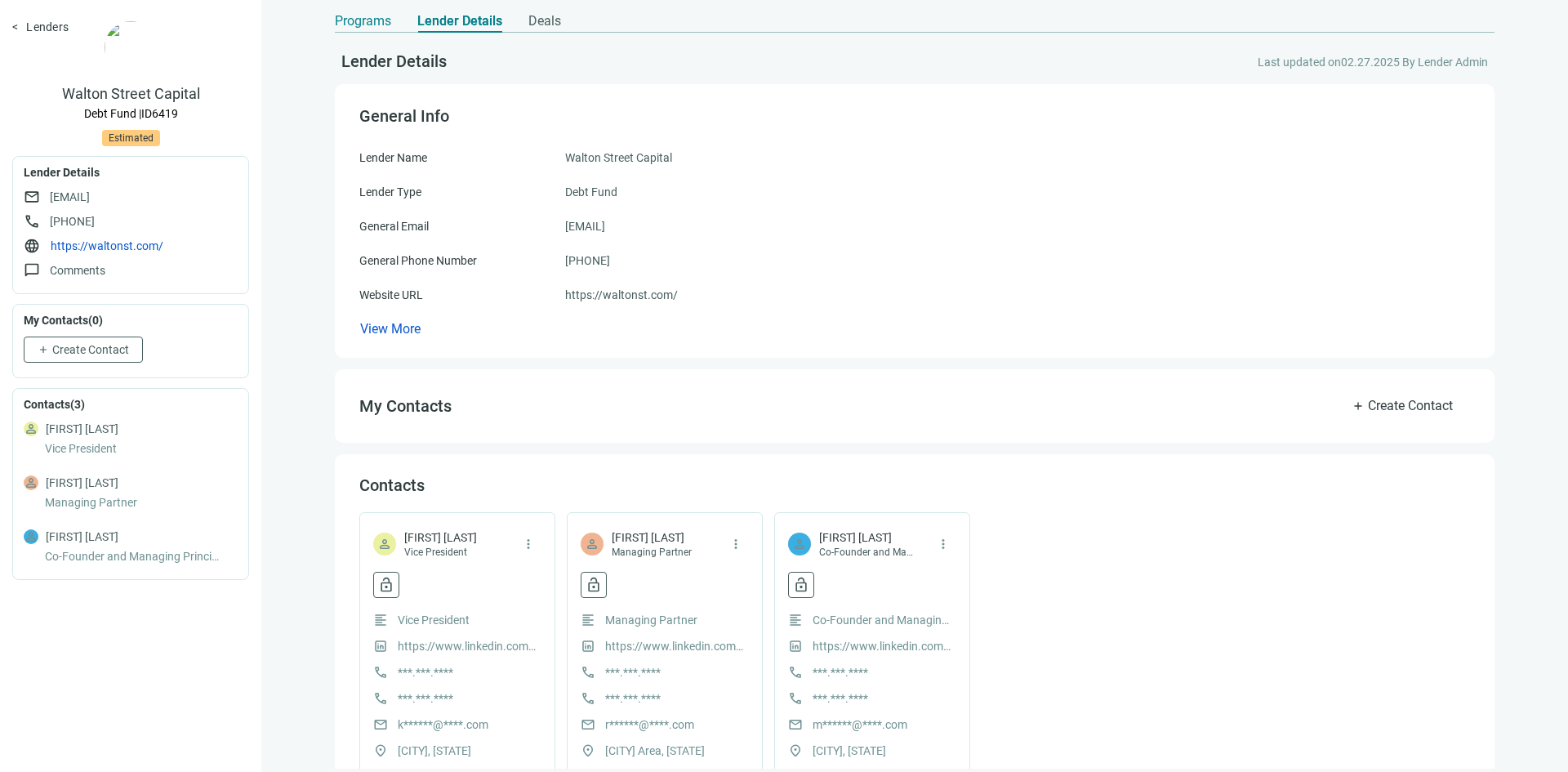 click on "Programs" at bounding box center [363, 21] 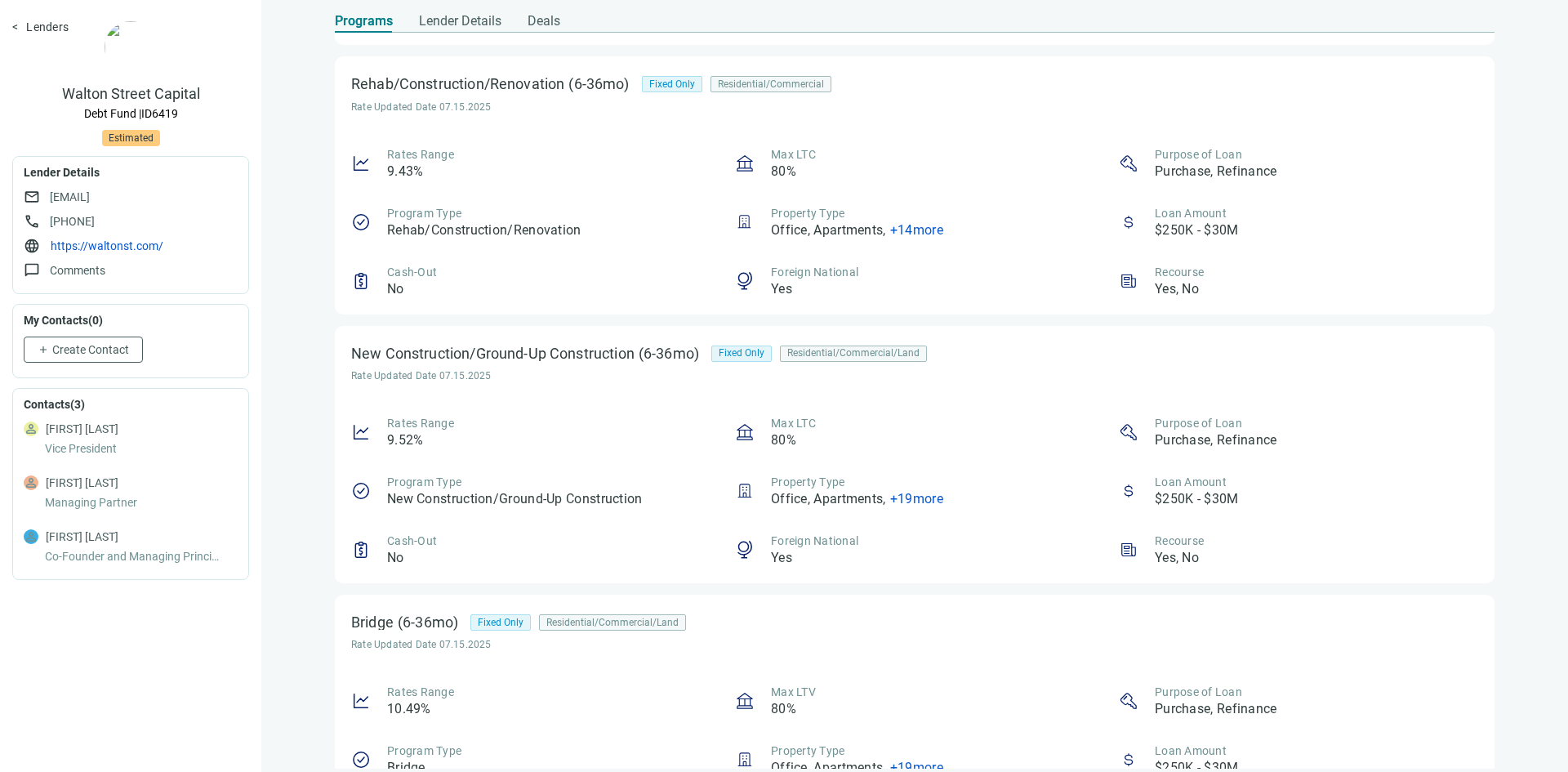 scroll, scrollTop: 327, scrollLeft: 0, axis: vertical 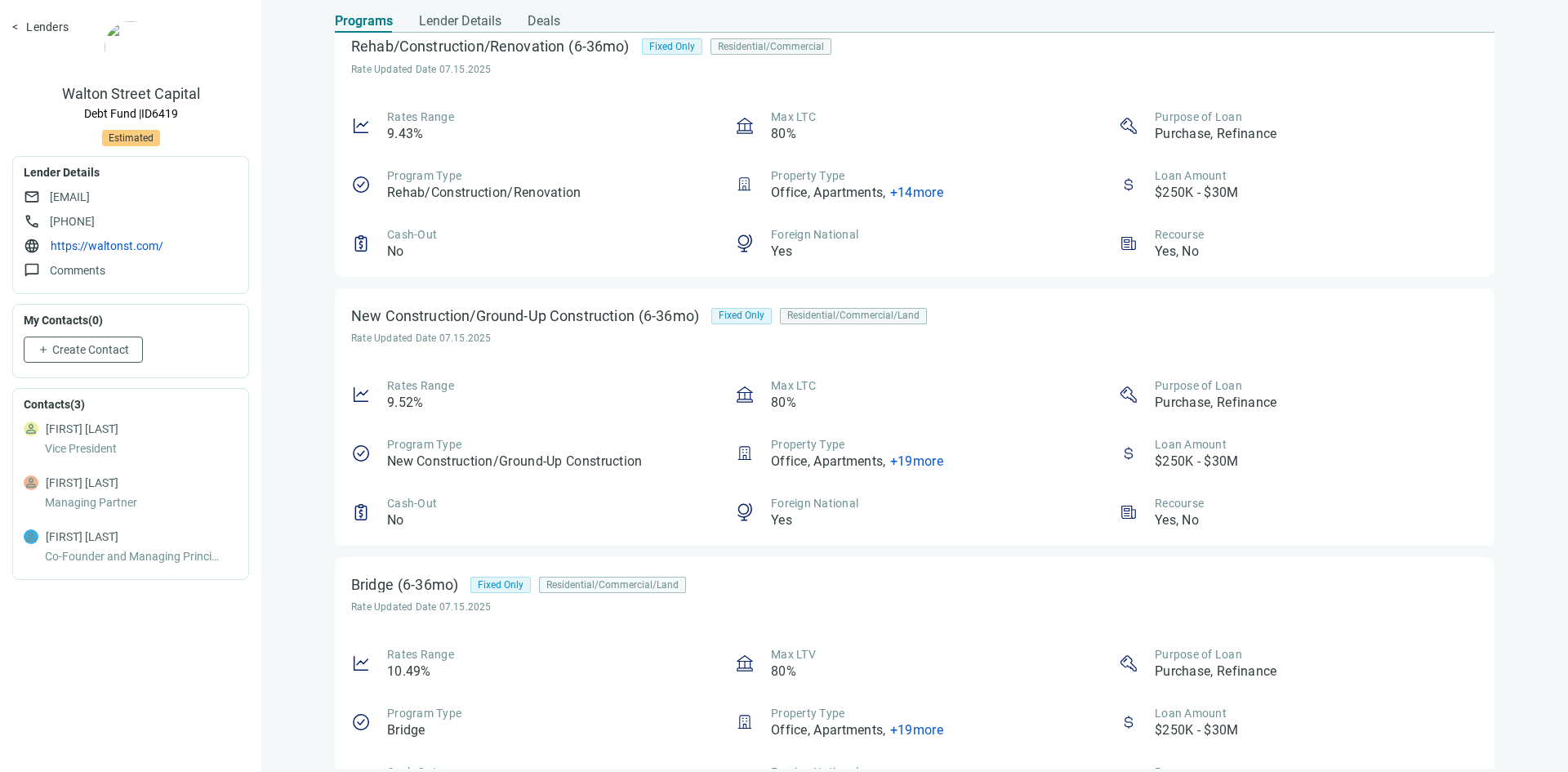 click on "+ 19  more" at bounding box center (916, 461) 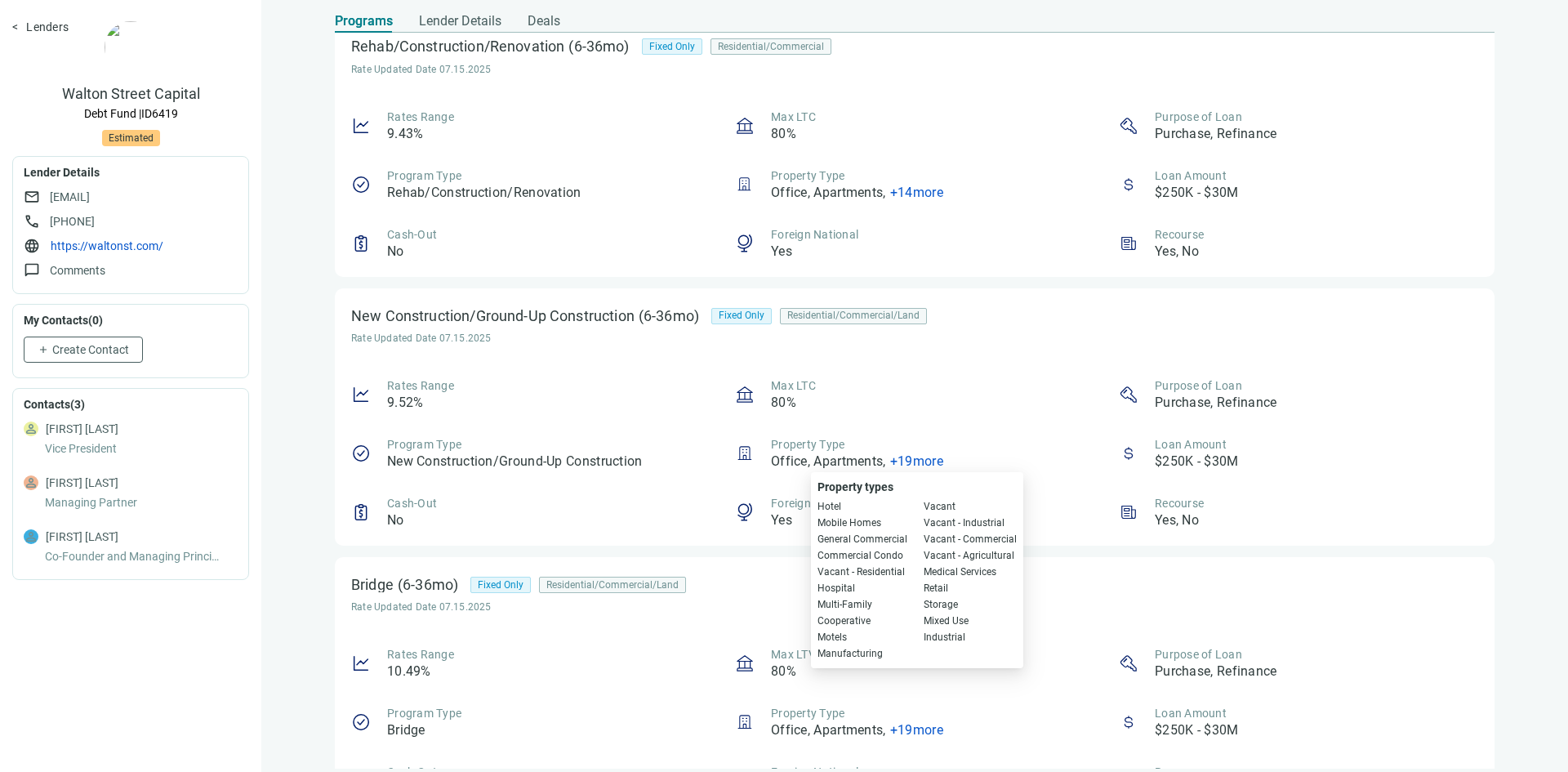click on "Rates Range 9.52% Max LTC 80% Purpose of Loan Purchase, Refinance Program Type New Construction/Ground-Up Construction Property Type Office, Apartments , + 19  more Loan Amount $250K - $30M Cash-Out No Foreign National Yes Recourse Yes, No" at bounding box center (915, 453) 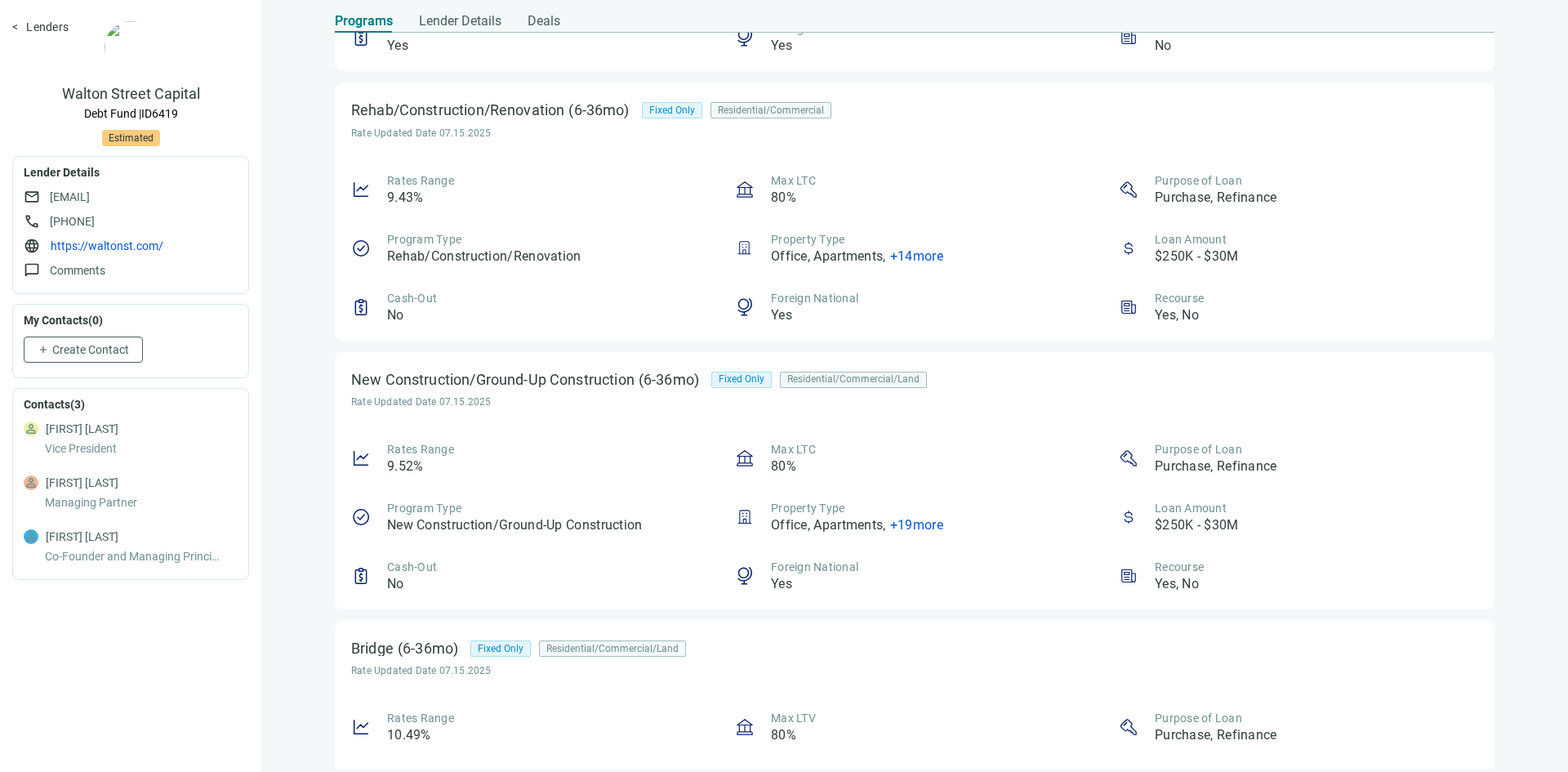 scroll, scrollTop: 225, scrollLeft: 0, axis: vertical 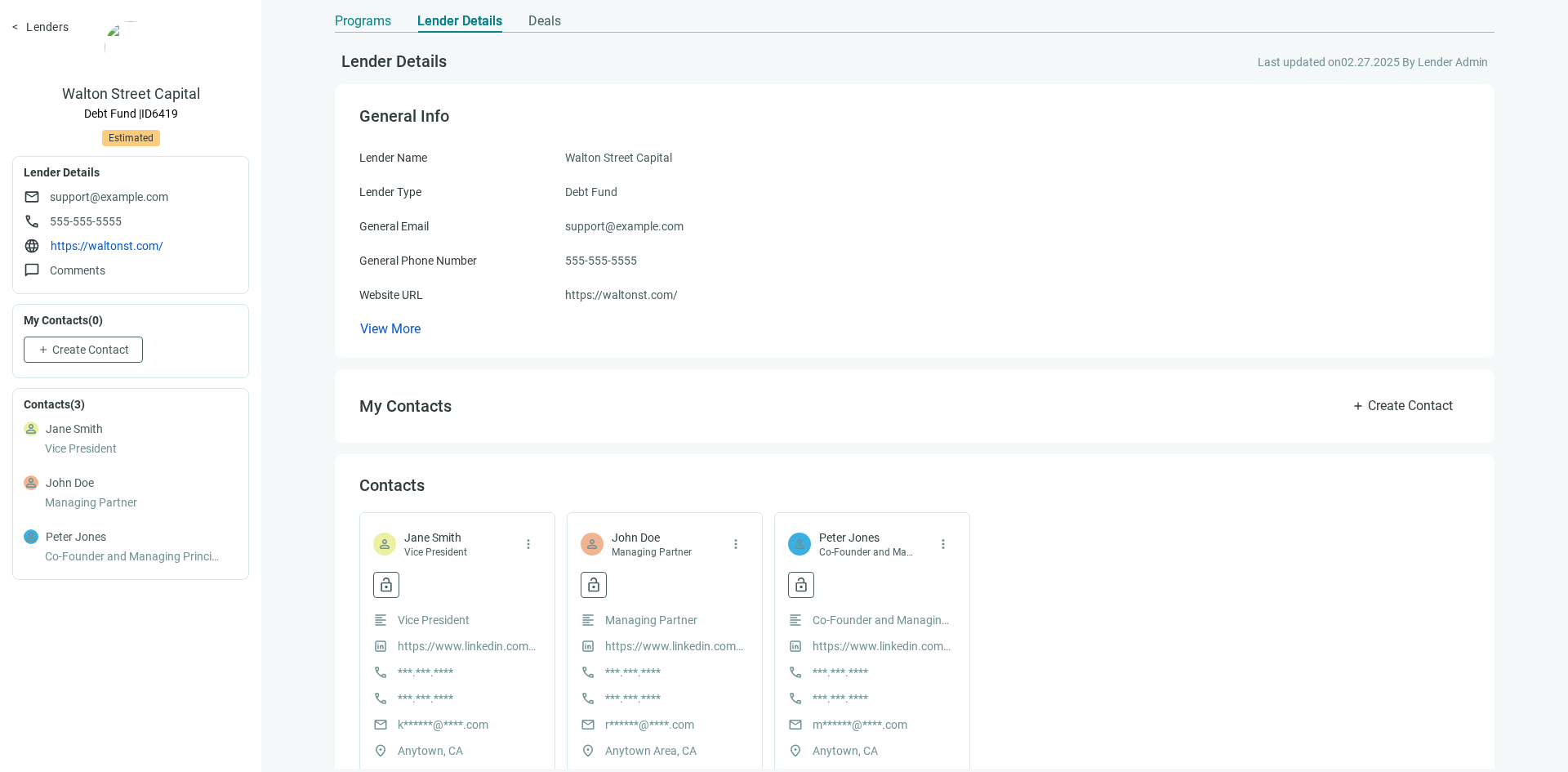 click on "Programs" at bounding box center [363, 21] 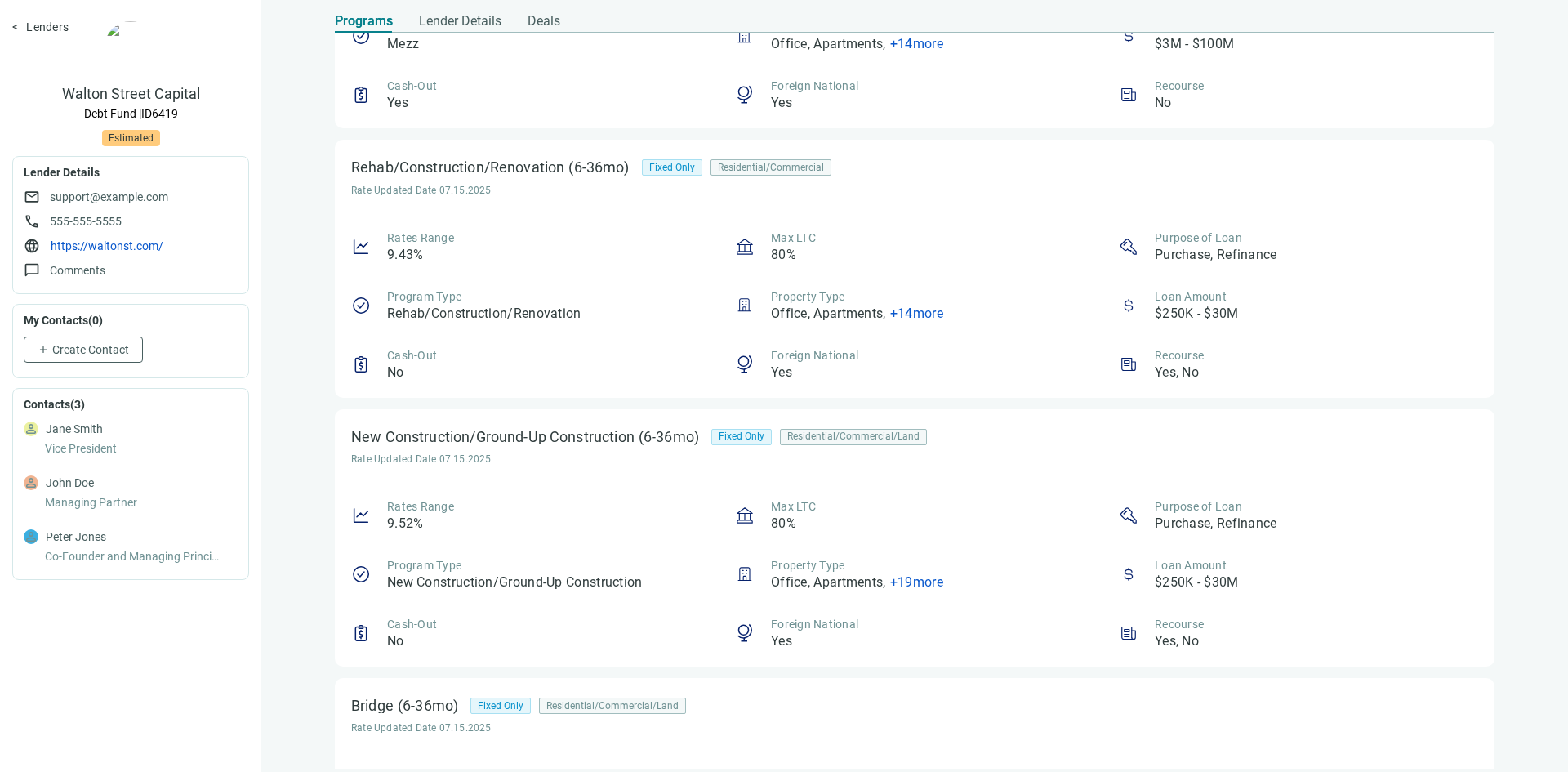 scroll, scrollTop: 327, scrollLeft: 0, axis: vertical 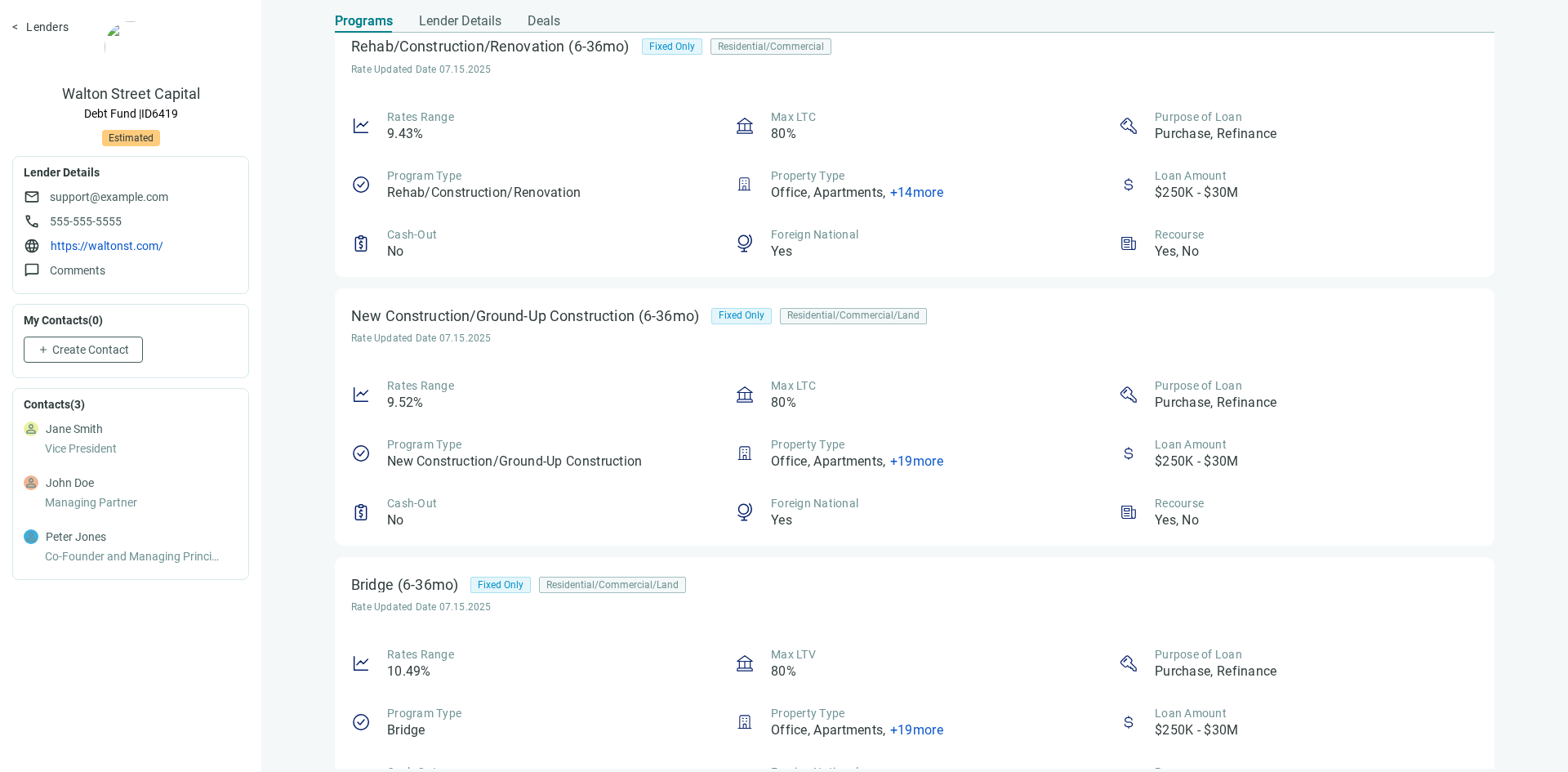 click on "+ 19  more" at bounding box center (916, 461) 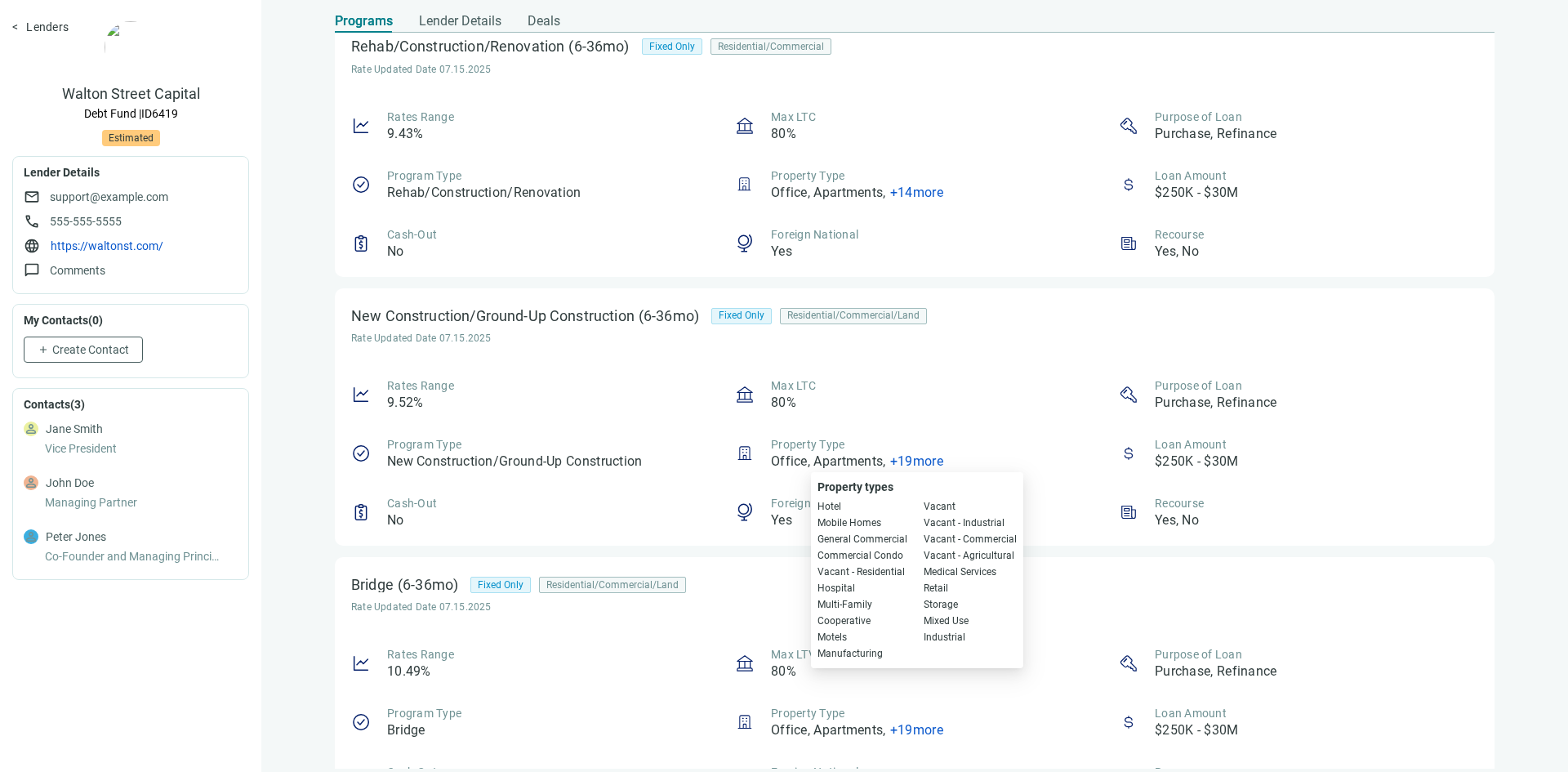 click on "+ 19  more" at bounding box center (916, 461) 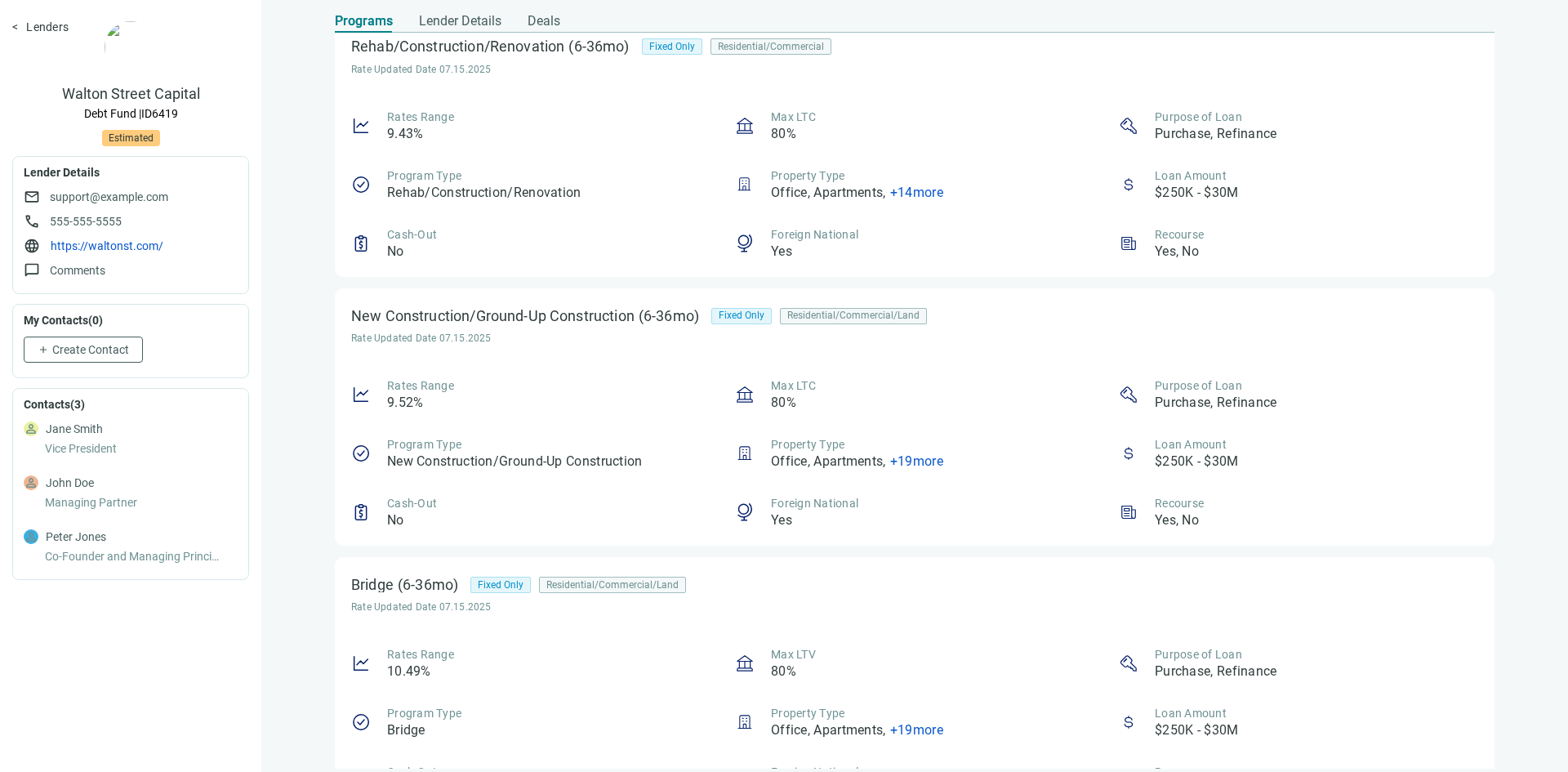 click on "+ 19  more" at bounding box center [916, 461] 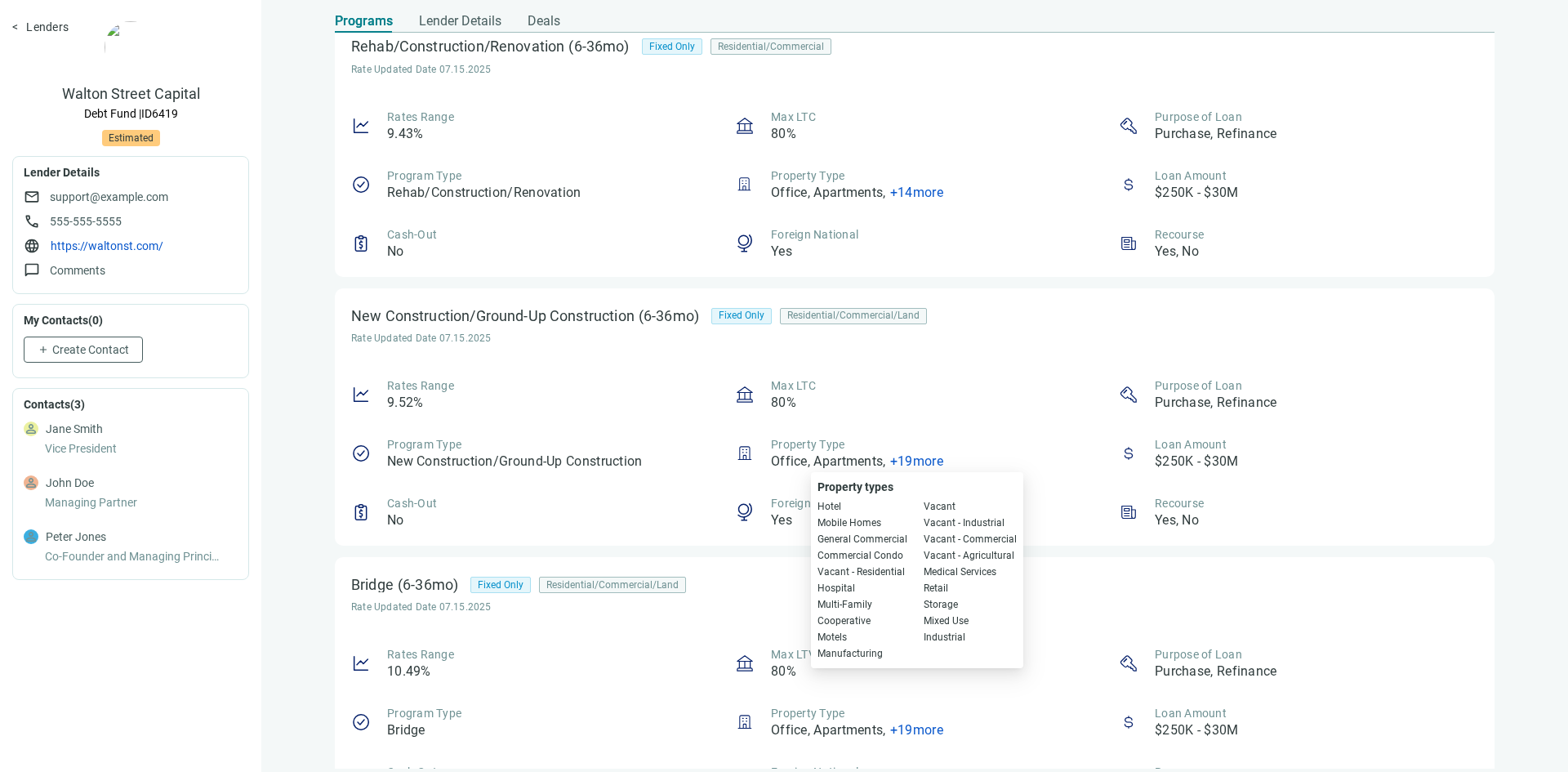 click on "Max LTC 80%" at bounding box center [915, 395] 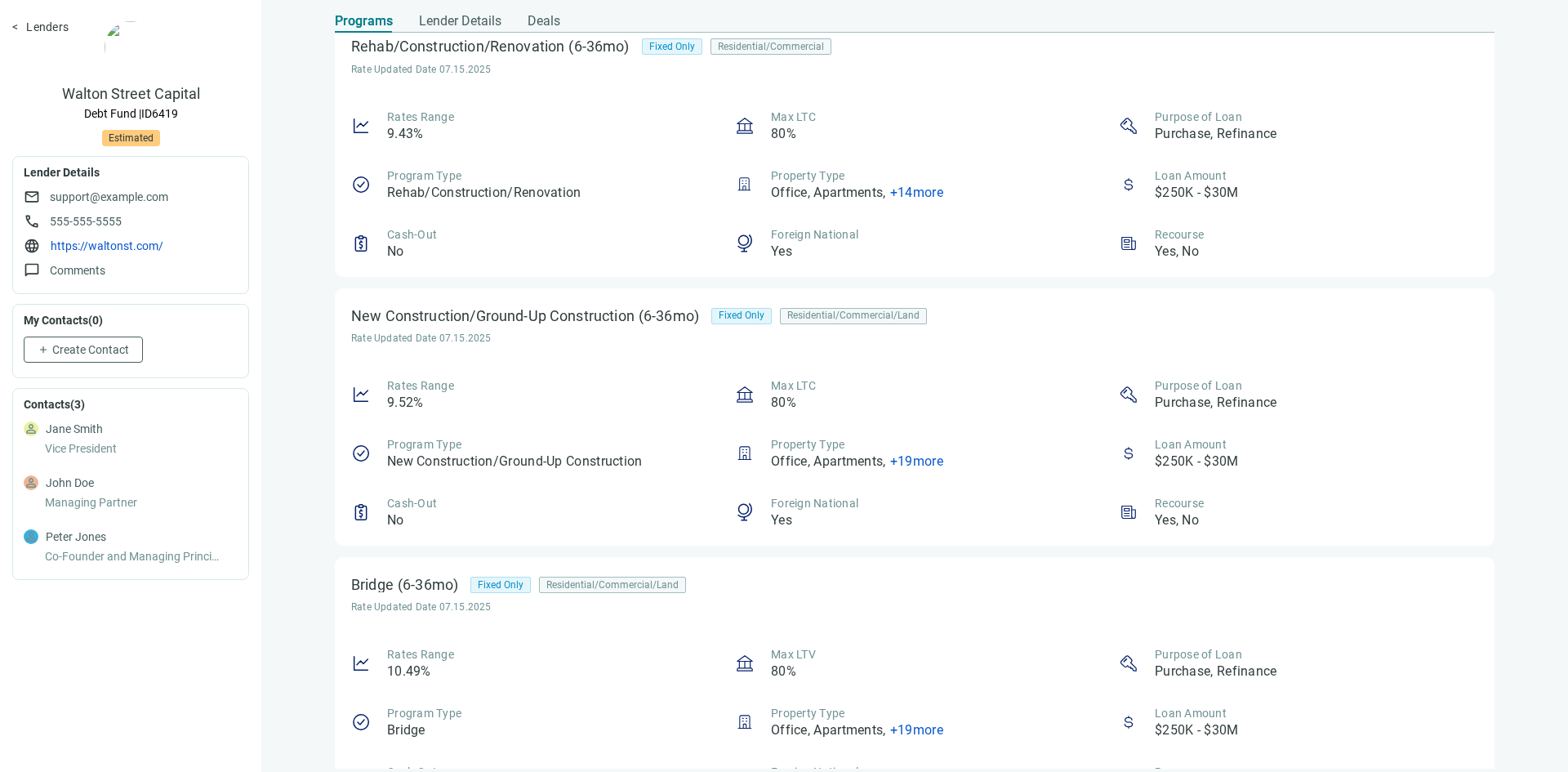 click on "Office, Apartments , + 19  more" at bounding box center [857, 462] 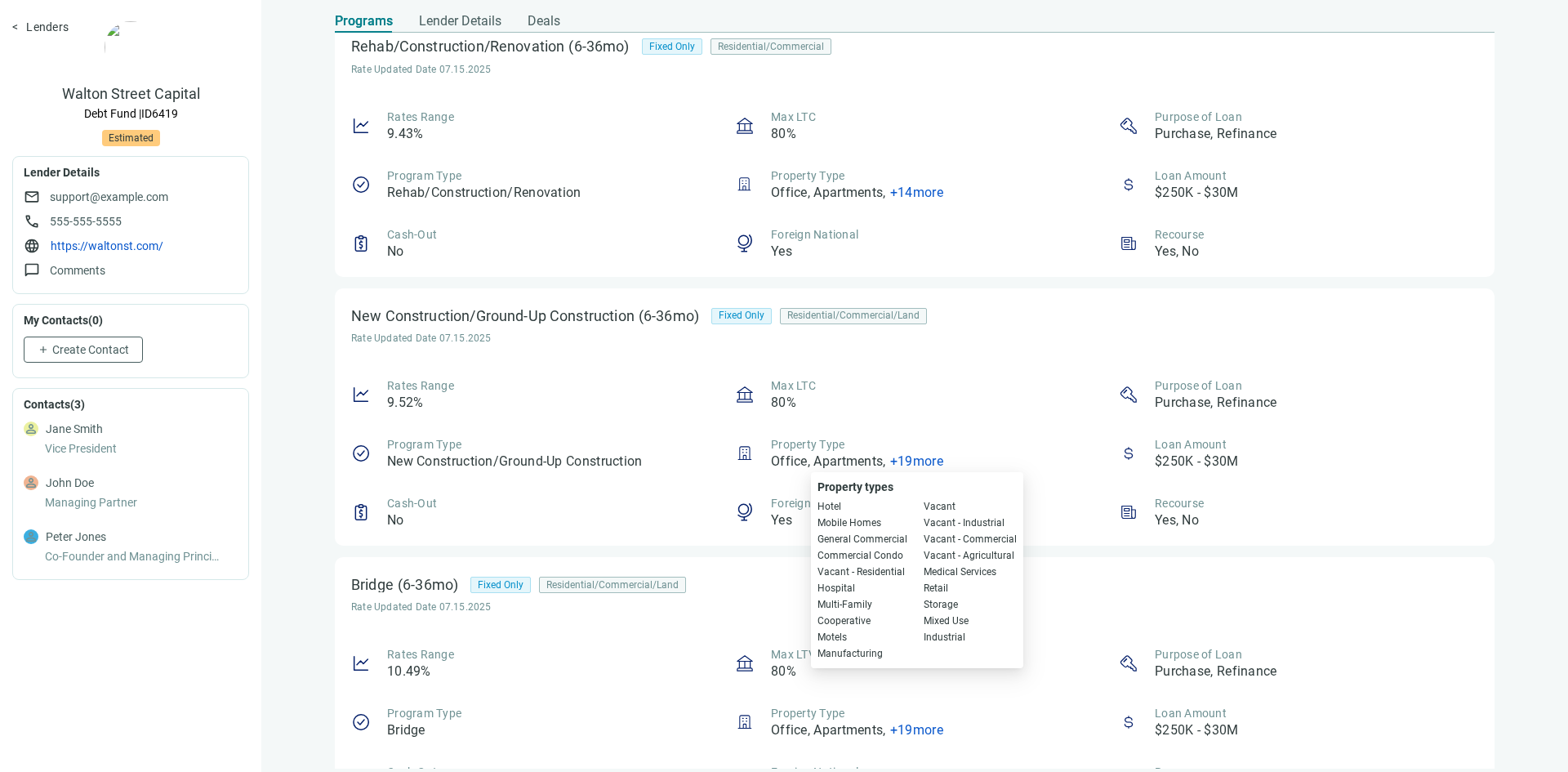 click on "+ 19  more" at bounding box center (916, 461) 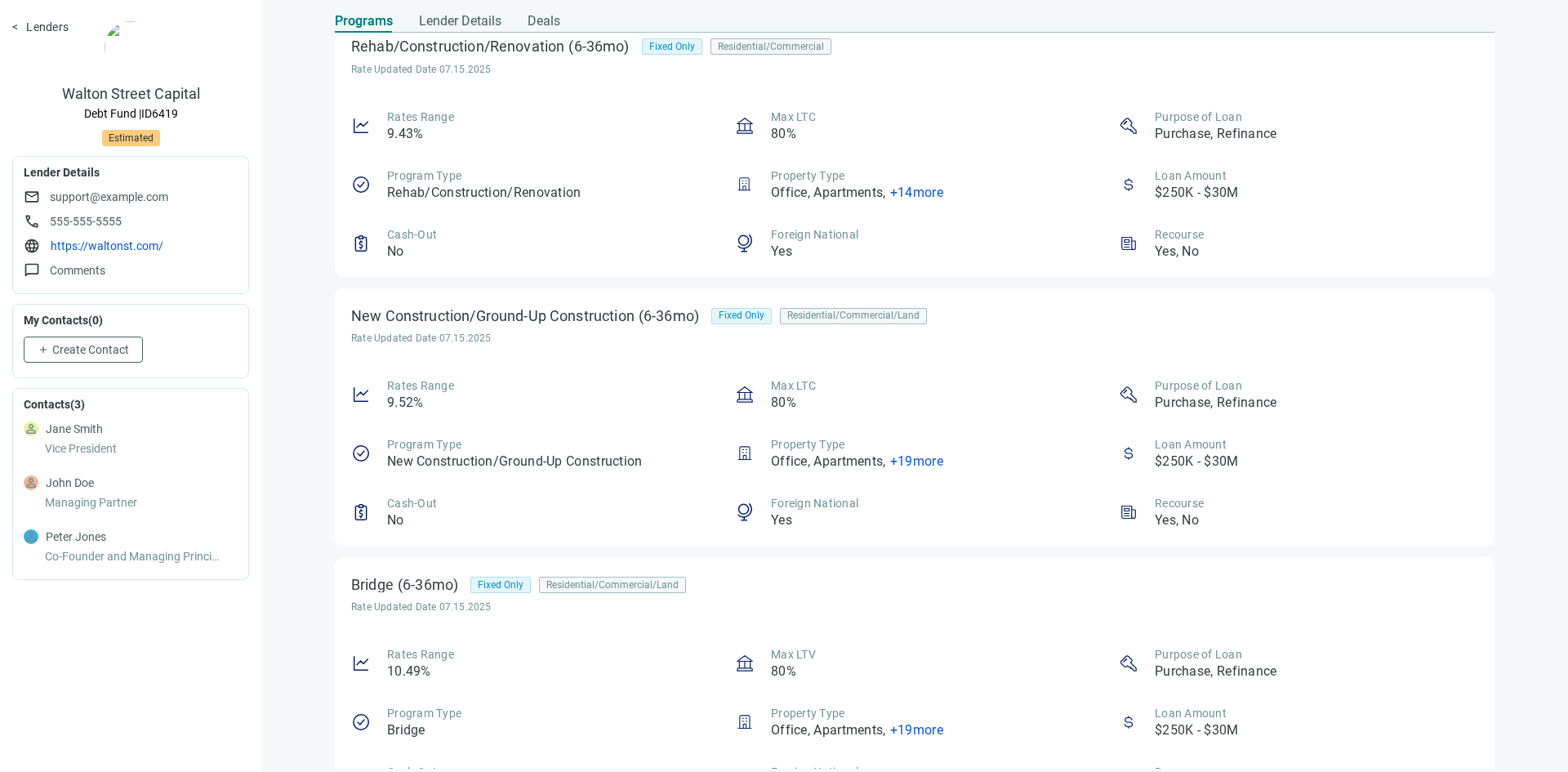 click on "+ 19  more" at bounding box center (916, 461) 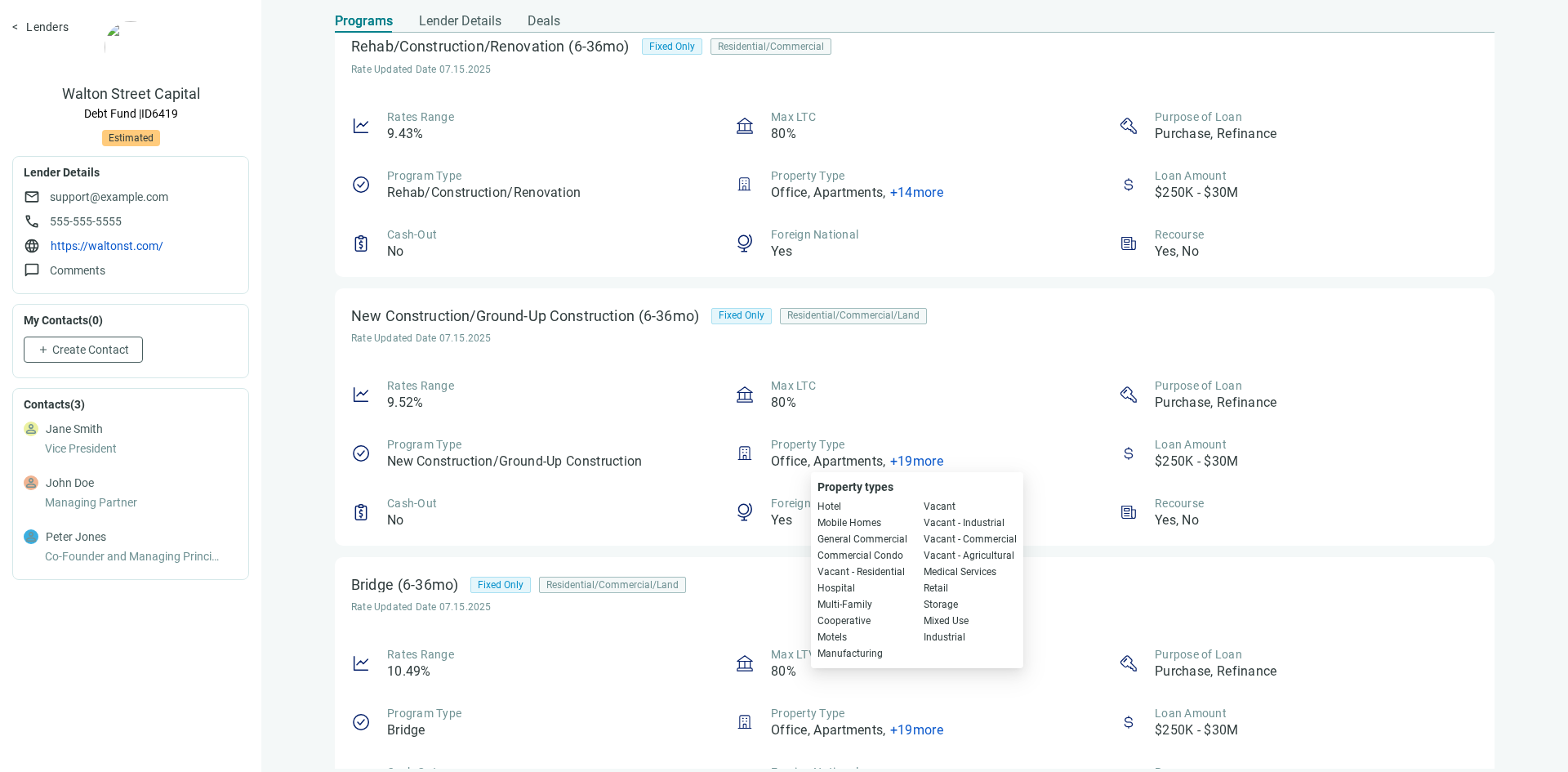 click on "Office, Apartments , + 19  more" at bounding box center [857, 462] 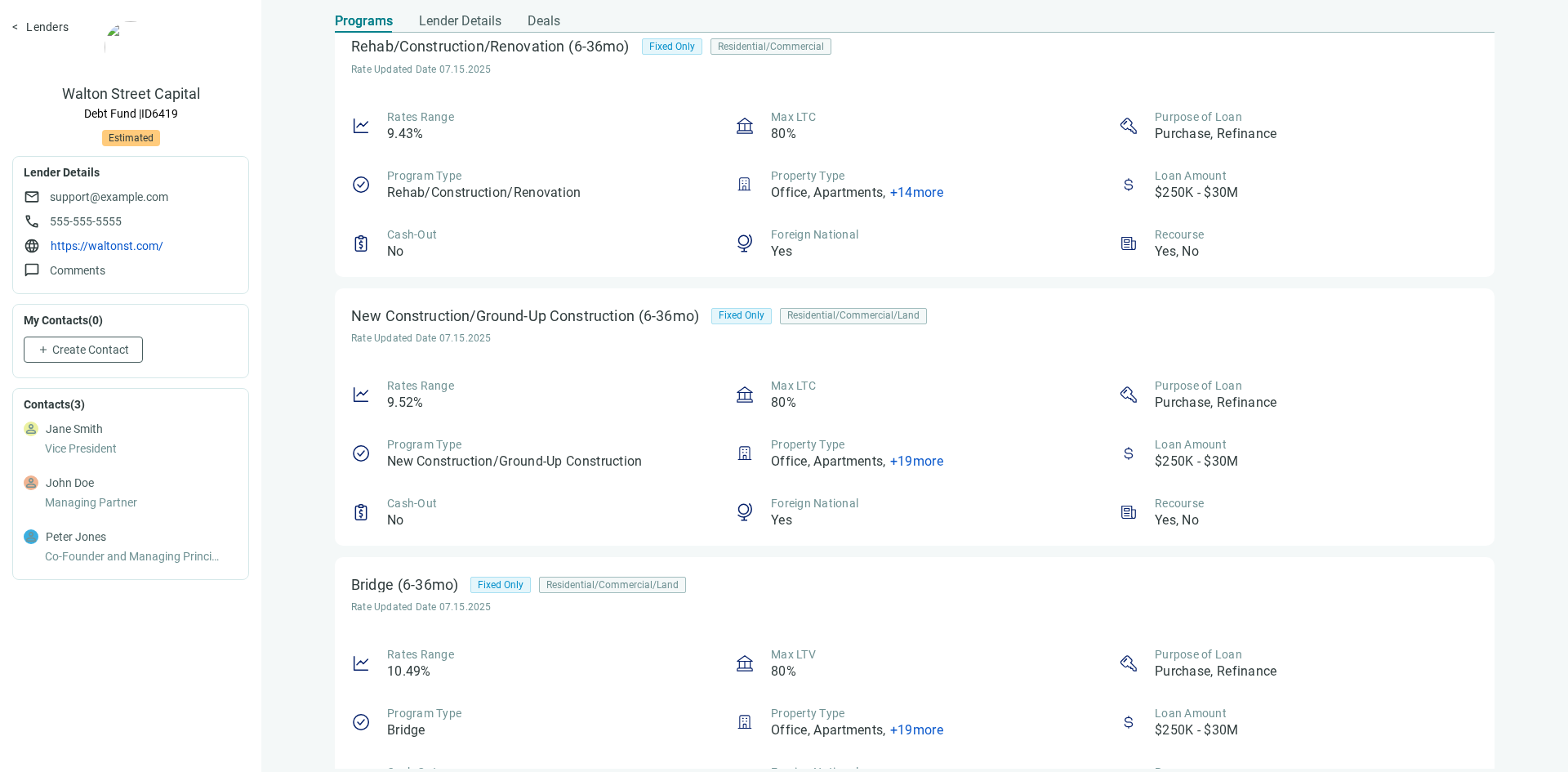 click on "+ 19  more" at bounding box center (916, 461) 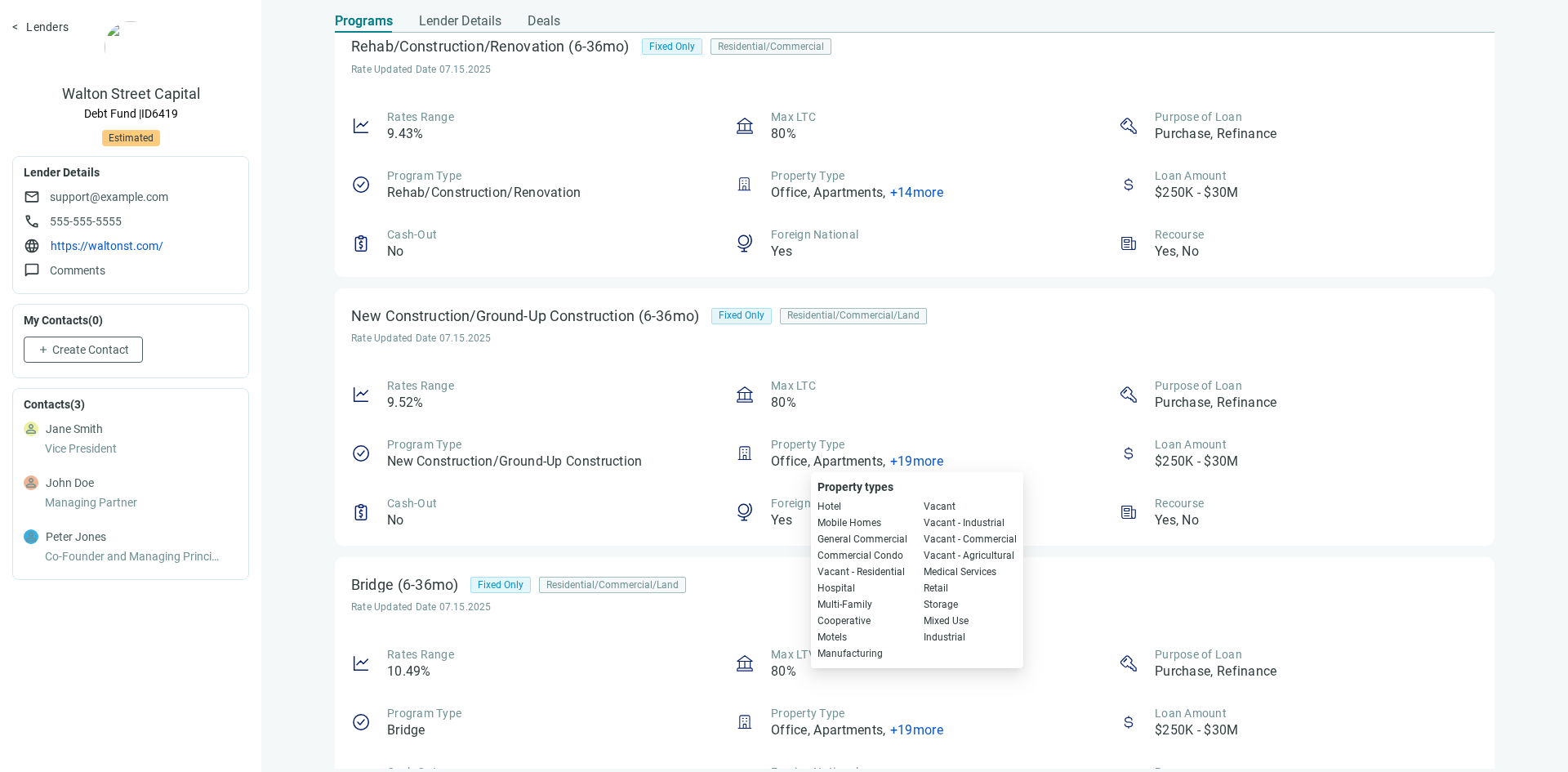 click on "+ 19  more" at bounding box center (916, 461) 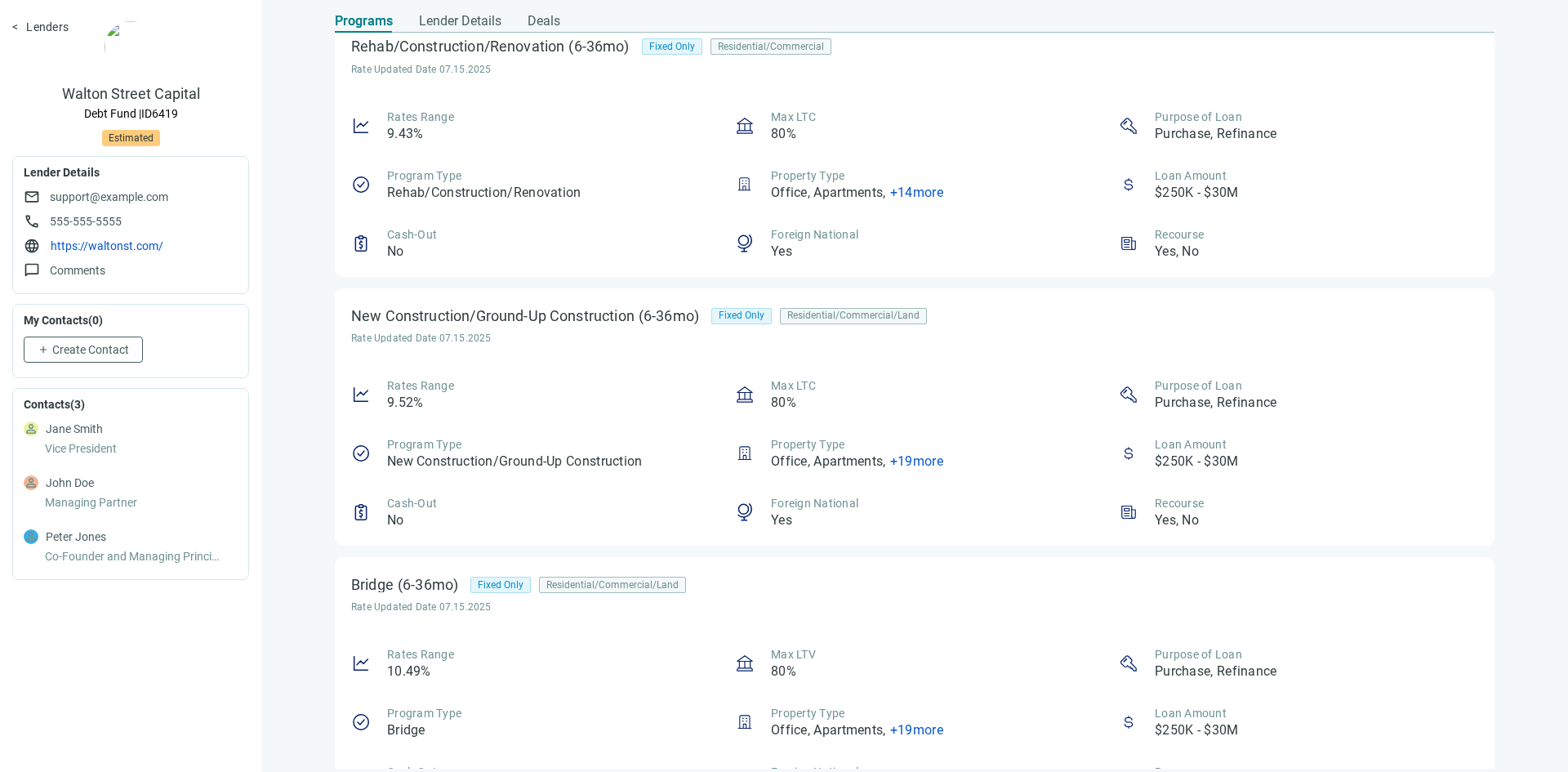 click on "+ 19  more" at bounding box center (916, 461) 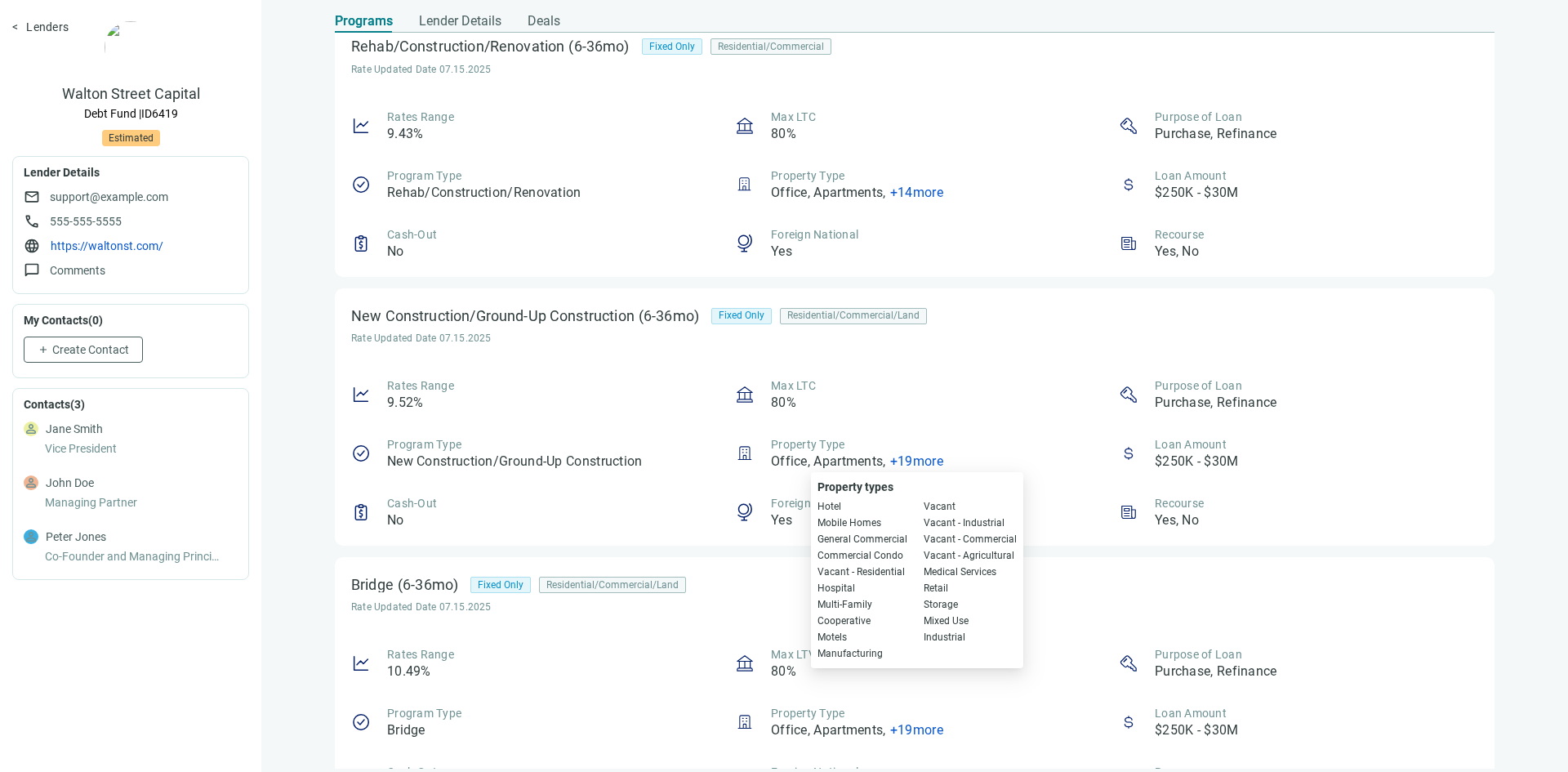 click on "+ 19  more" at bounding box center (916, 461) 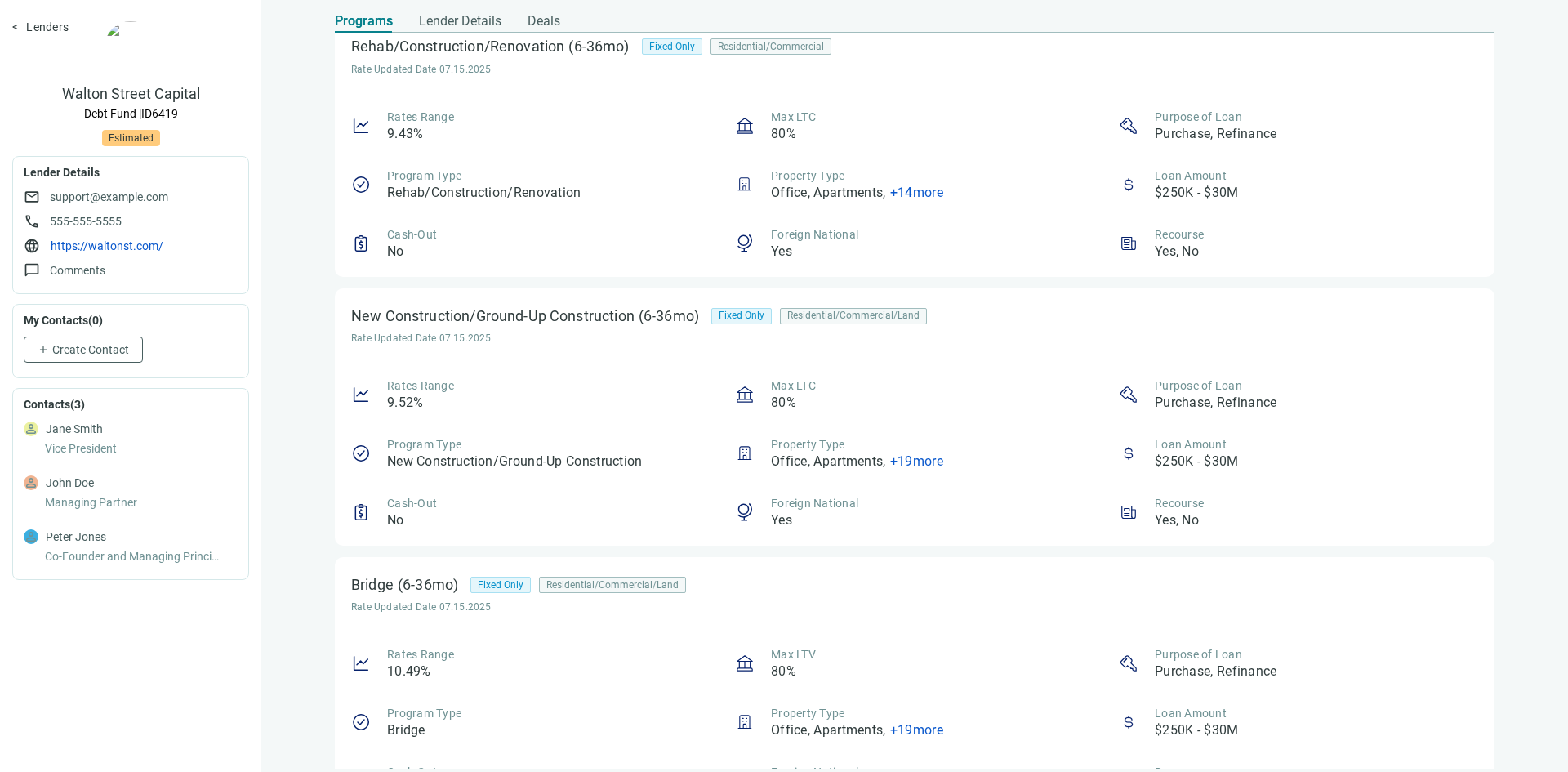 click on "+ 19  more" at bounding box center (916, 461) 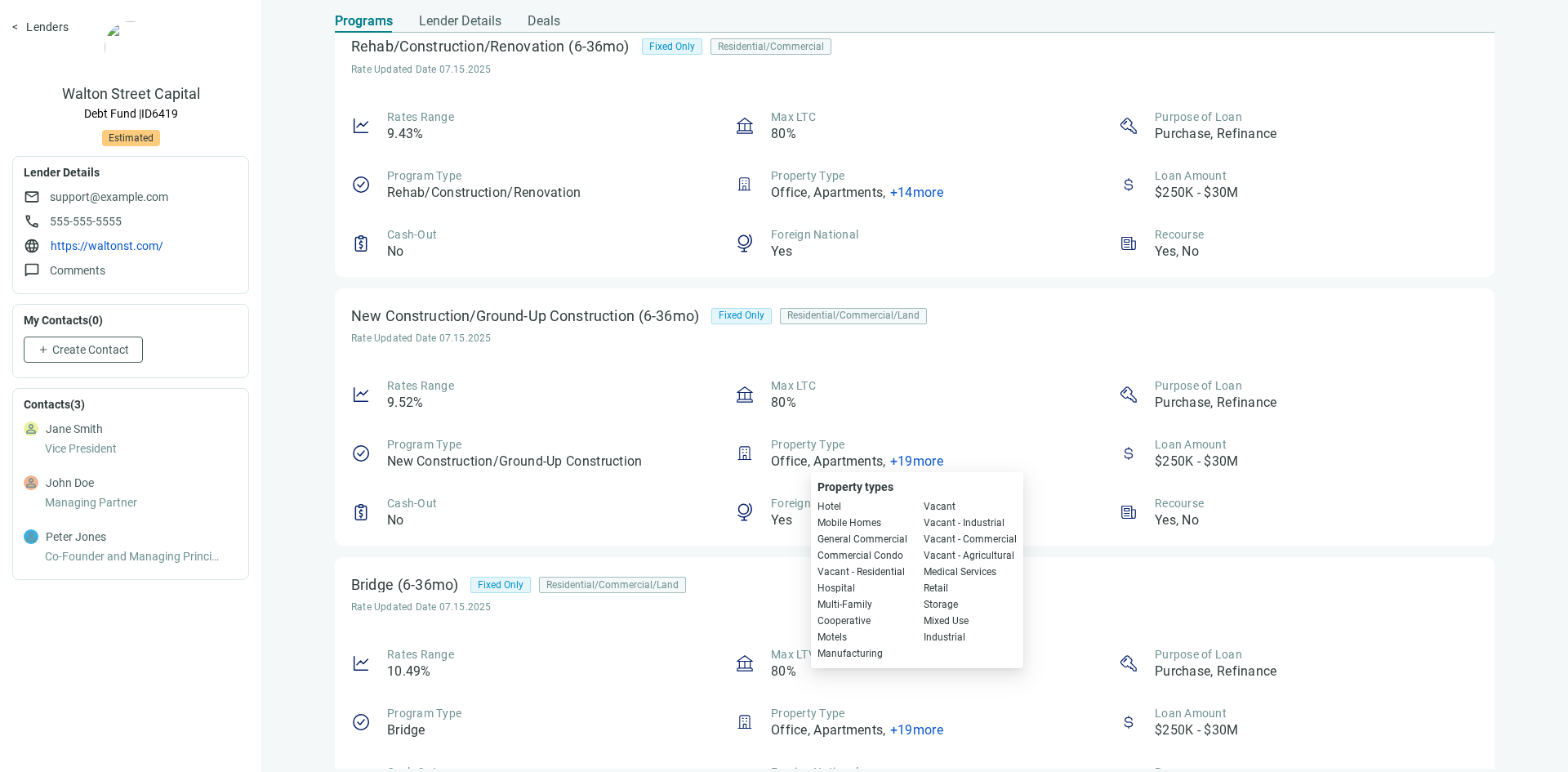 click on "+ 19  more" at bounding box center (916, 461) 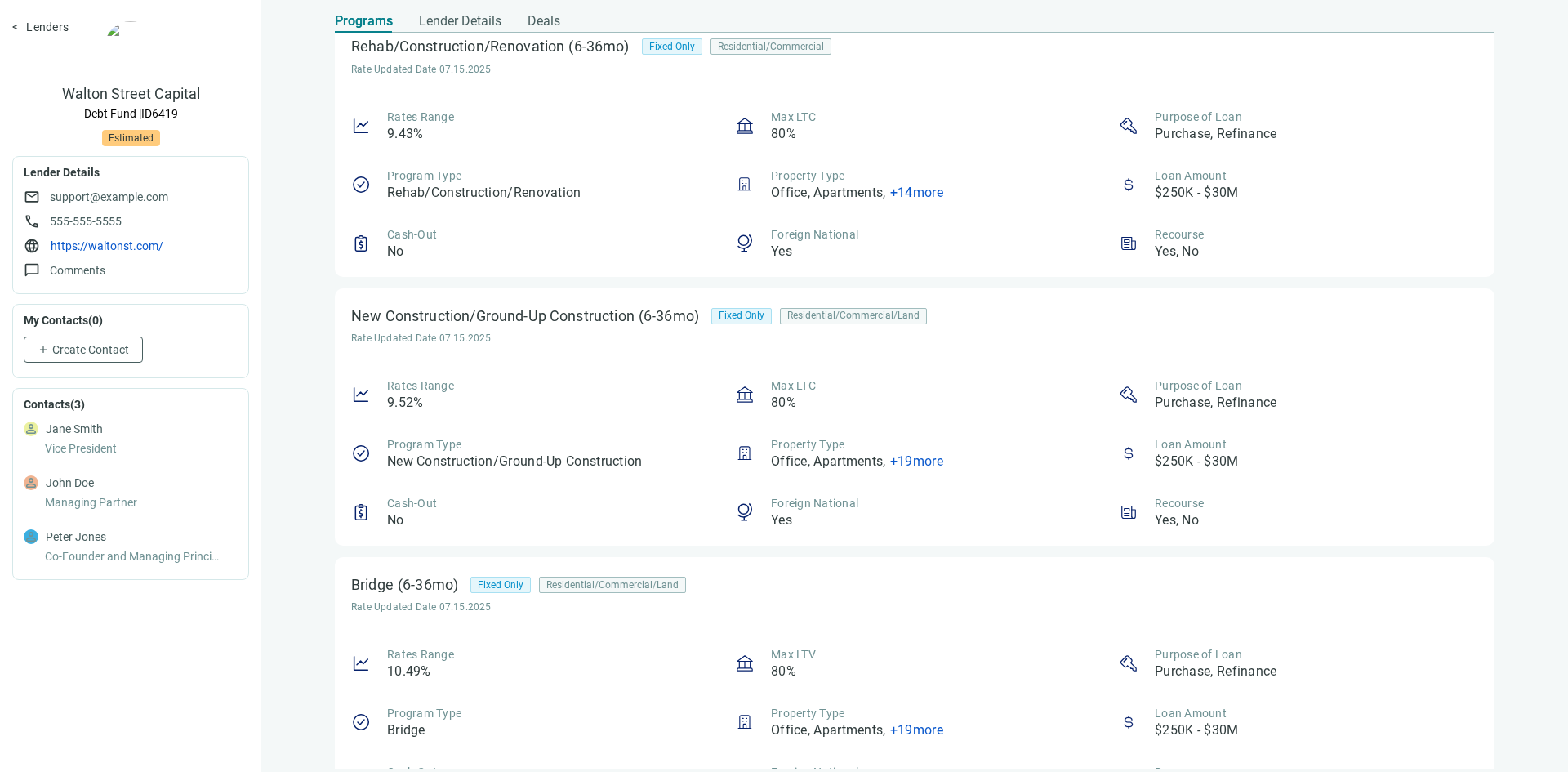 click on "+ 19  more" at bounding box center [916, 461] 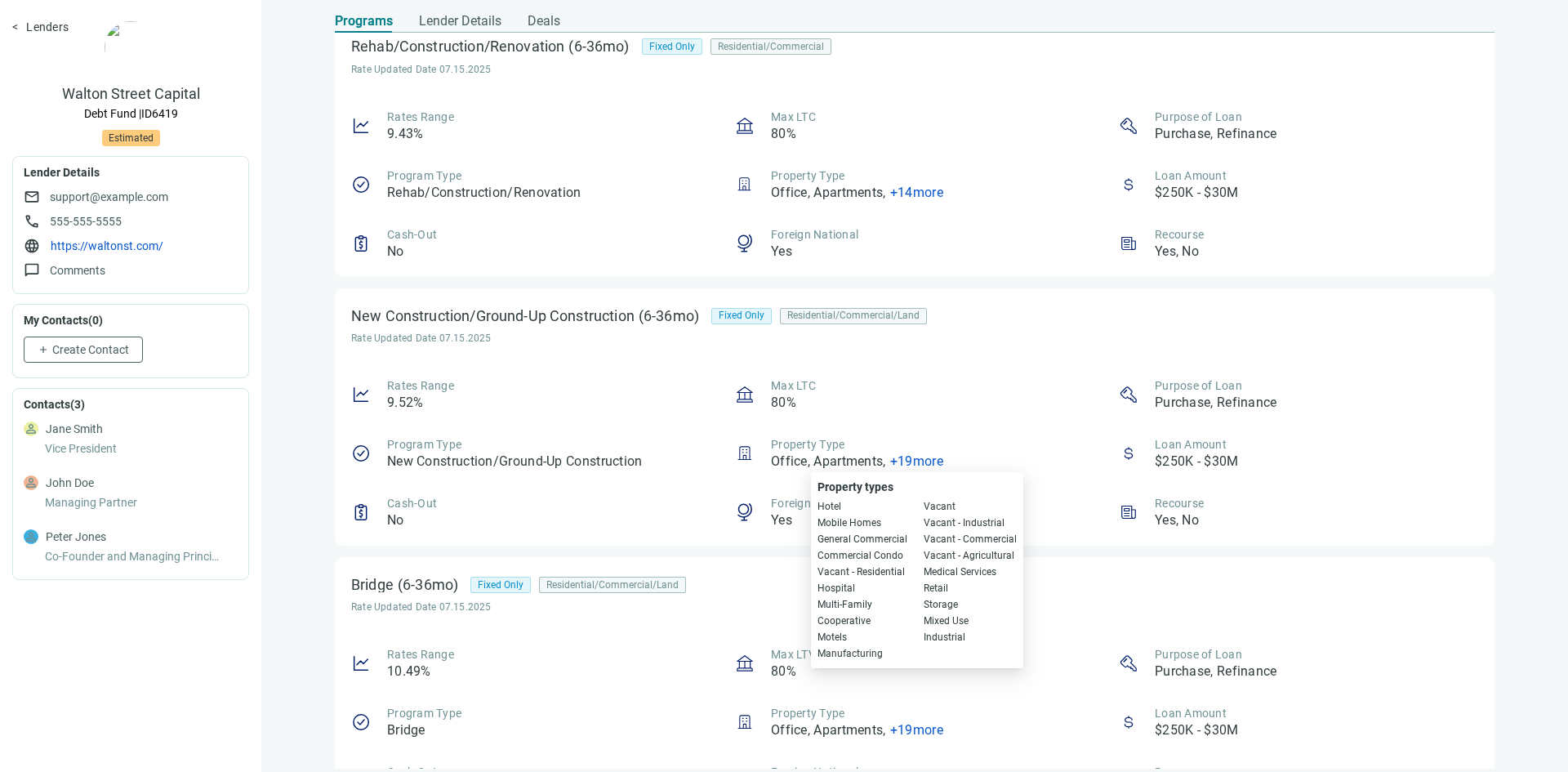 click on "+ 19  more" at bounding box center (916, 461) 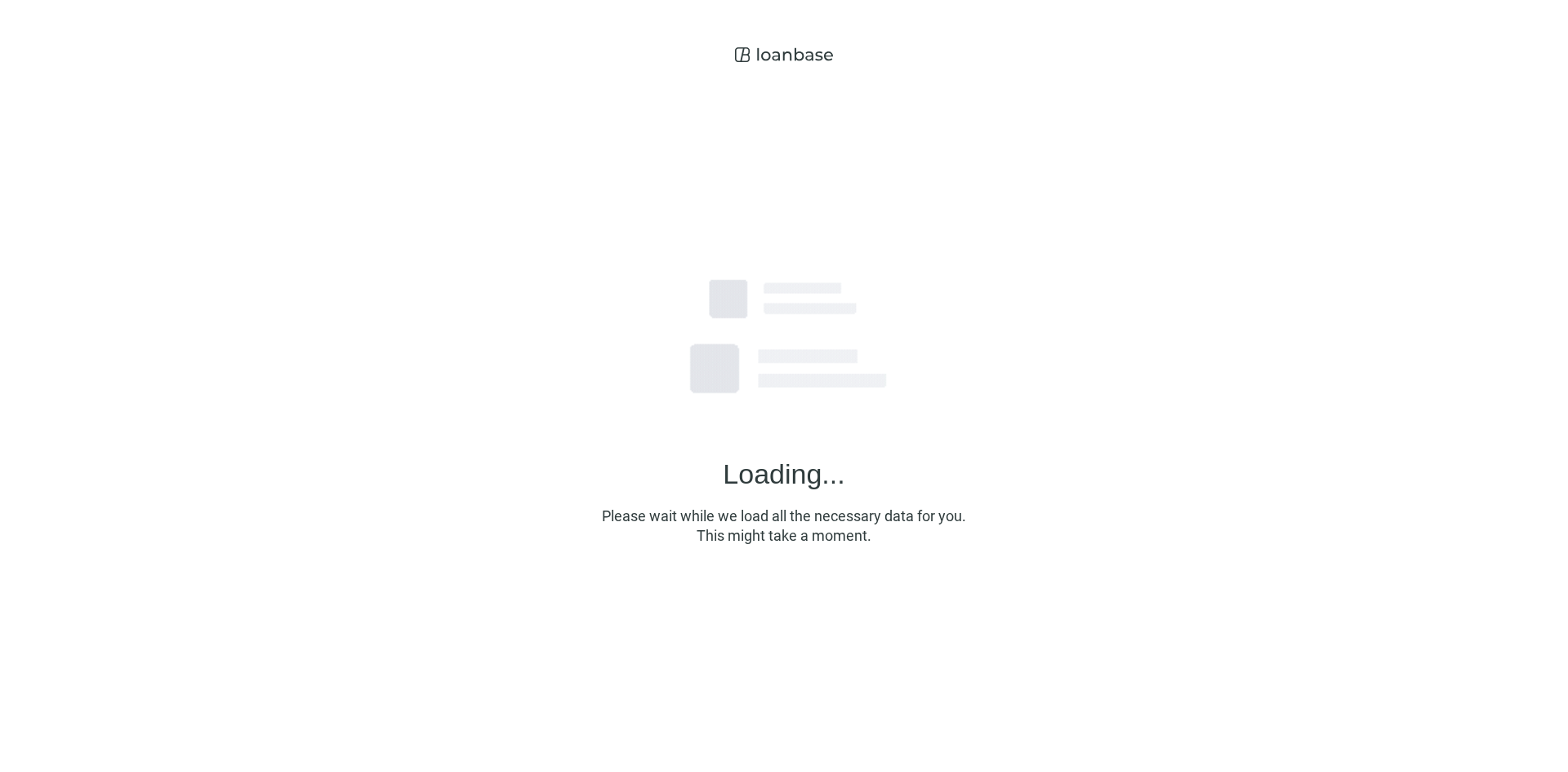 scroll, scrollTop: 0, scrollLeft: 0, axis: both 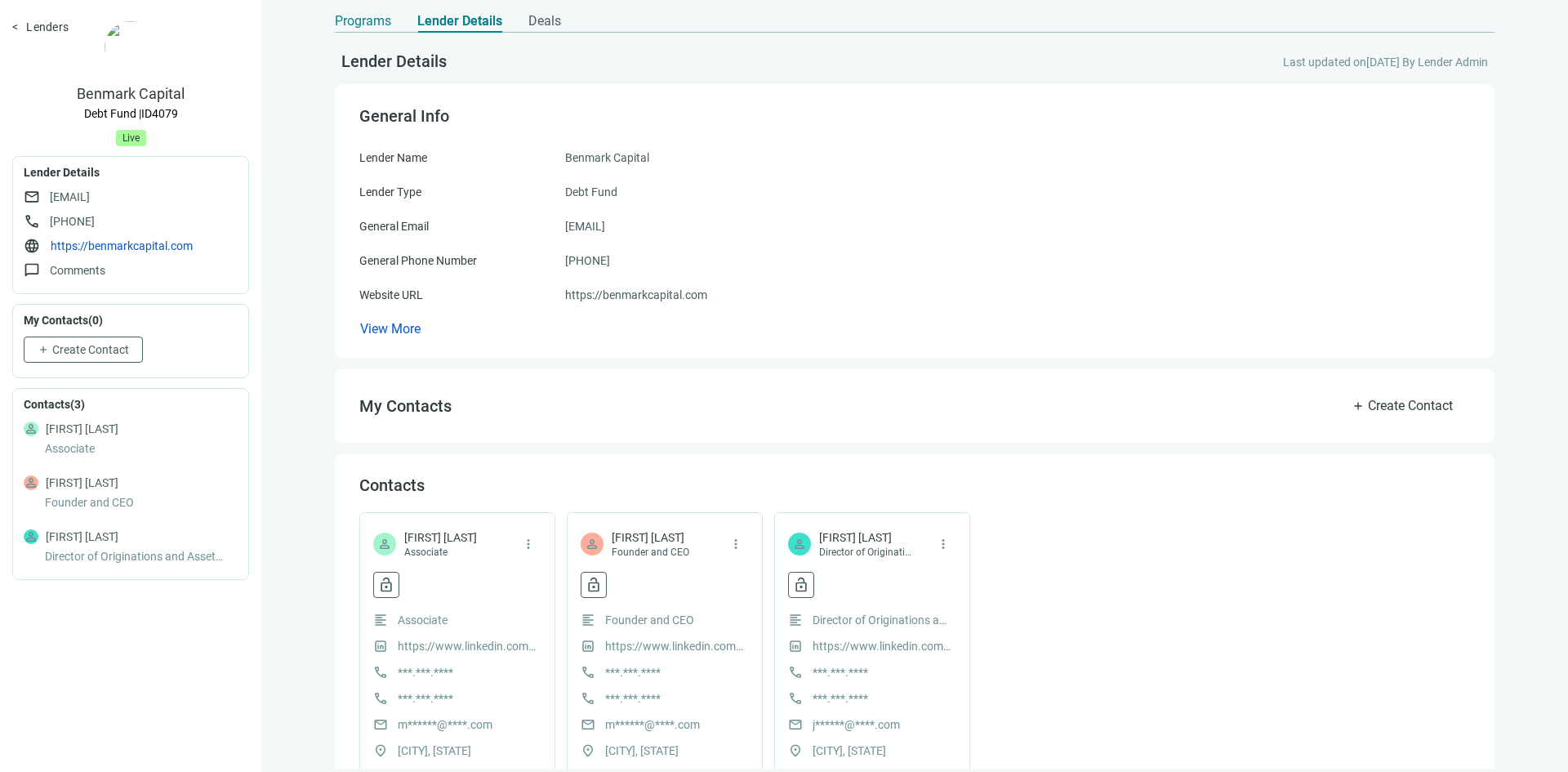 click on "Programs" at bounding box center [363, 21] 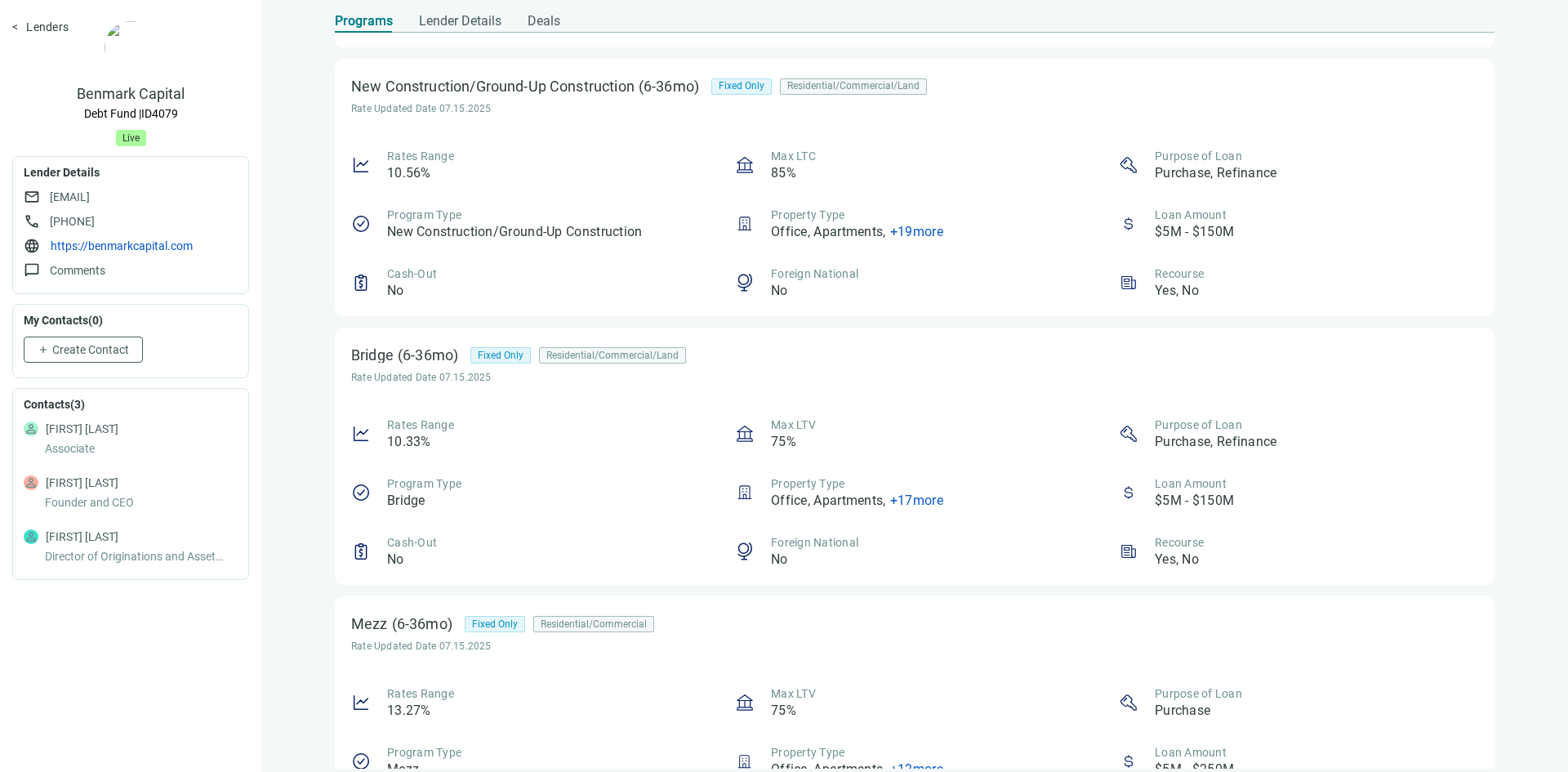 scroll, scrollTop: 331, scrollLeft: 0, axis: vertical 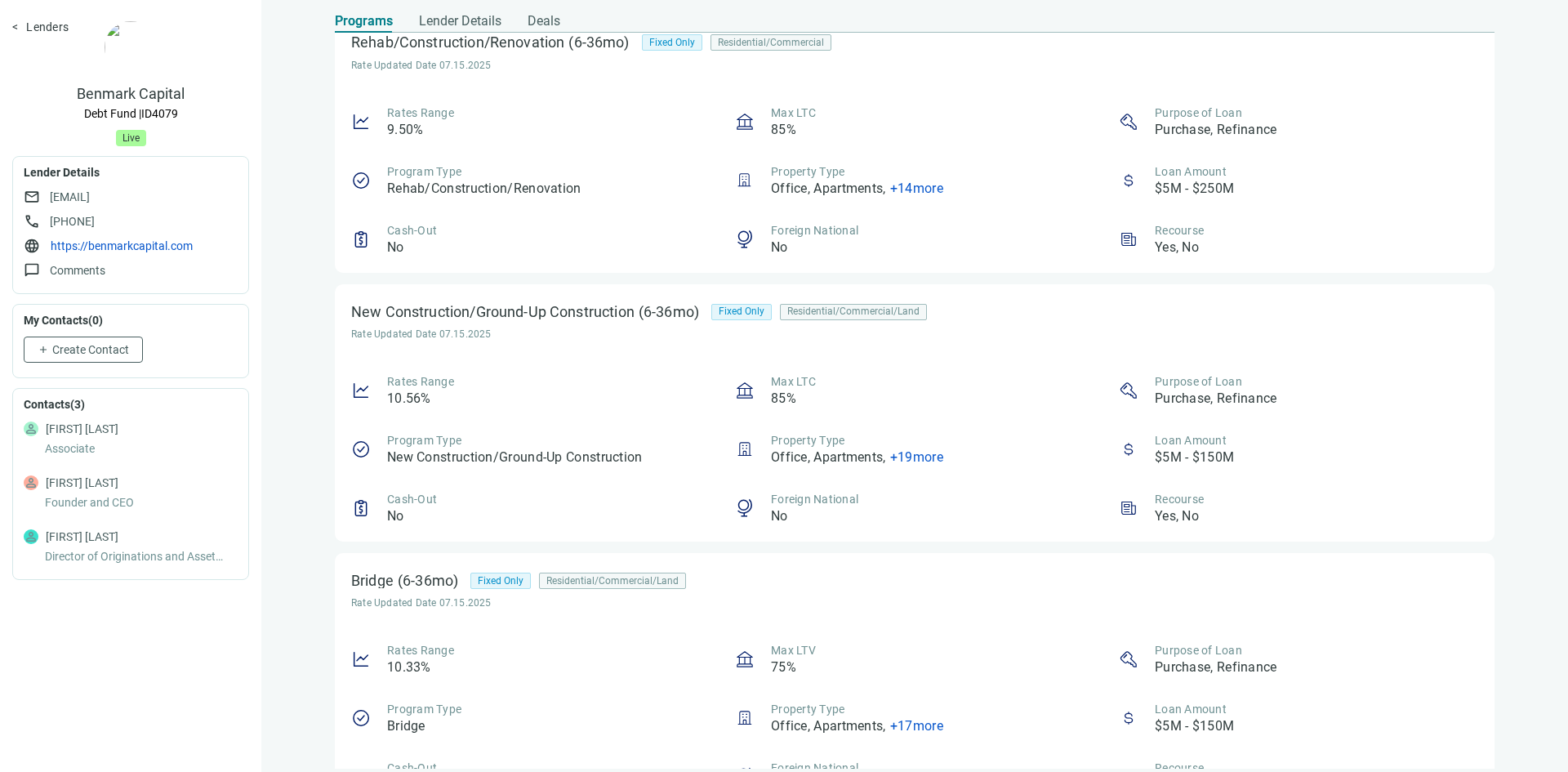 click on "New Construction/Ground-Up Construction (6-36mo) Fixed Only Residential/Commercial/Land Rate Updated Date 07.15.2025 Rates Range 10.56% Max LTC 85% Purpose of Loan Purchase, Refinance Program Type New Construction/Ground-Up Construction Property Type Office, Apartments , + 19  more Loan Amount $5M - $150M Cash-Out No Foreign National No Recourse Yes, No" at bounding box center [915, 413] 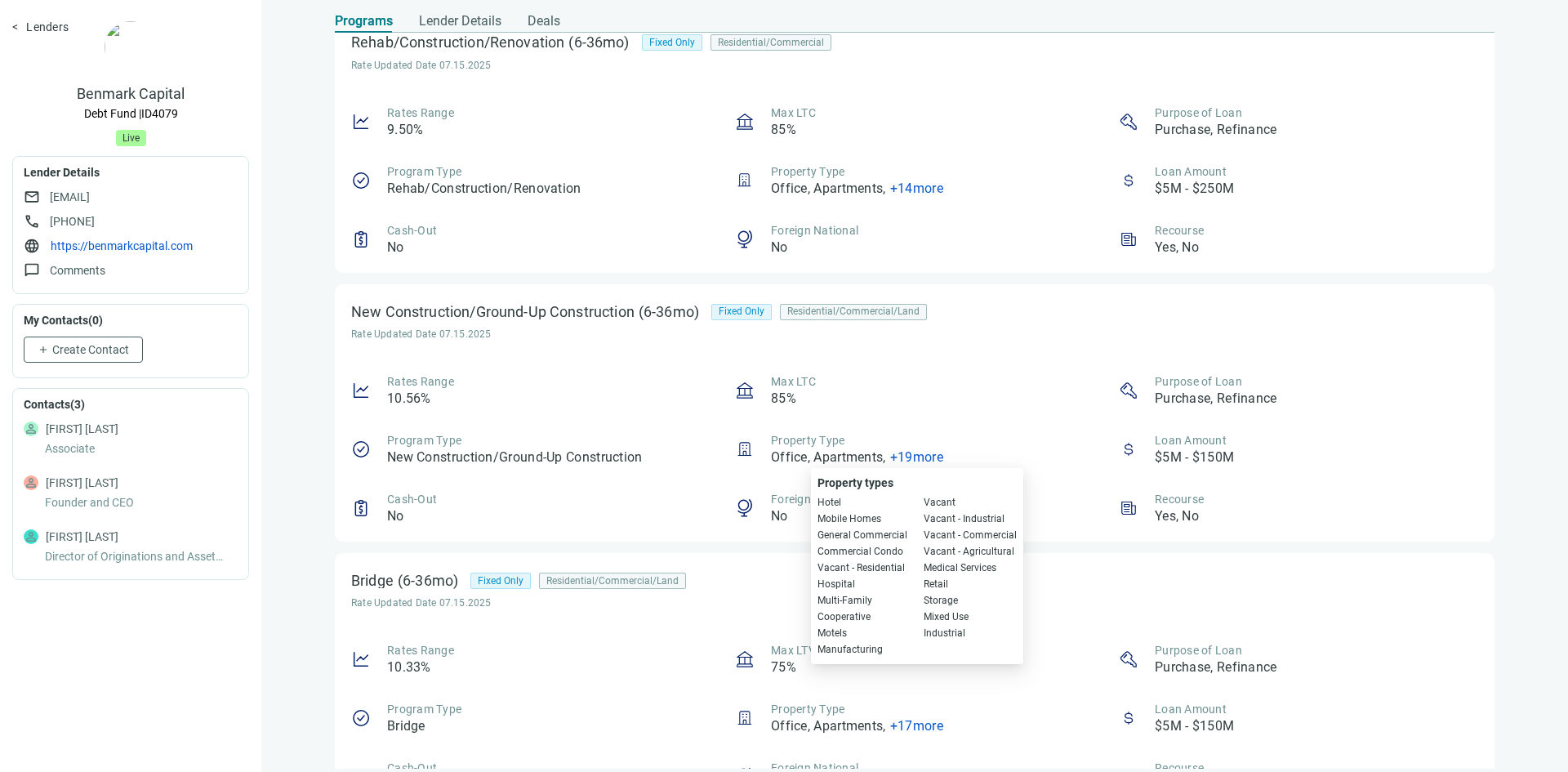 click on "Rates Range 10.56% Max LTC 85% Purpose of Loan Purchase, Refinance Program Type New Construction/Ground-Up Construction Property Type Office, Apartments , + 19  more Loan Amount $5M - $150M Cash-Out No Foreign National No Recourse Yes, No" at bounding box center (915, 449) 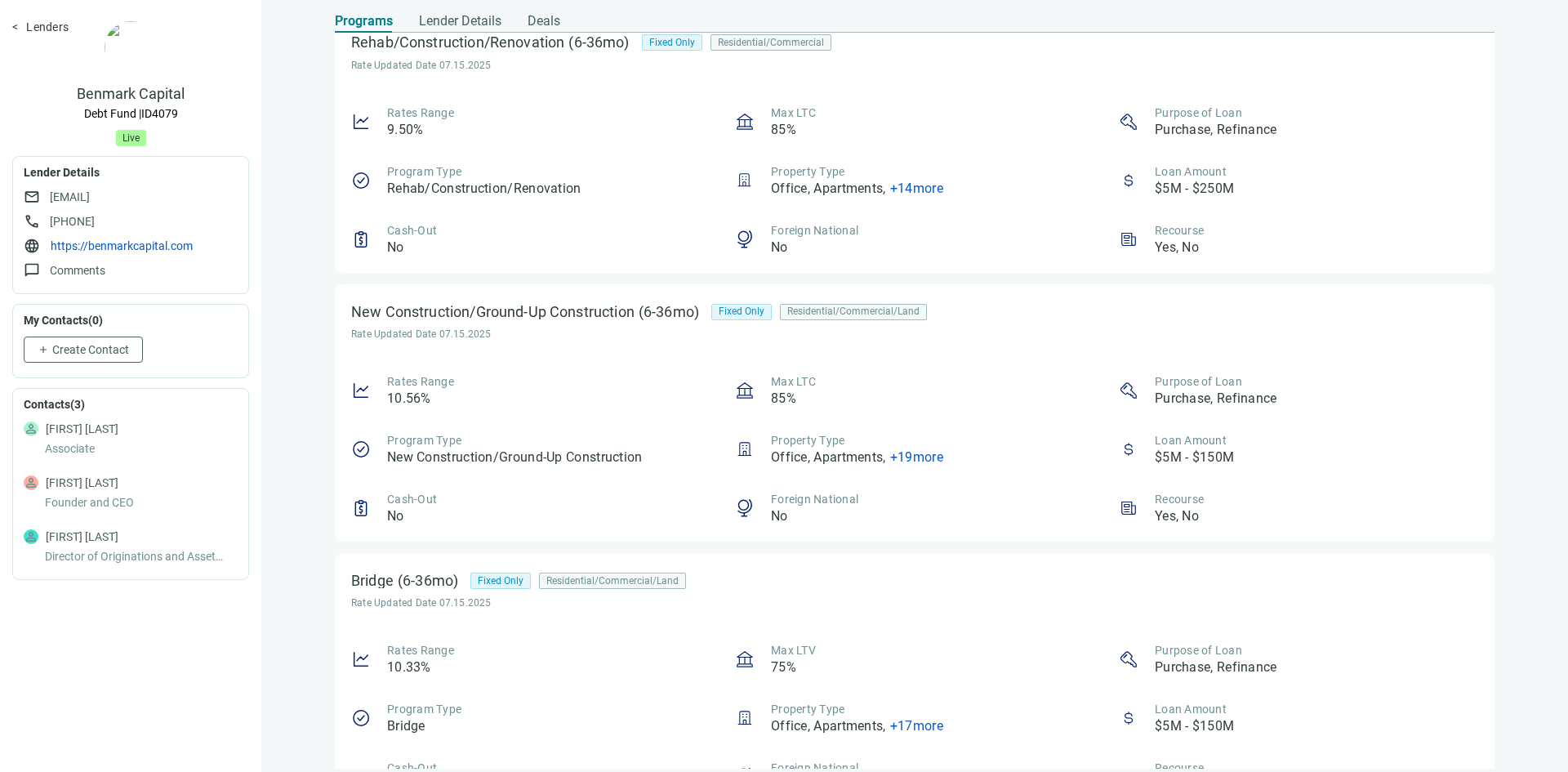click on "+ 19  more" at bounding box center (916, 457) 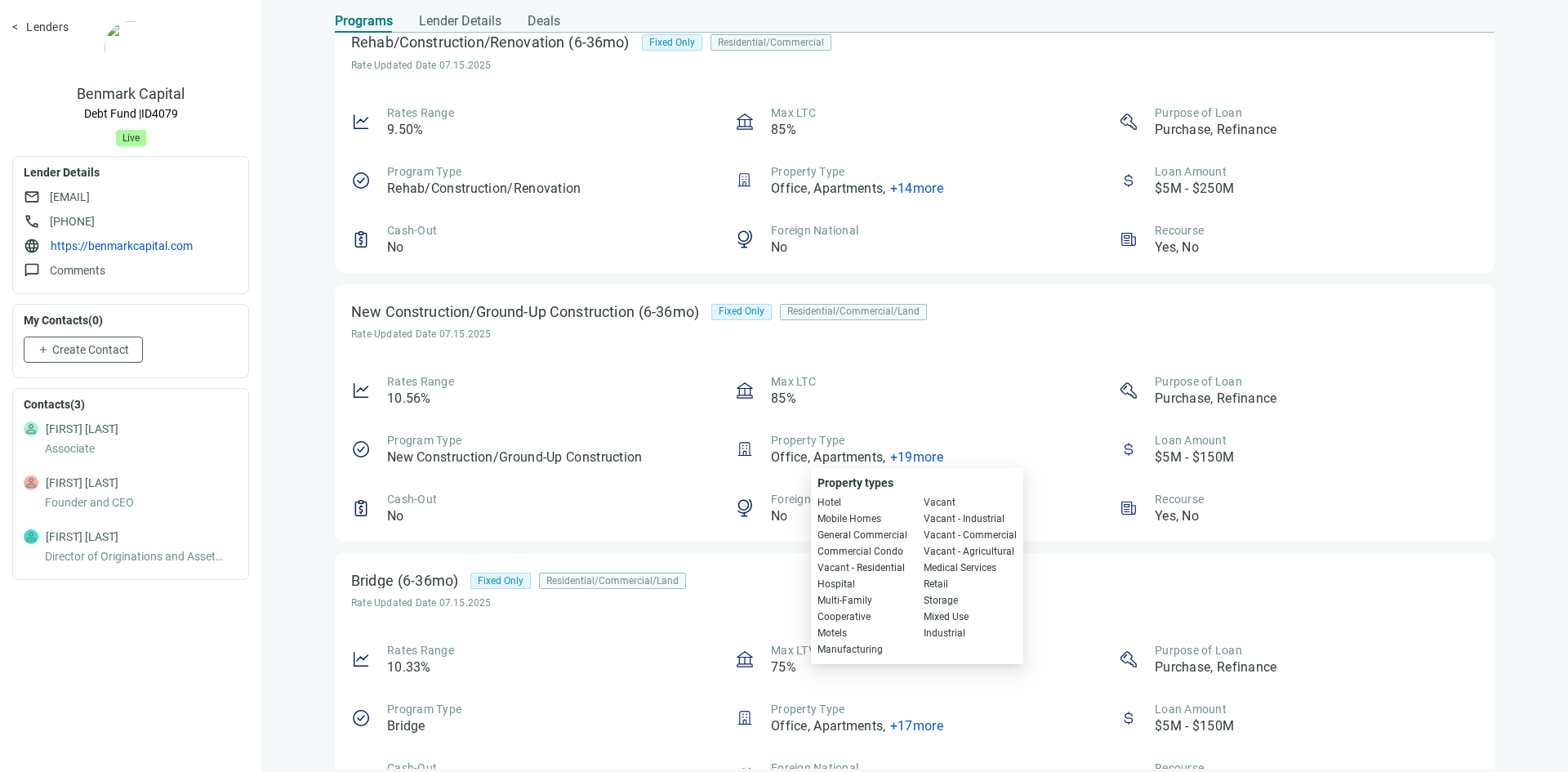 click on "+ 19  more" at bounding box center [916, 457] 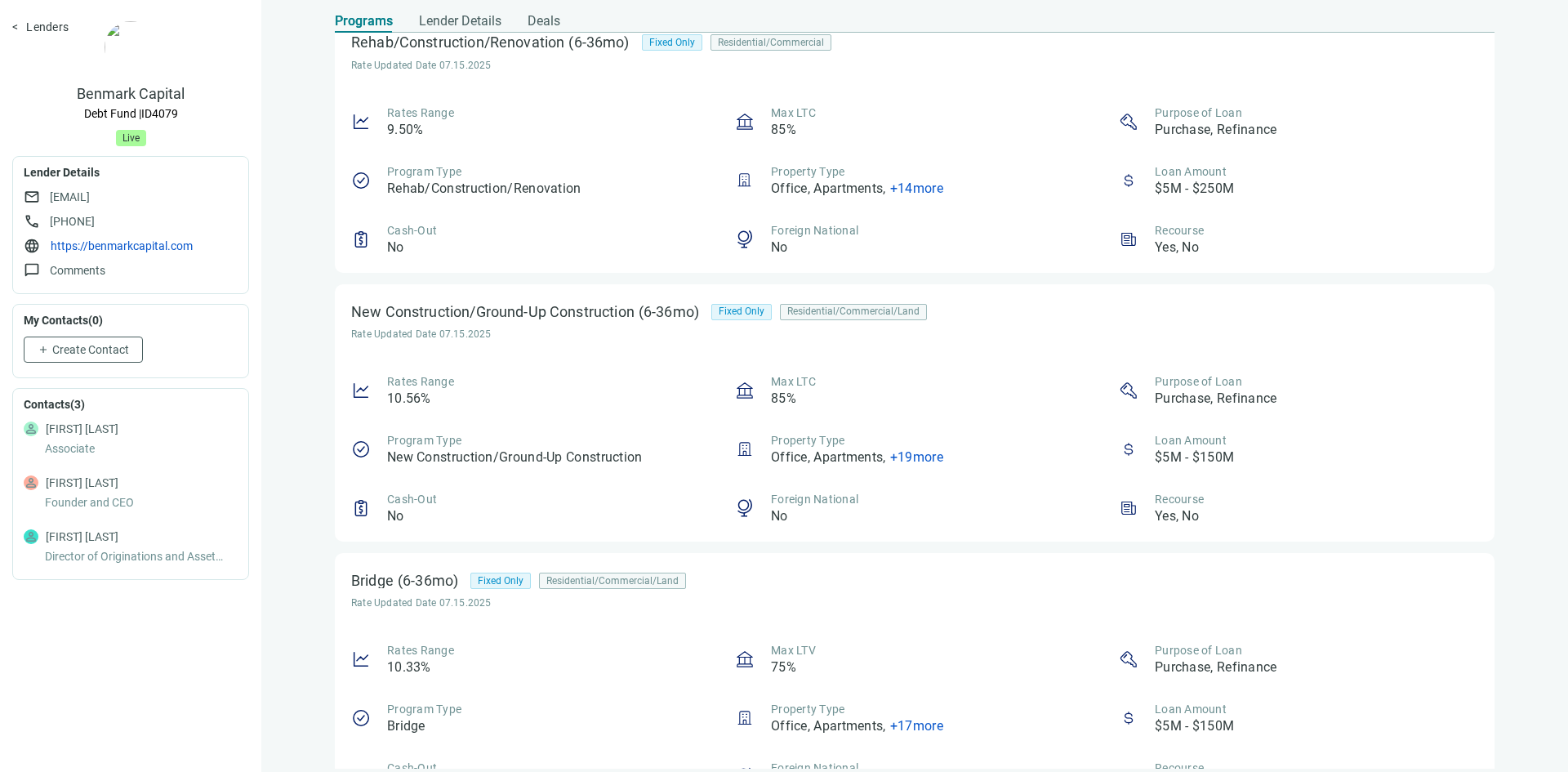 click on "+ 19  more" at bounding box center [916, 457] 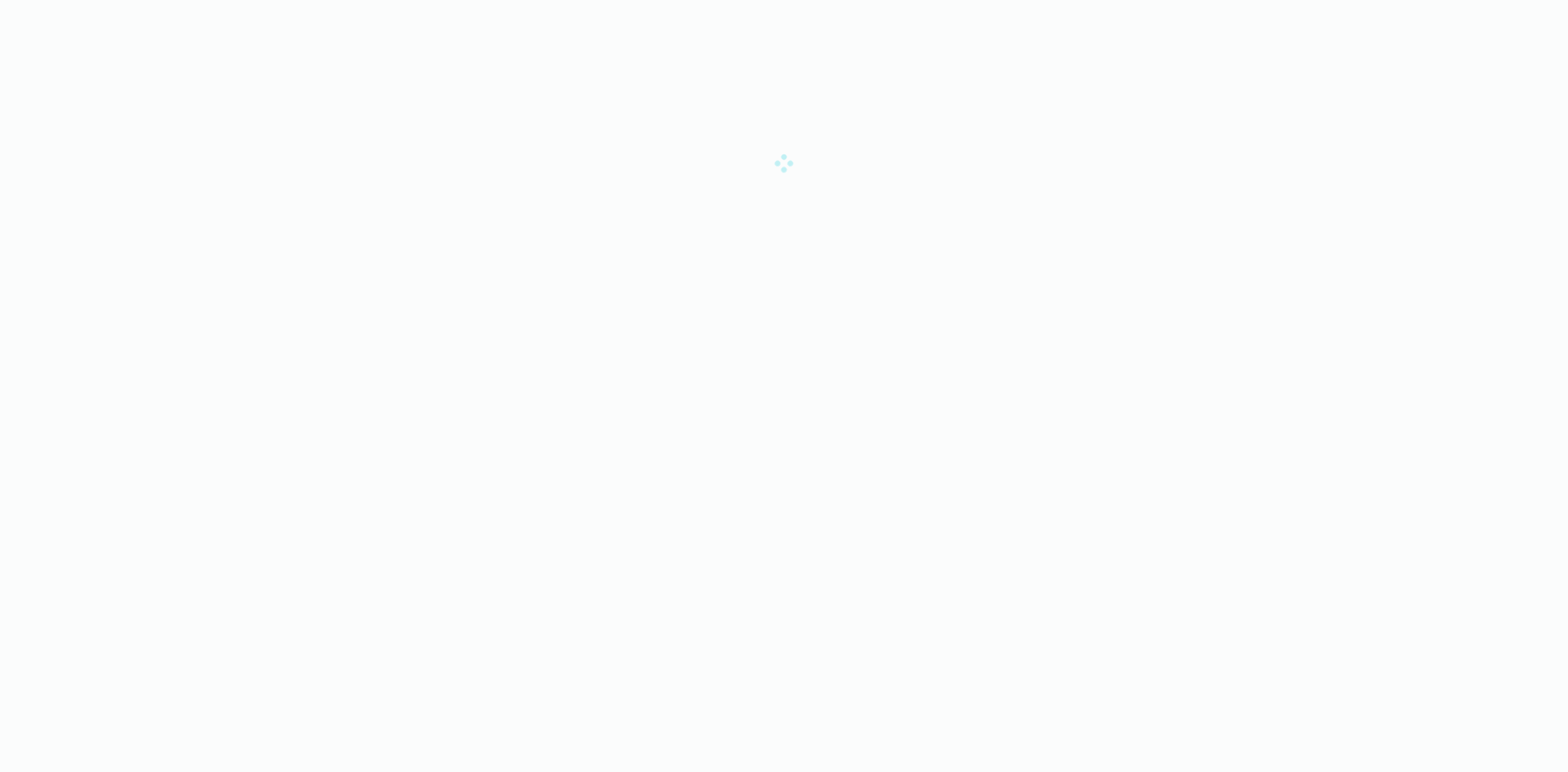 scroll, scrollTop: 0, scrollLeft: 0, axis: both 